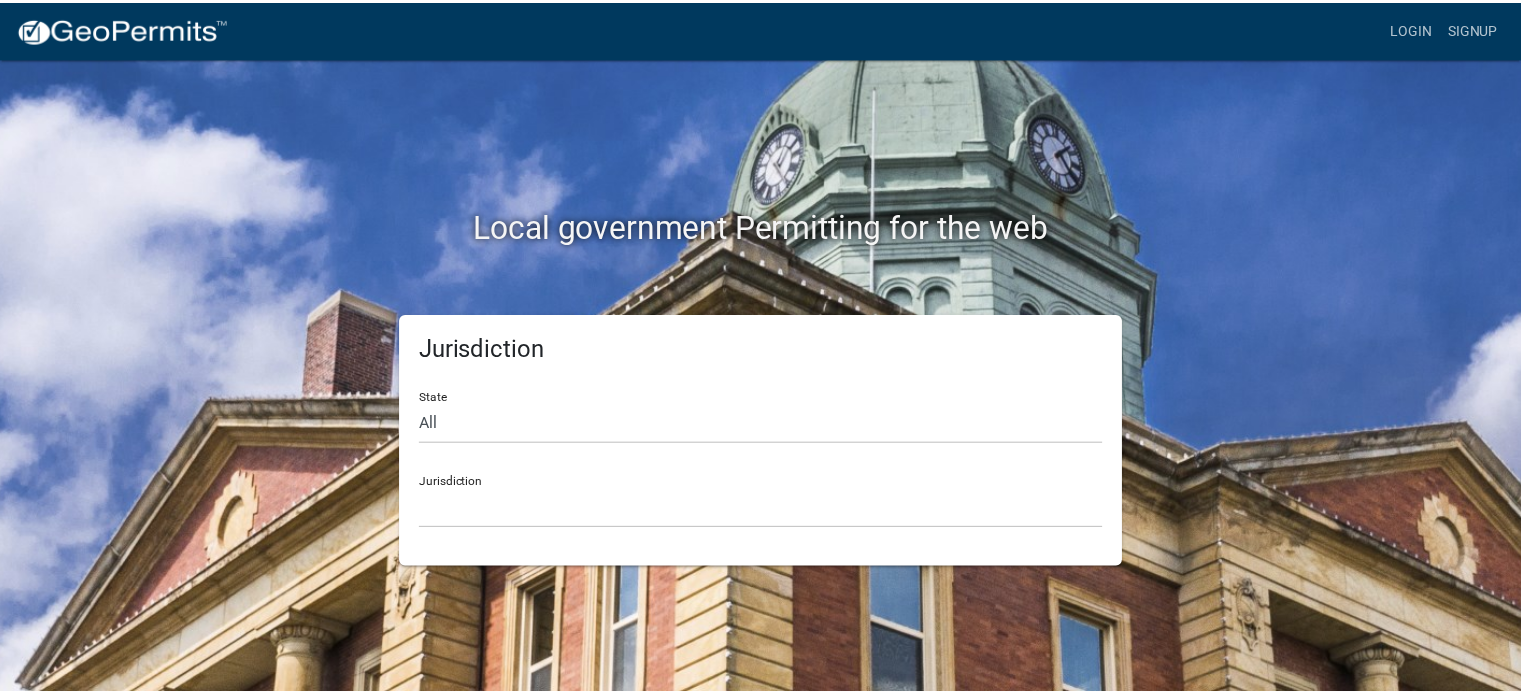 scroll, scrollTop: 0, scrollLeft: 0, axis: both 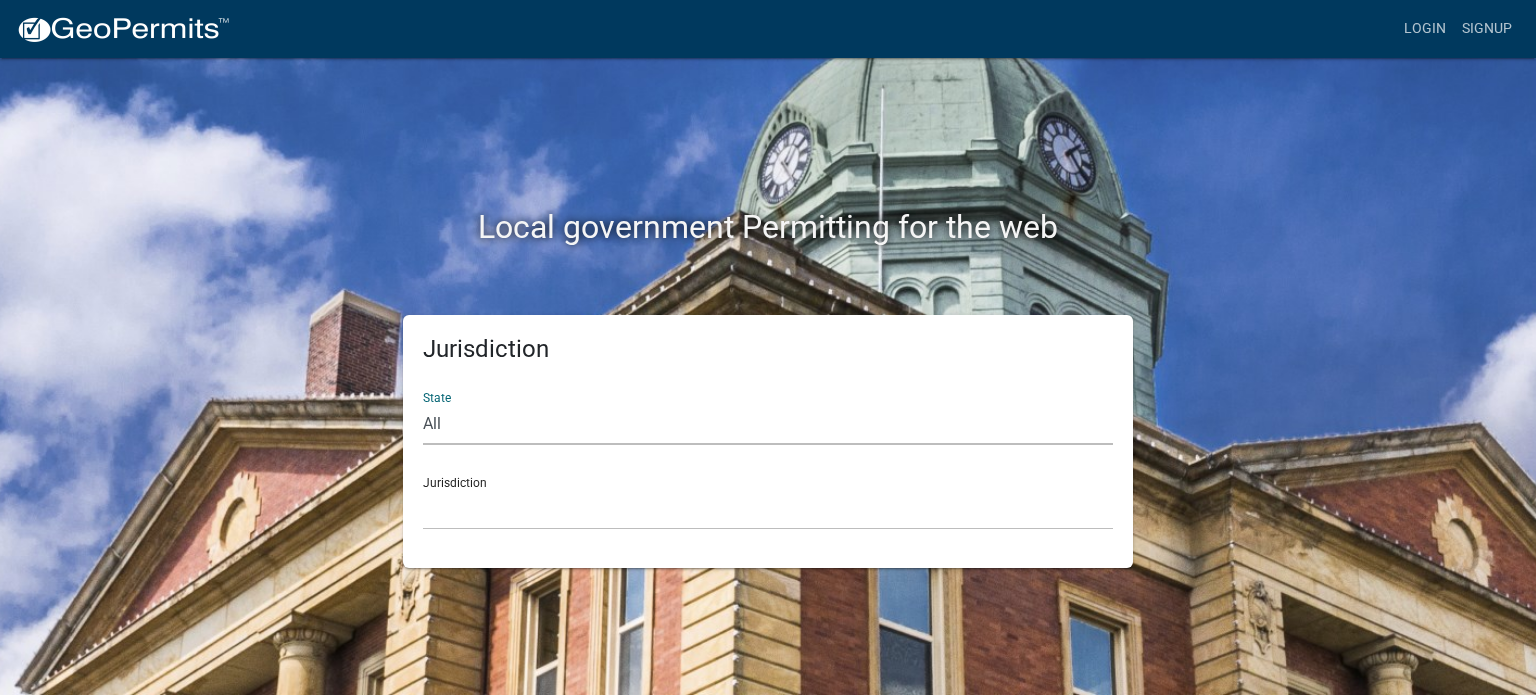click on "All  Colorado   Georgia   Indiana   Iowa   Kansas   Minnesota   Ohio   South Carolina   Wisconsin" 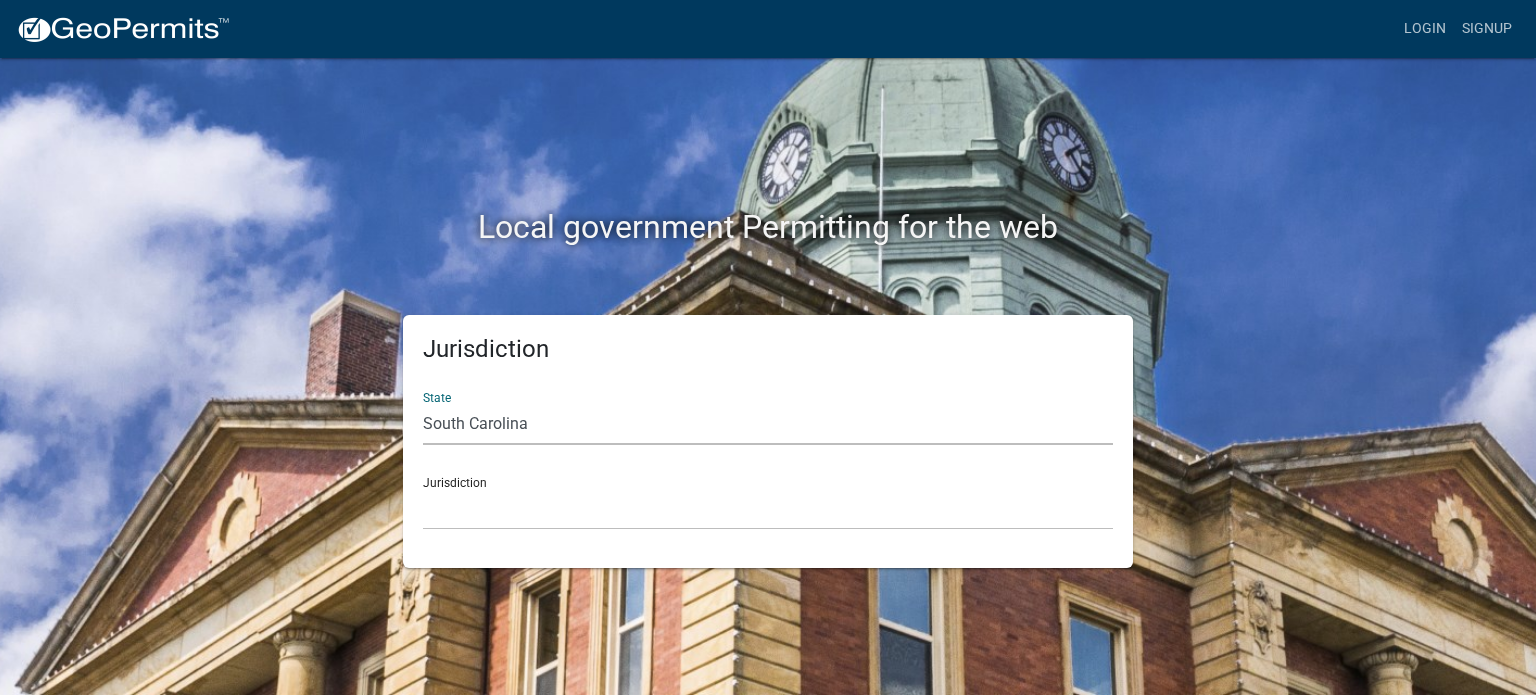 click on "All  Colorado   Georgia   Indiana   Iowa   Kansas   Minnesota   Ohio   South Carolina   Wisconsin" 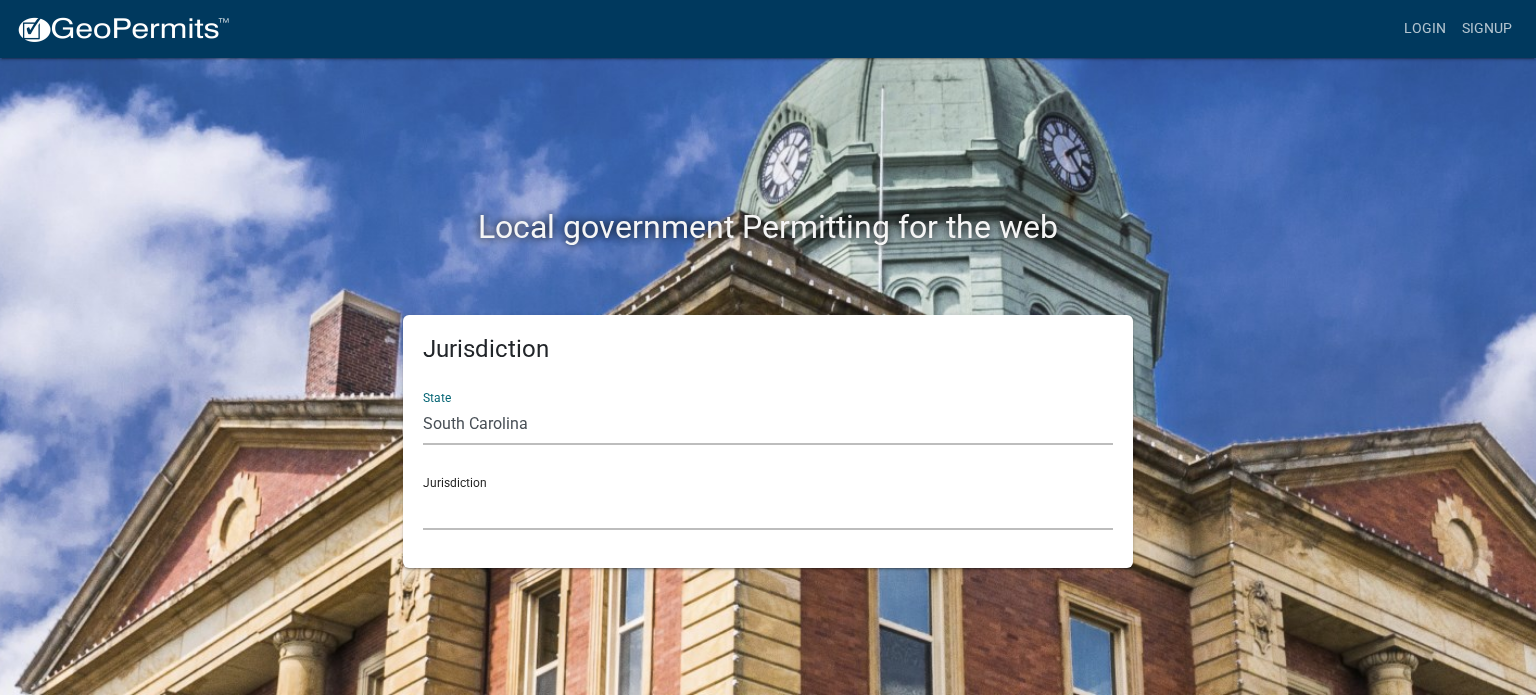 click on "Abbeville County, South Carolina Jasper County, South Carolina" 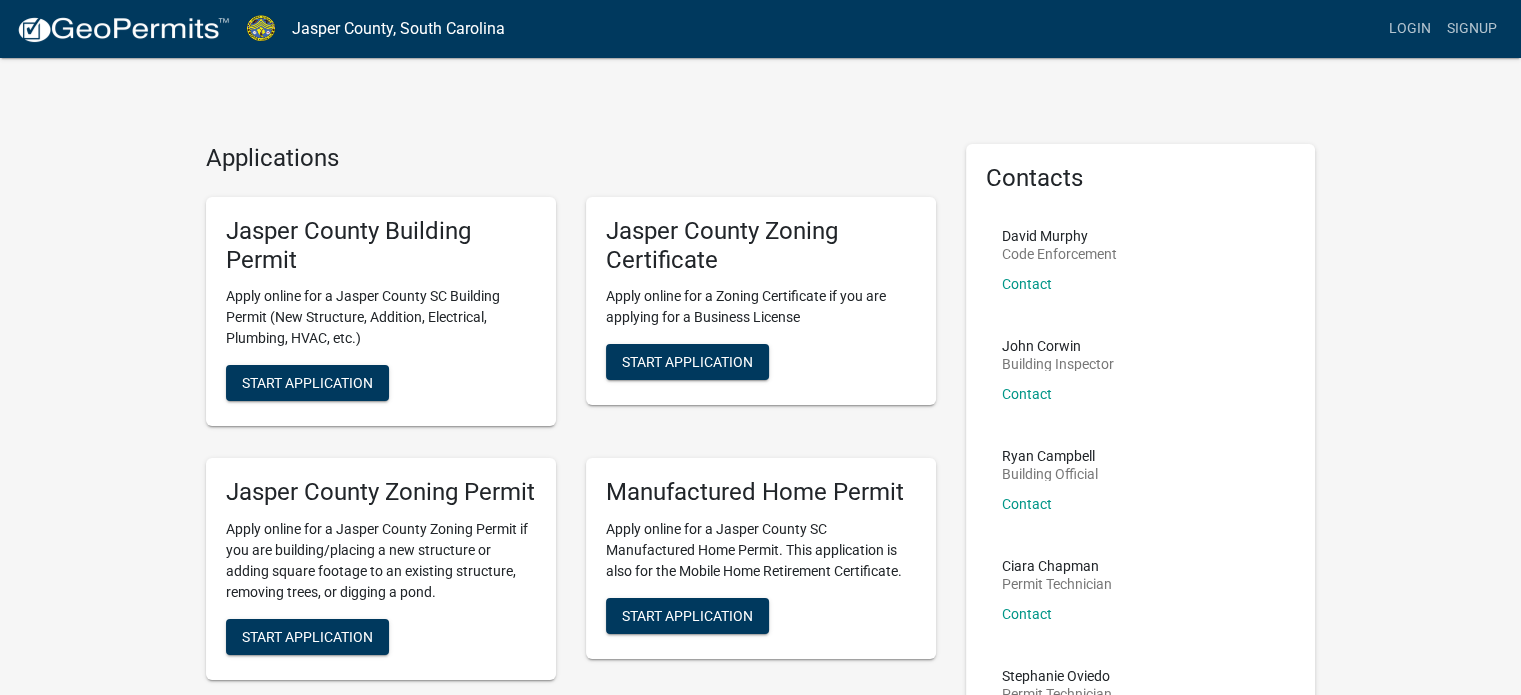 scroll, scrollTop: 76, scrollLeft: 0, axis: vertical 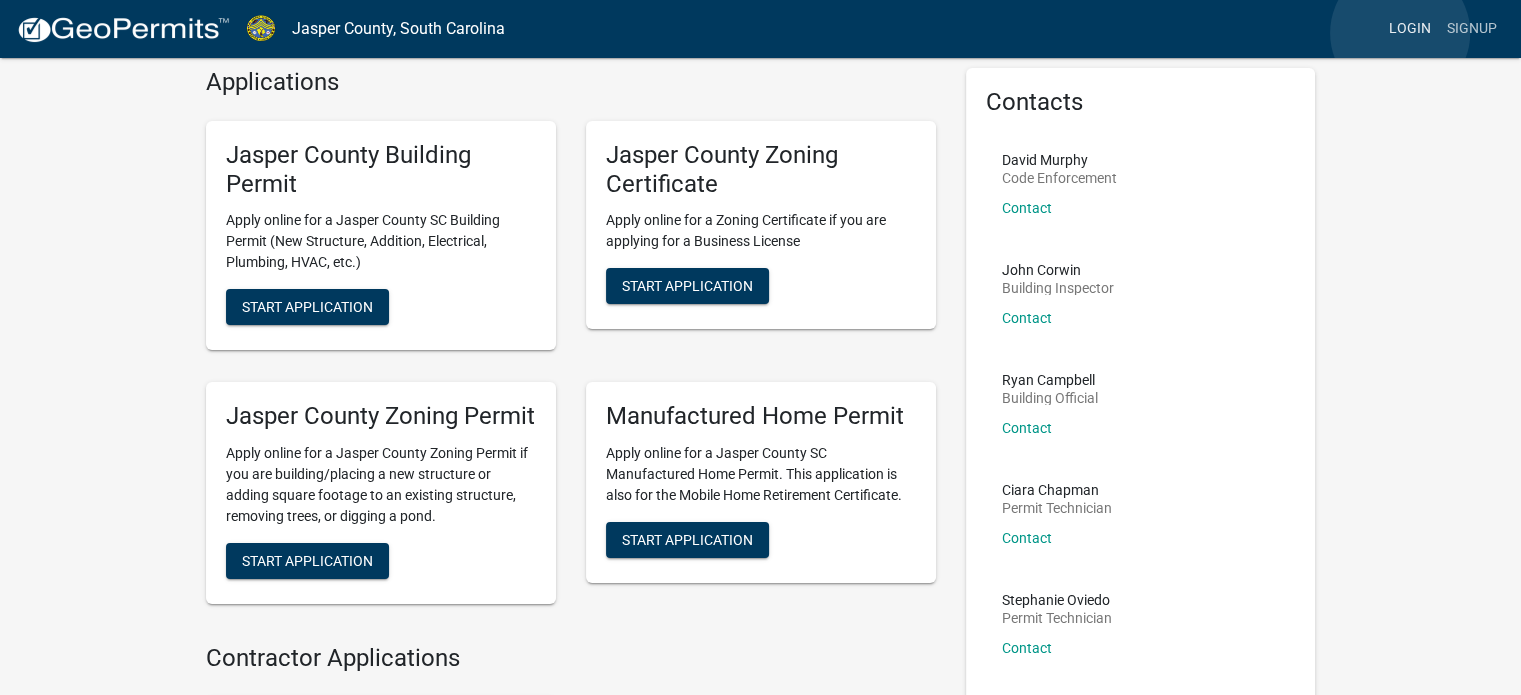 click on "Login" at bounding box center (1410, 29) 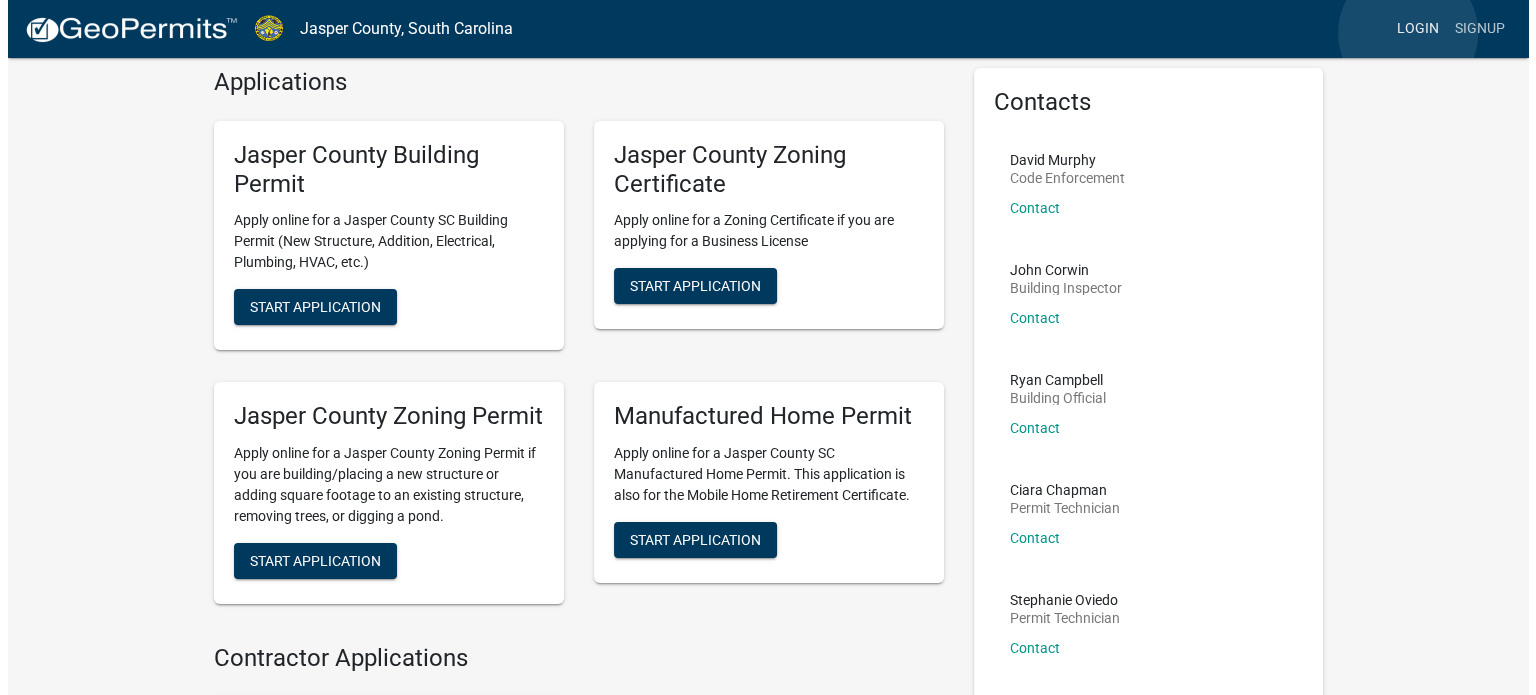 scroll, scrollTop: 0, scrollLeft: 0, axis: both 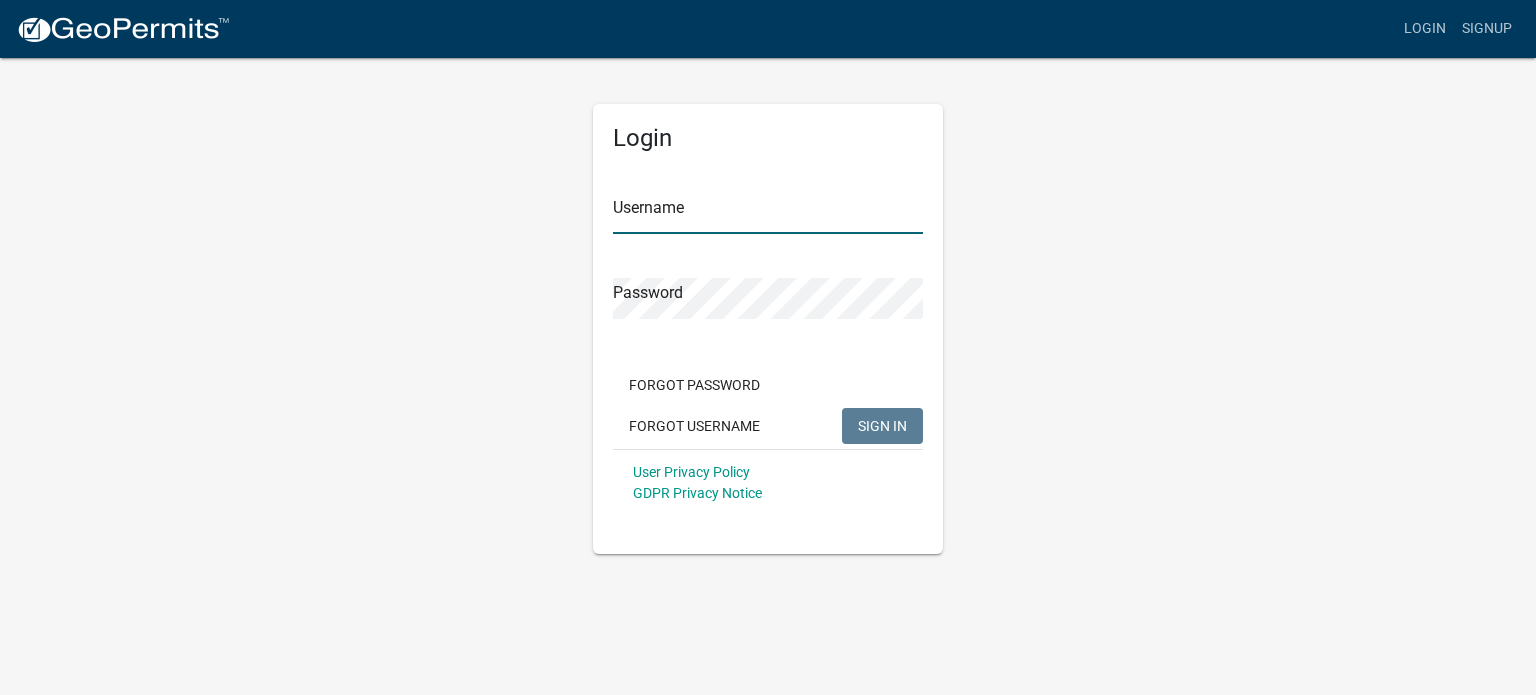 type on "codeenforcement" 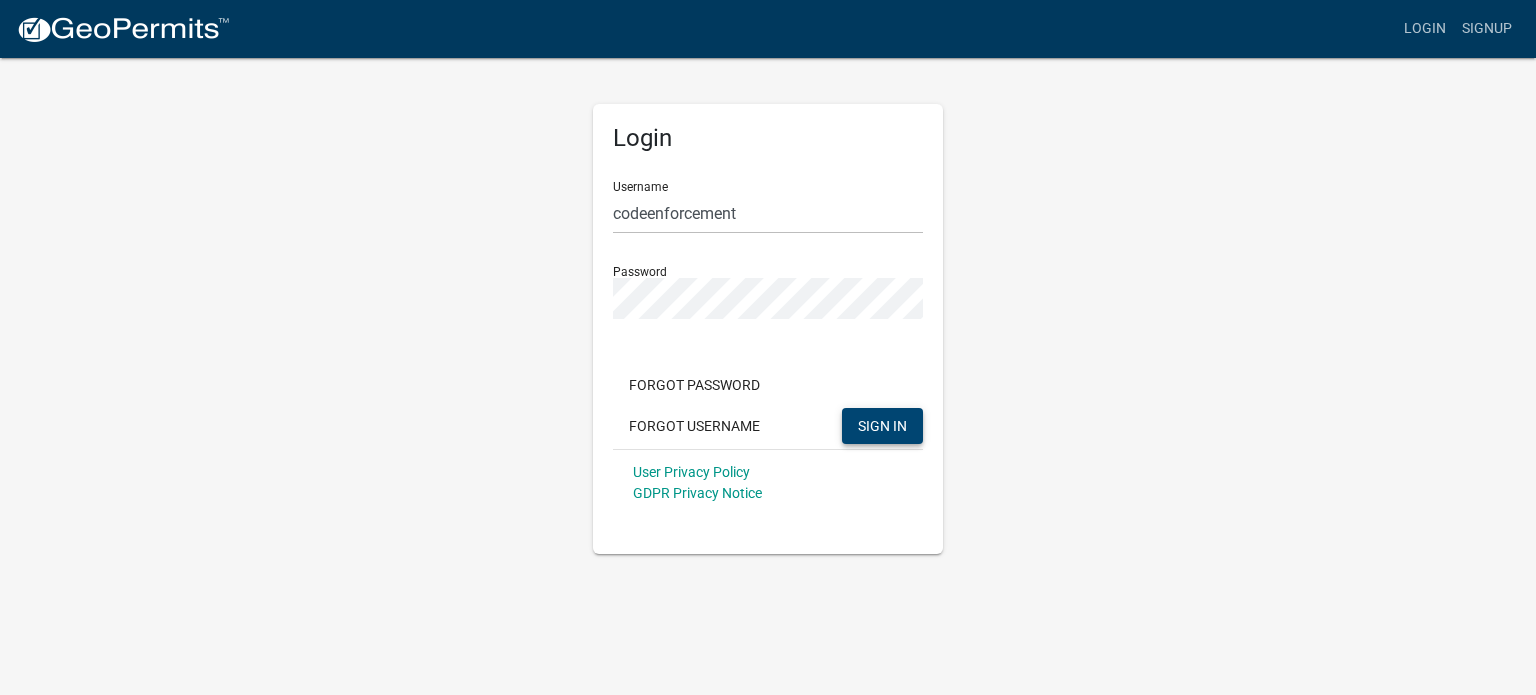 click on "SIGN IN" 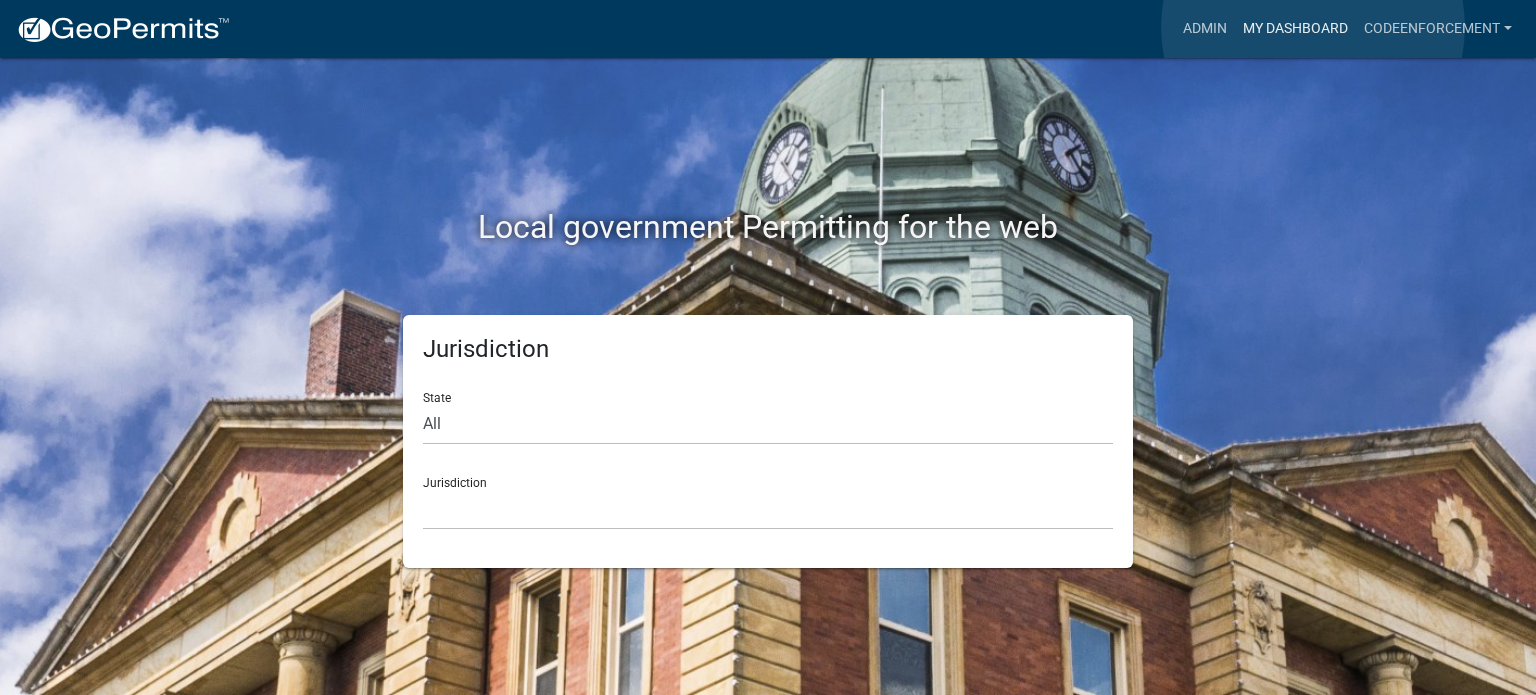 click on "My Dashboard" at bounding box center [1295, 29] 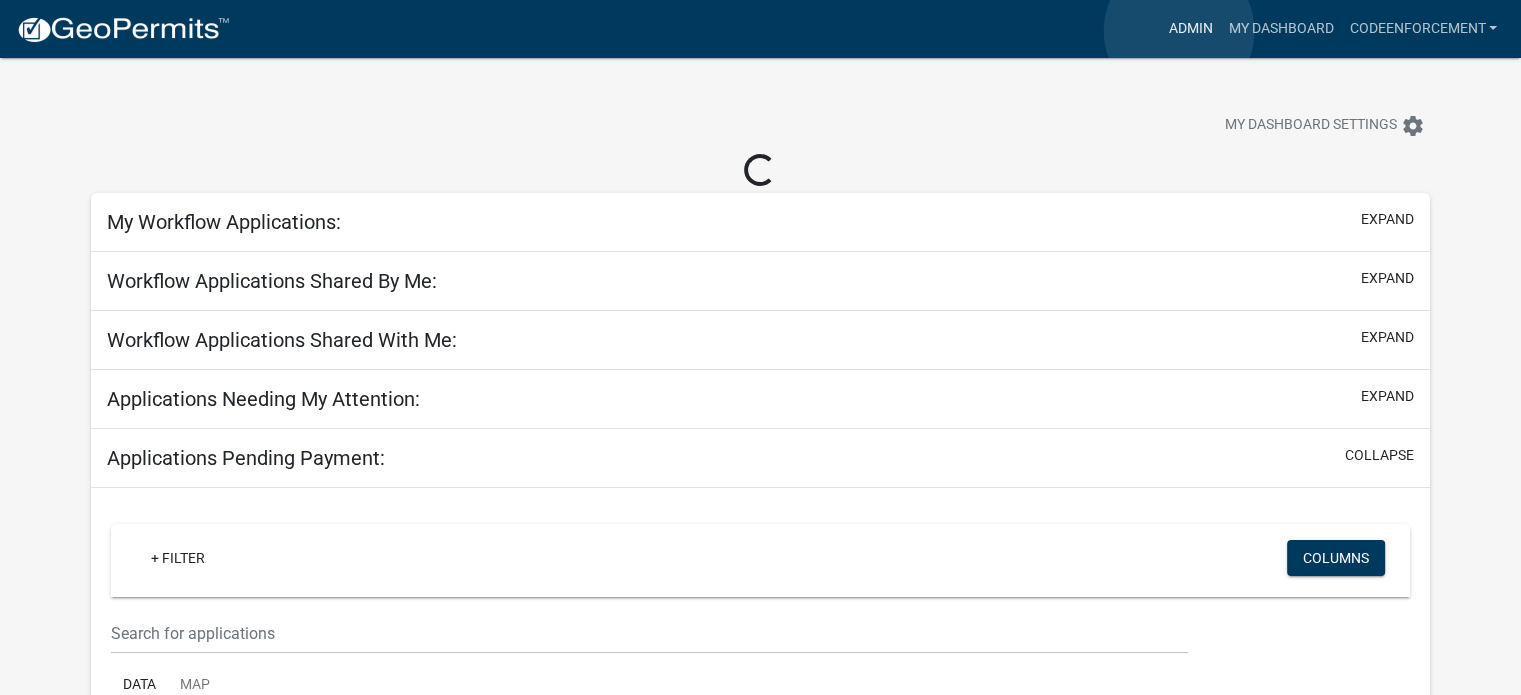 click on "Admin" at bounding box center [1190, 29] 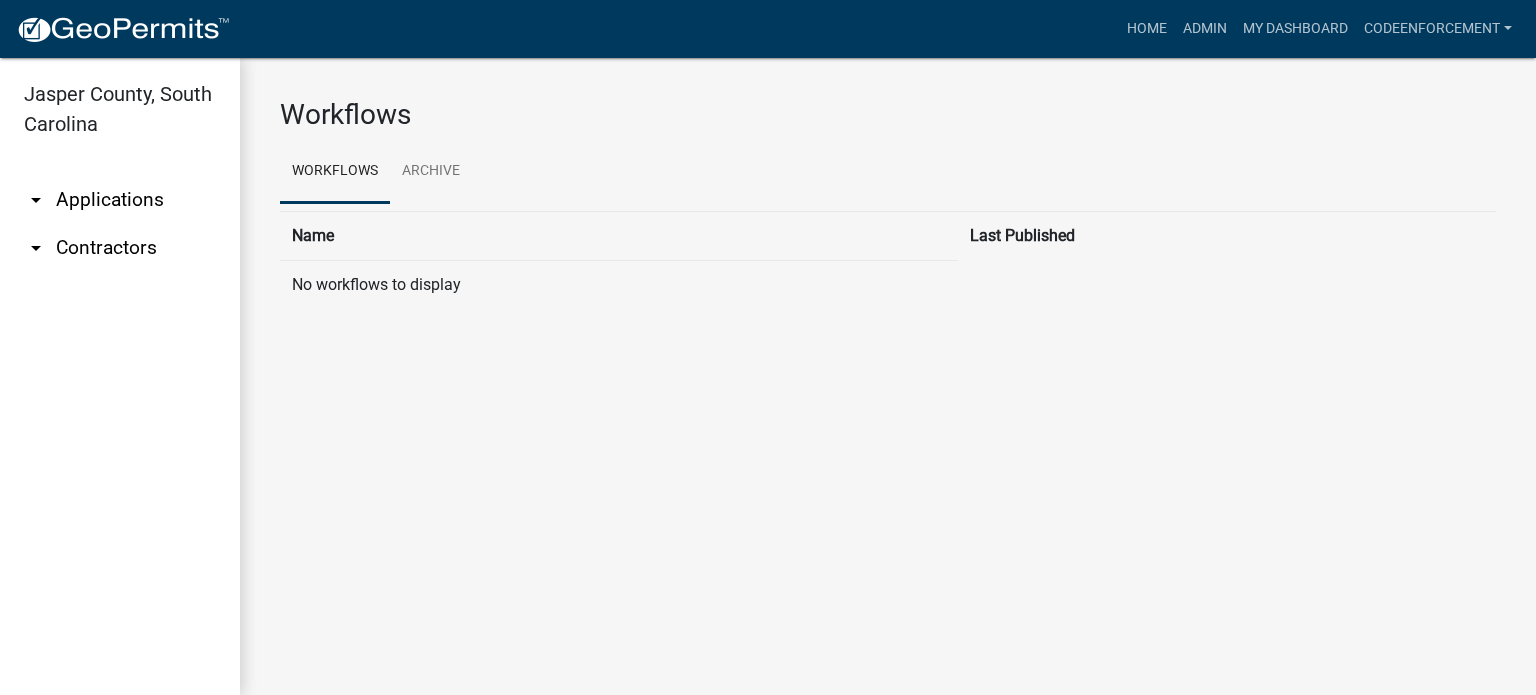 click on "arrow_drop_down   Applications" at bounding box center [120, 200] 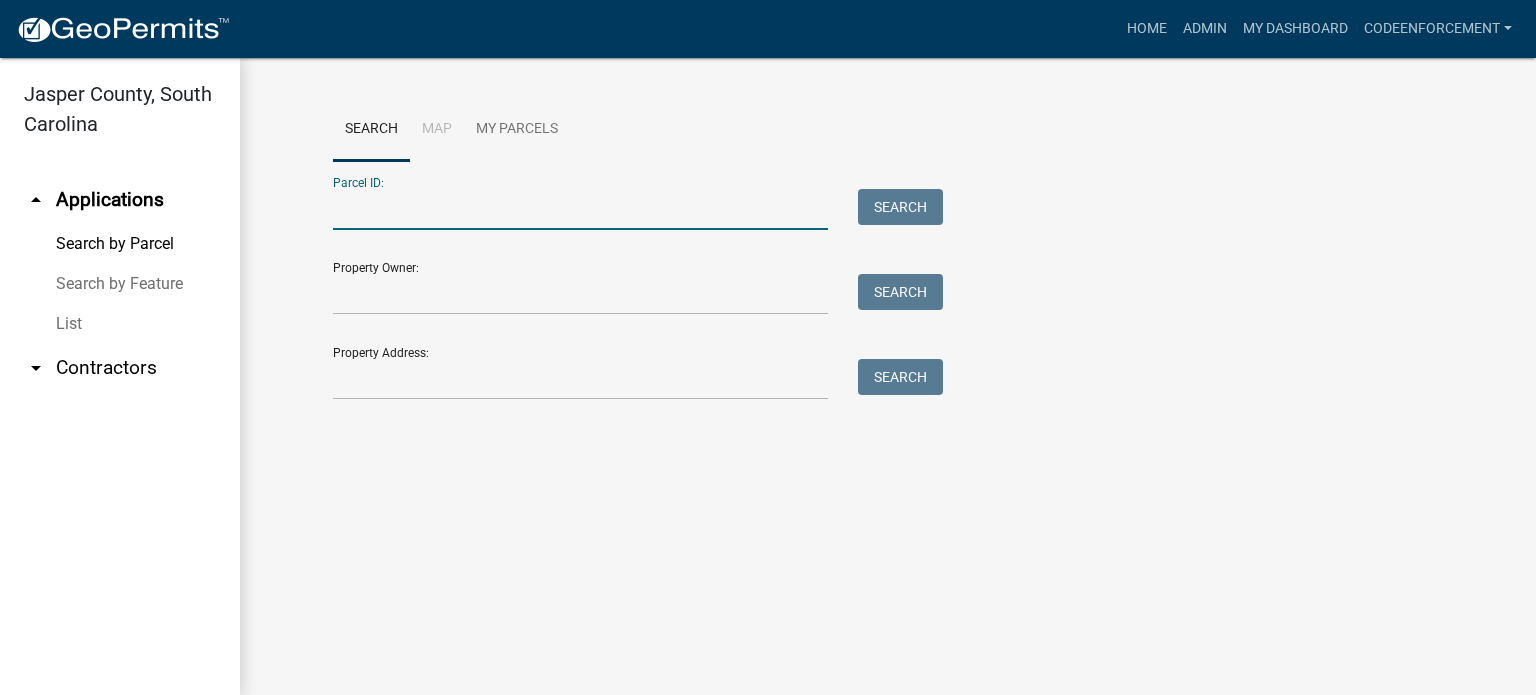 click on "Parcel ID:" at bounding box center [580, 209] 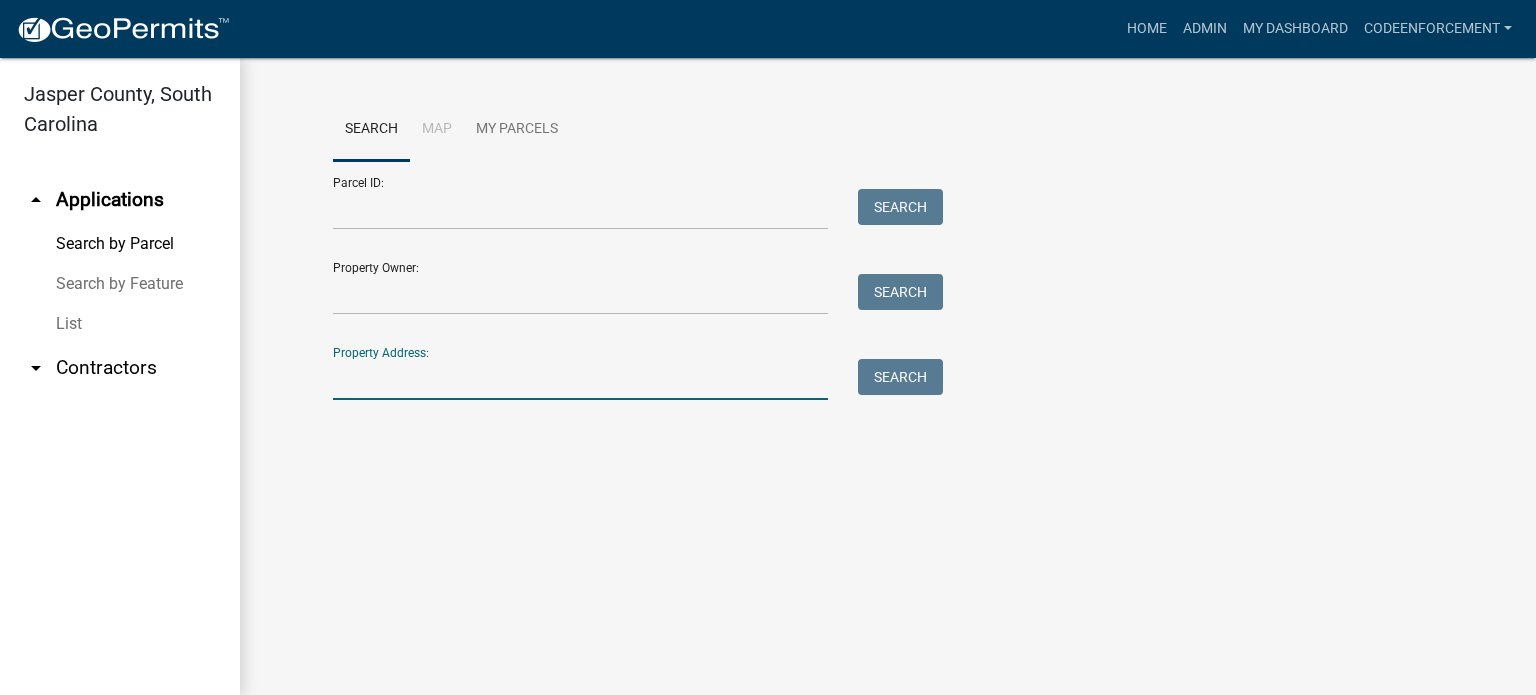 click on "Property Address:" at bounding box center (580, 379) 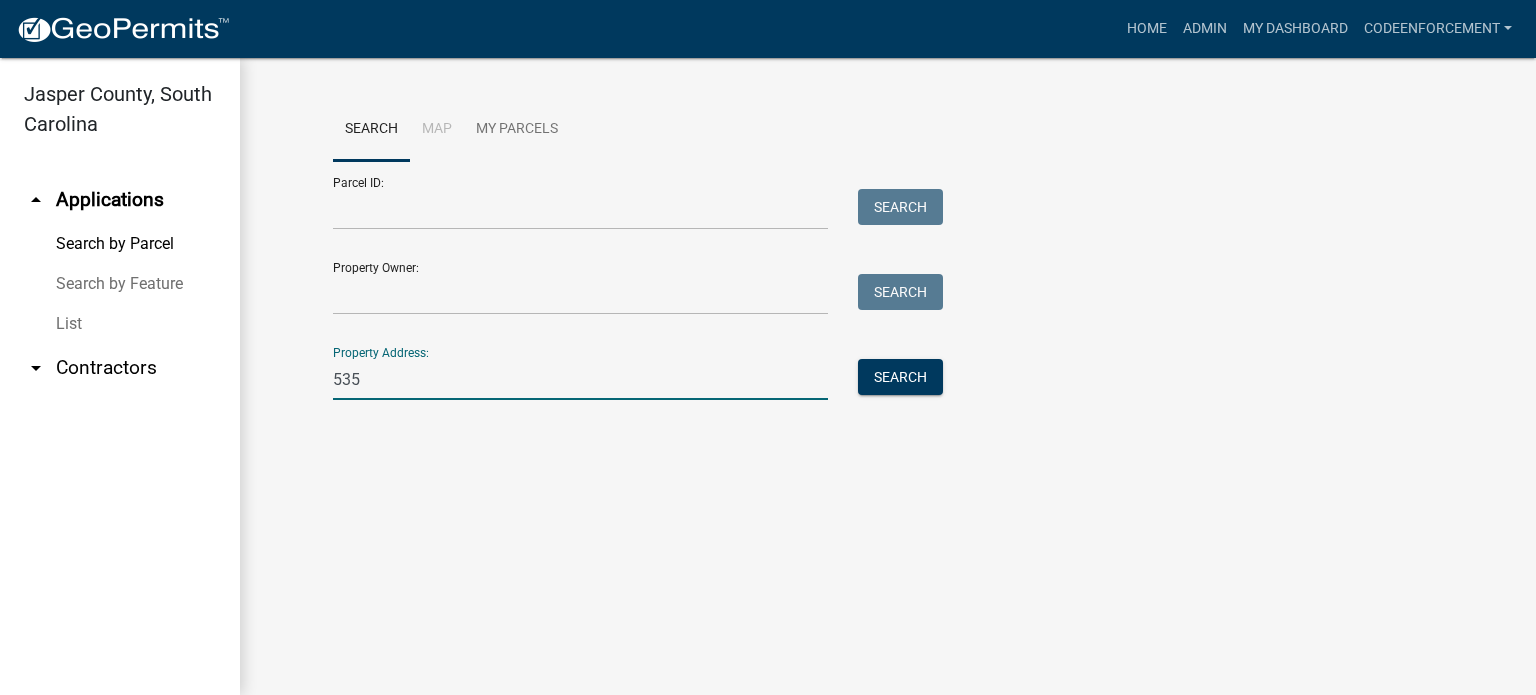 type on "[NUMBER] Stiney Road" 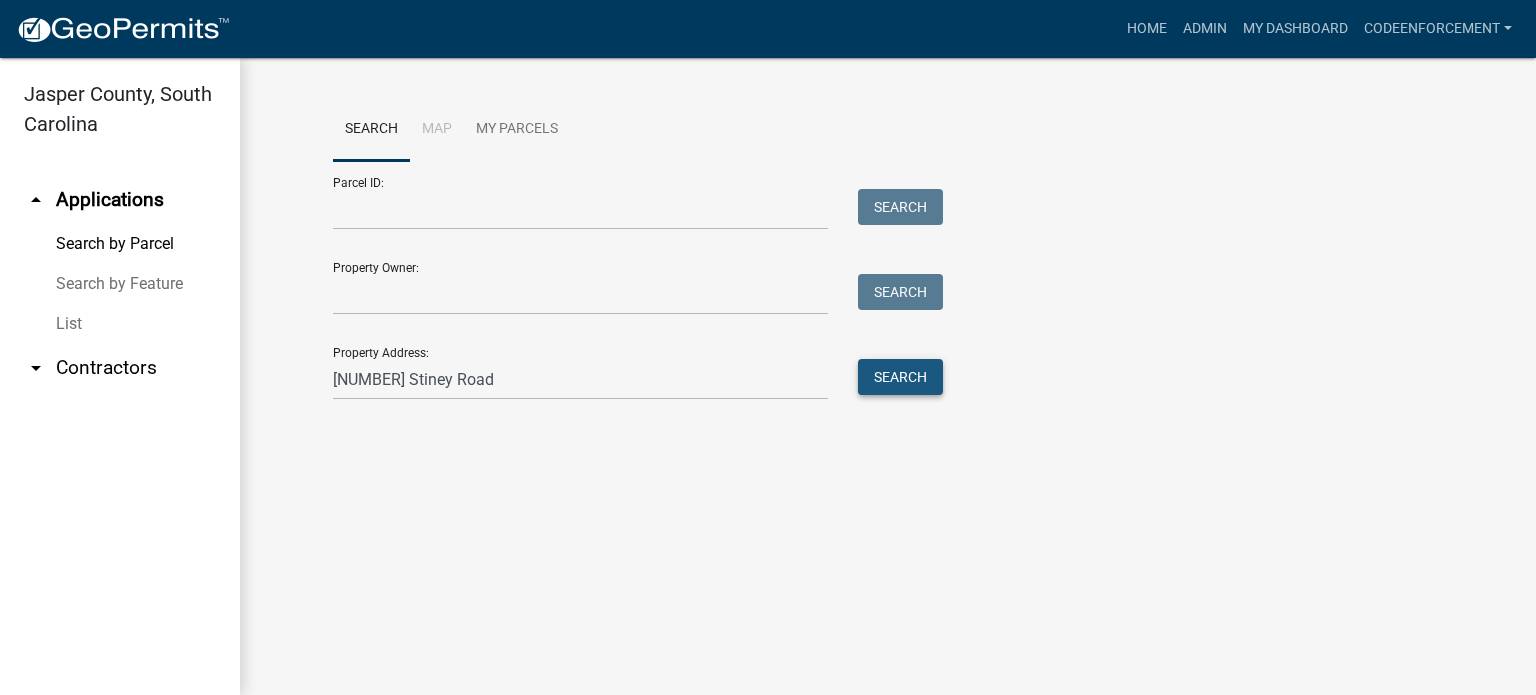 click on "Search" at bounding box center (900, 377) 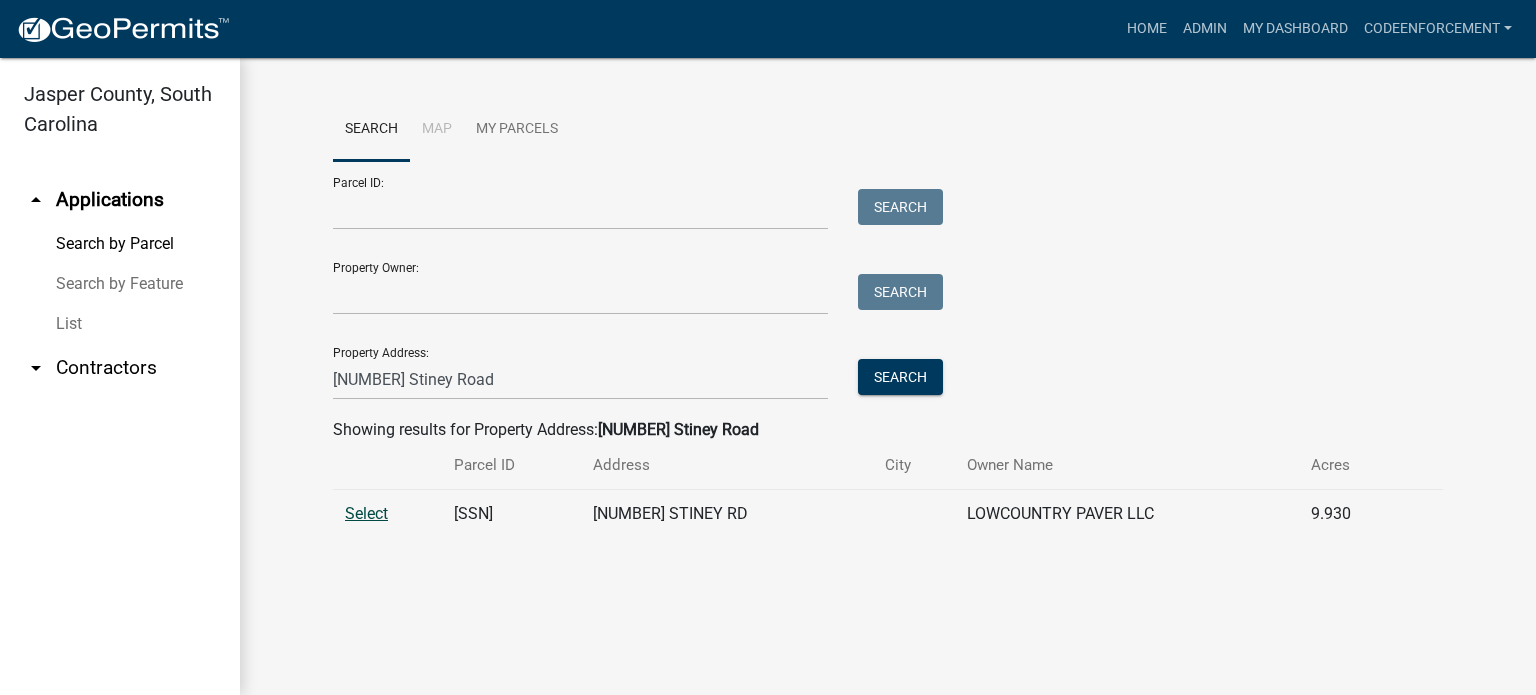 click on "Select" at bounding box center (366, 513) 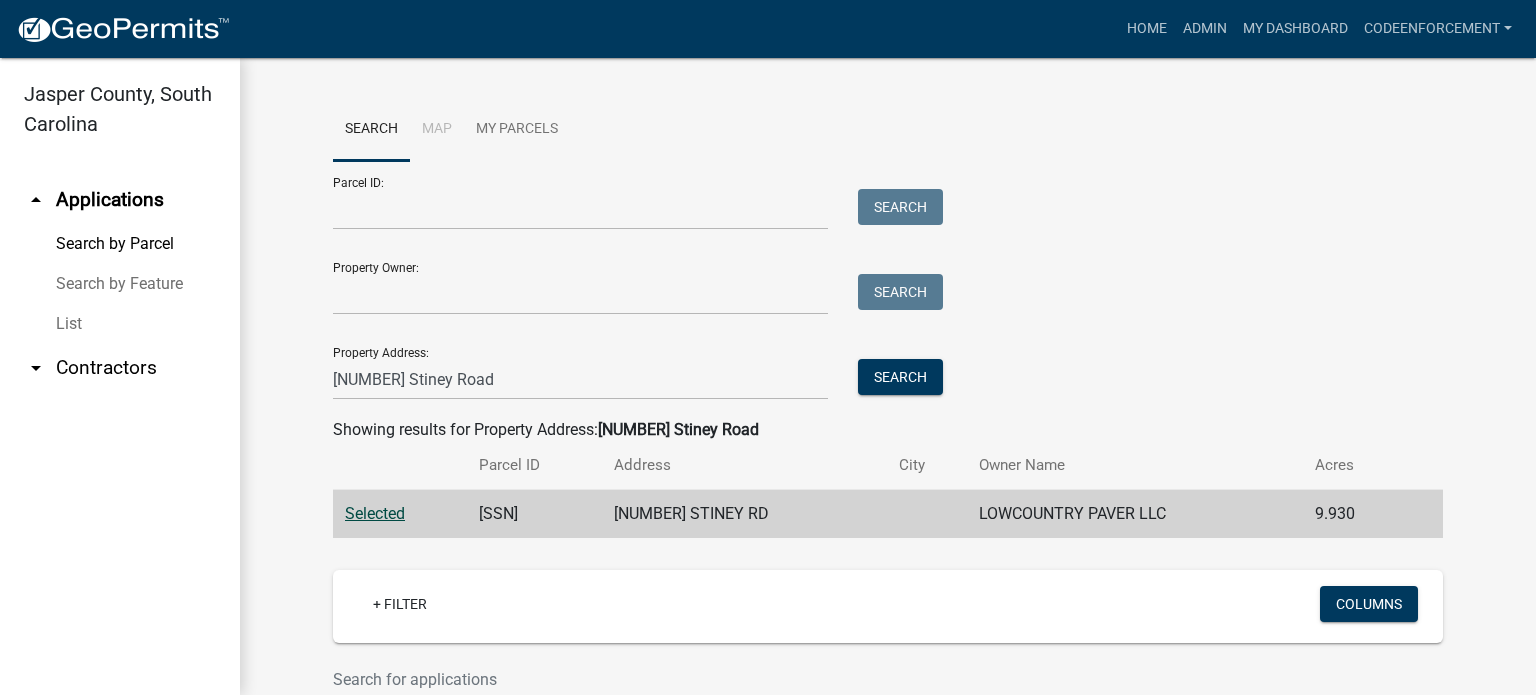 click on "Selected" at bounding box center (375, 513) 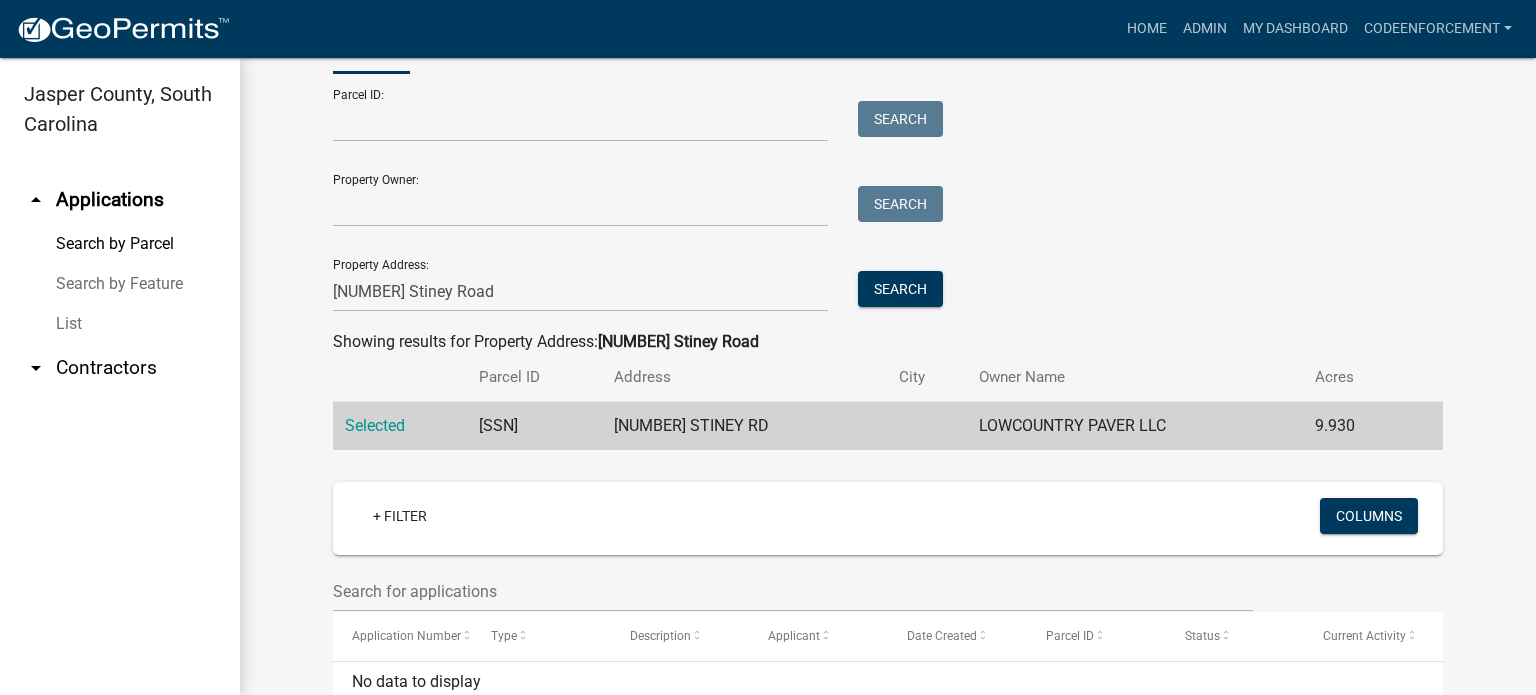 scroll, scrollTop: 82, scrollLeft: 0, axis: vertical 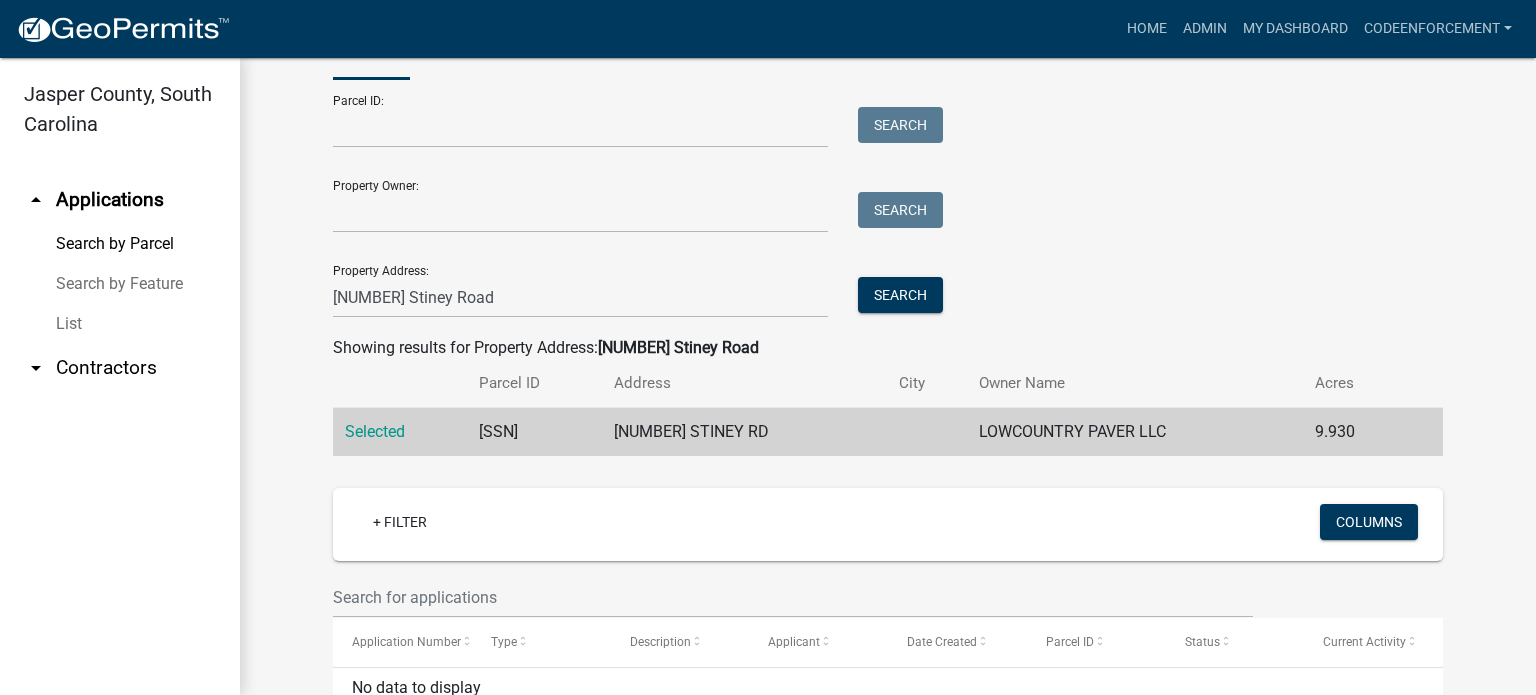 click on "[NUMBER] STINEY RD" at bounding box center (744, 432) 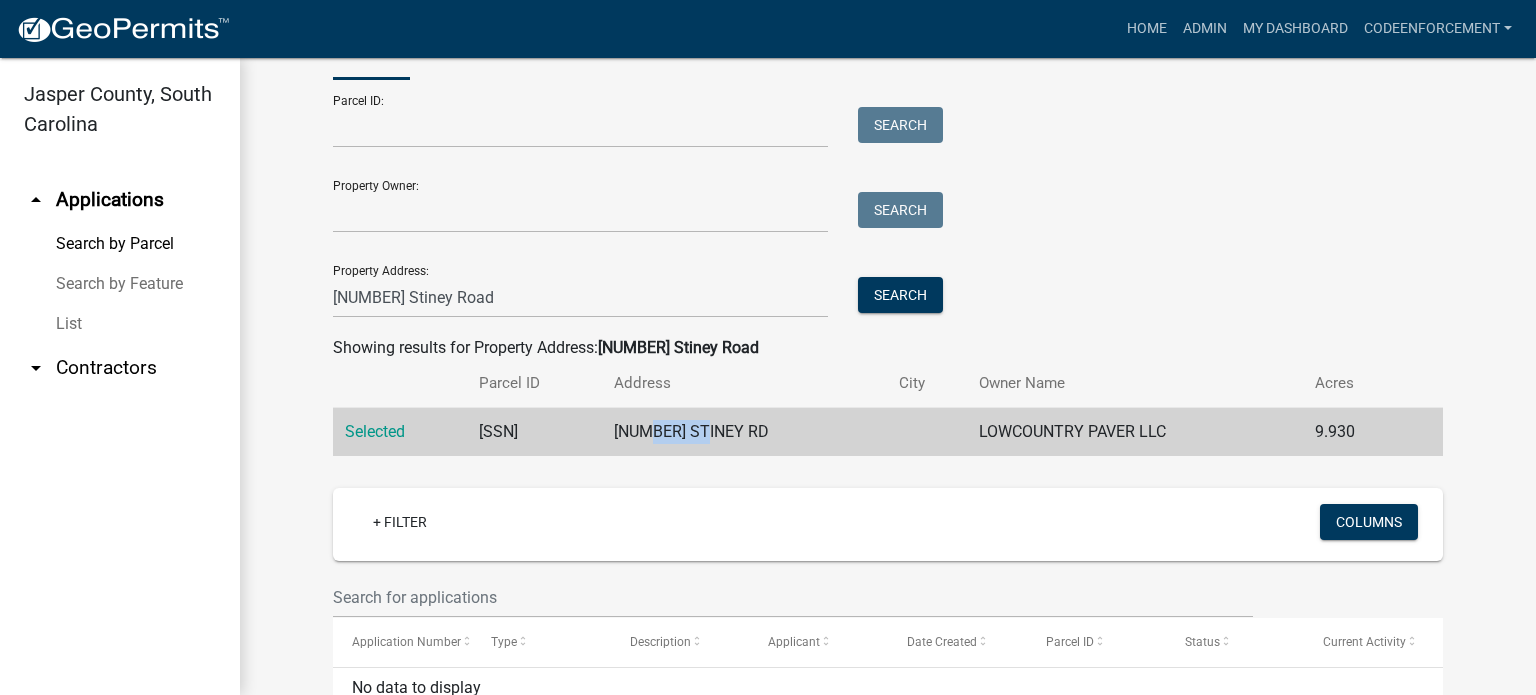 click on "[NUMBER] STINEY RD" at bounding box center [744, 432] 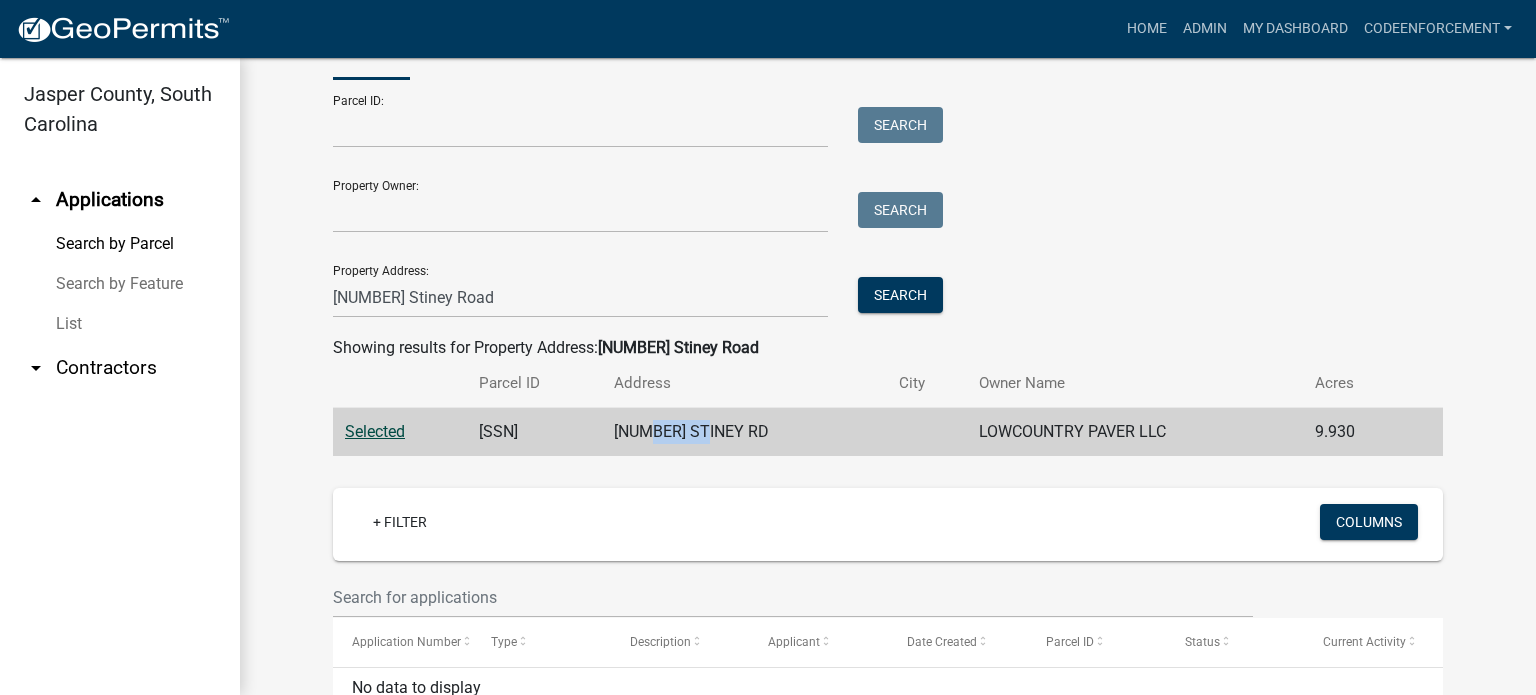 click on "Selected" at bounding box center [375, 431] 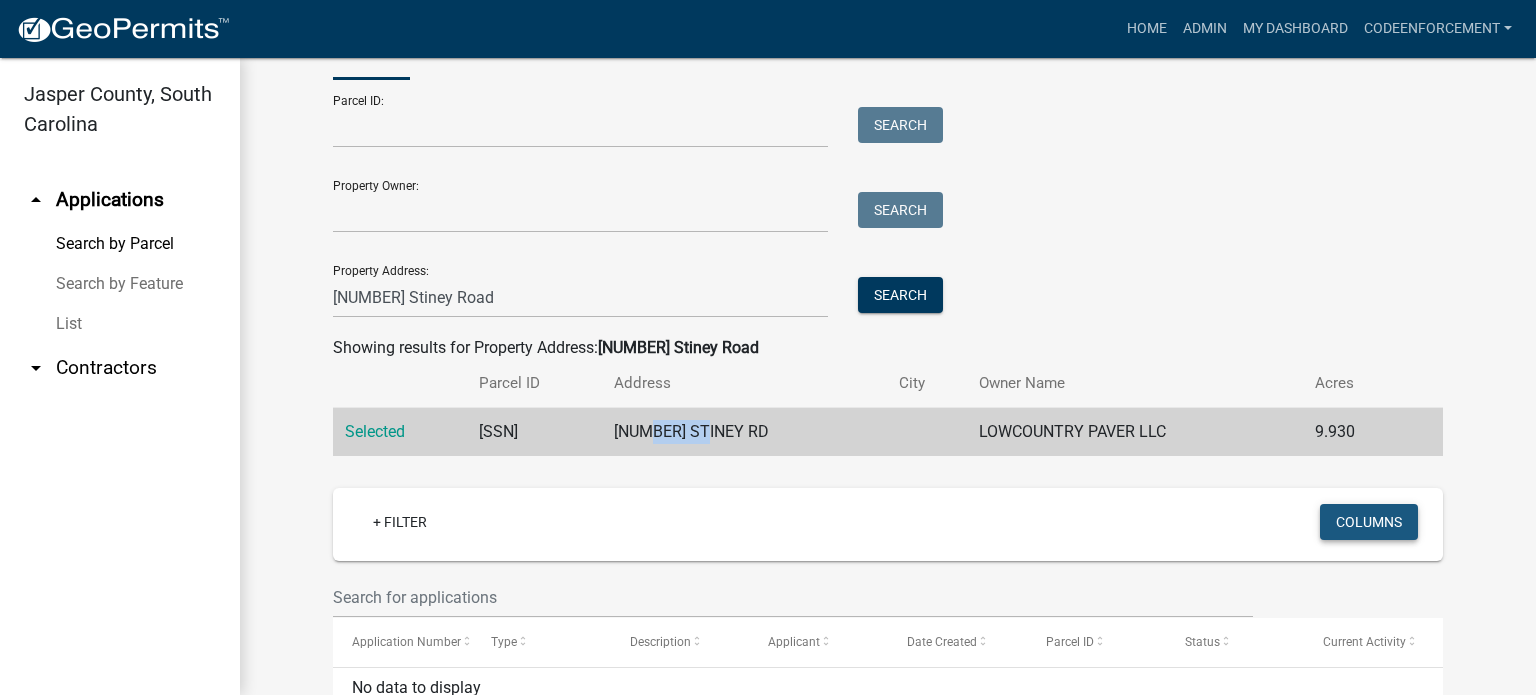 click on "Columns" at bounding box center [1369, 522] 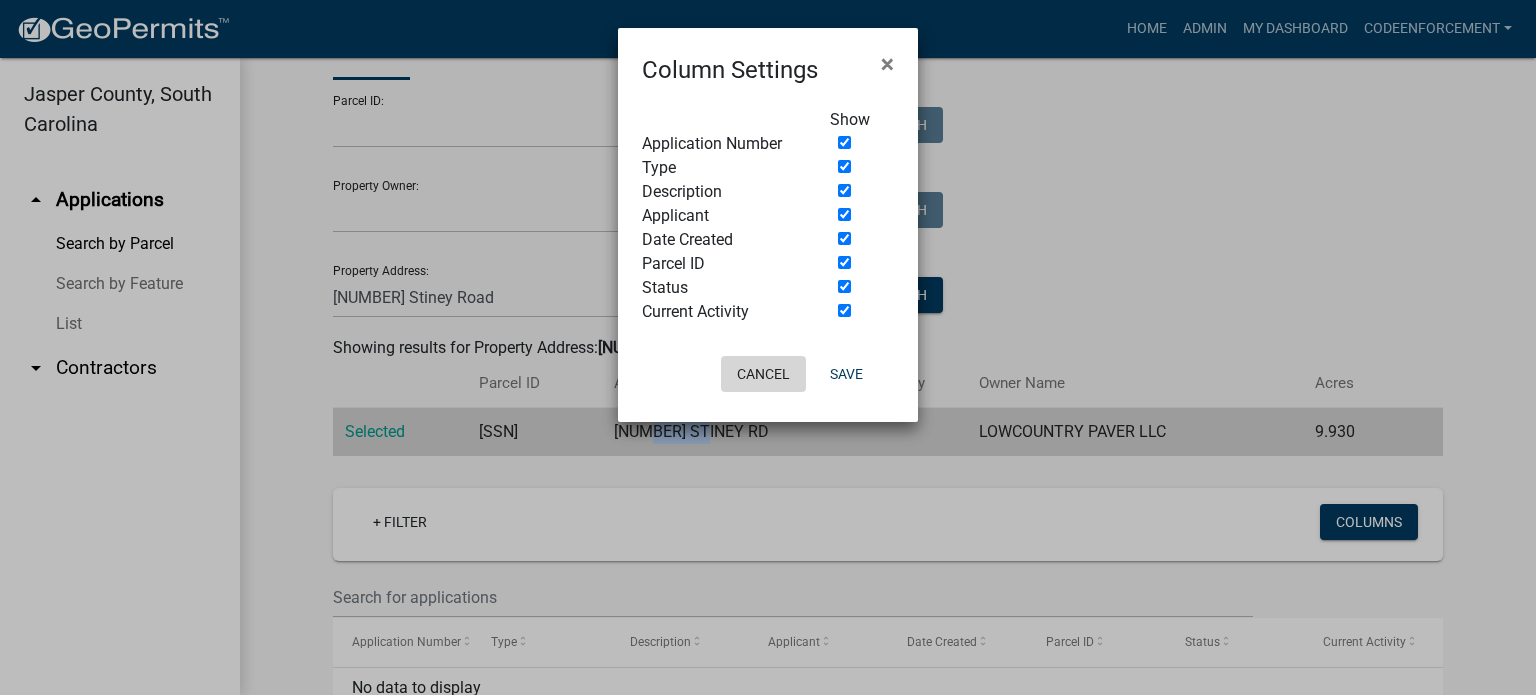 click on "Cancel" 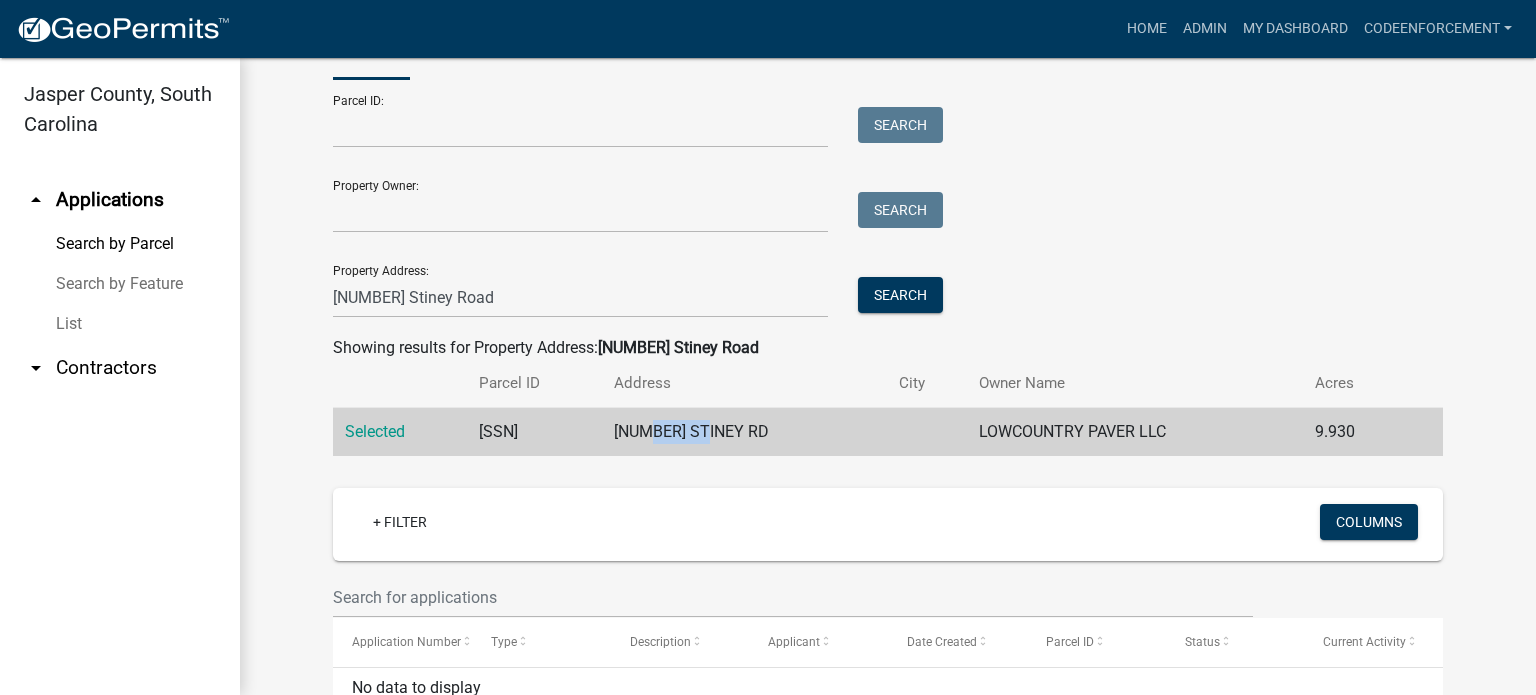 drag, startPoint x: 576, startPoint y: 430, endPoint x: 451, endPoint y: 425, distance: 125.09996 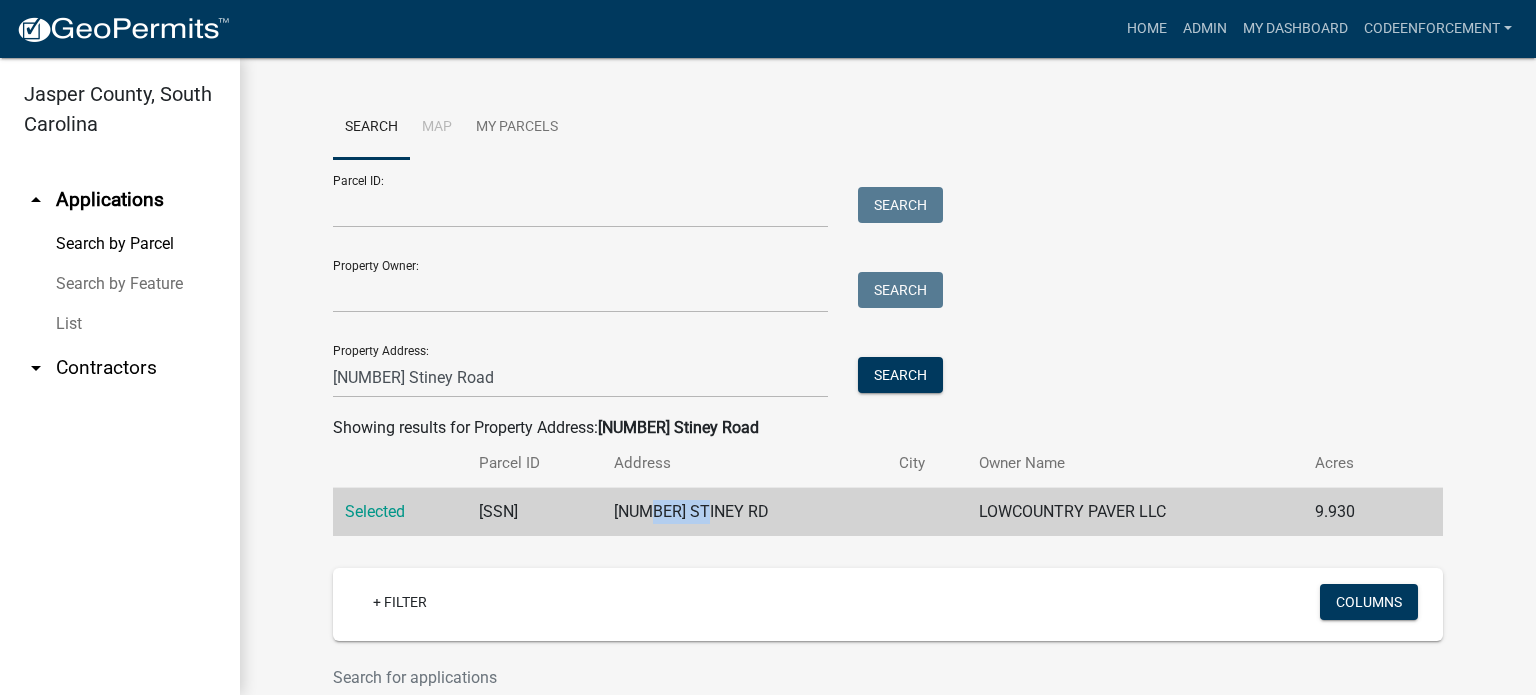 scroll, scrollTop: 2, scrollLeft: 0, axis: vertical 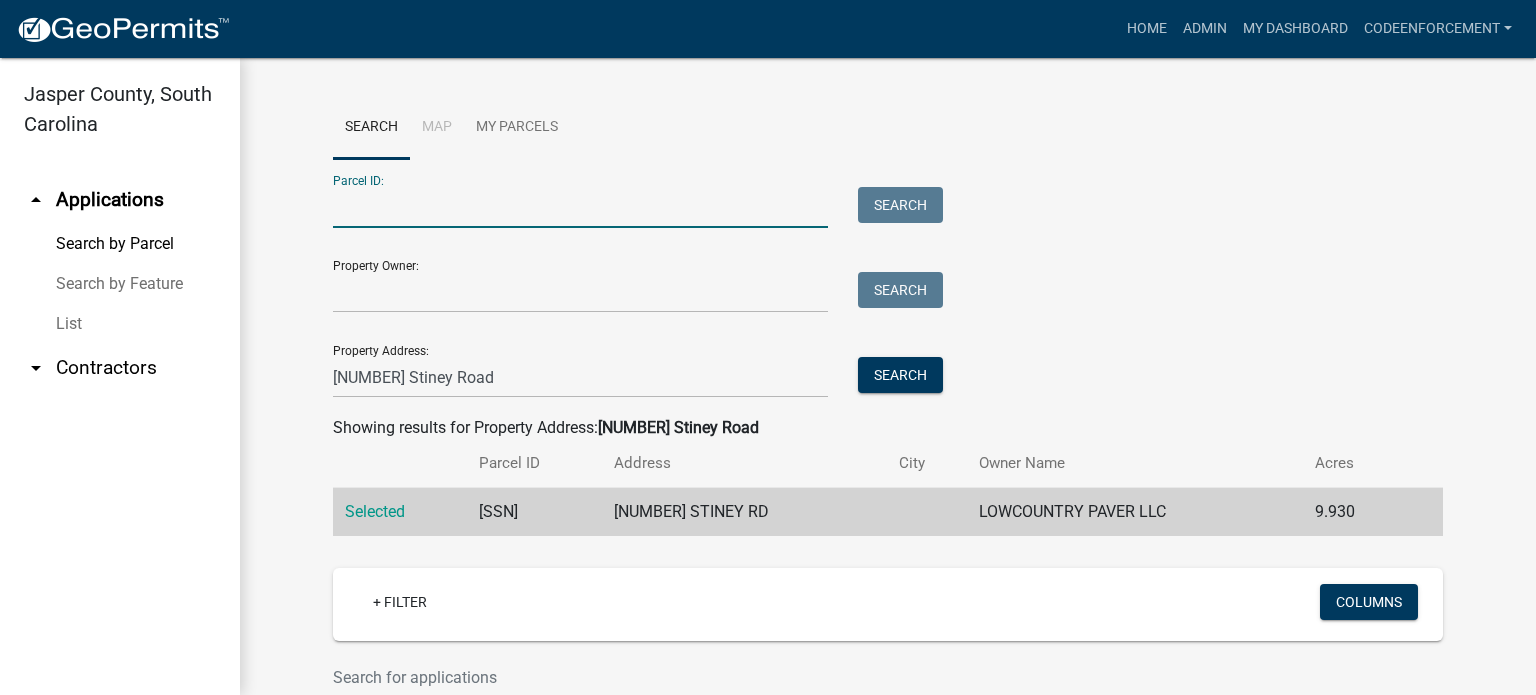 click on "Parcel ID:" at bounding box center (580, 207) 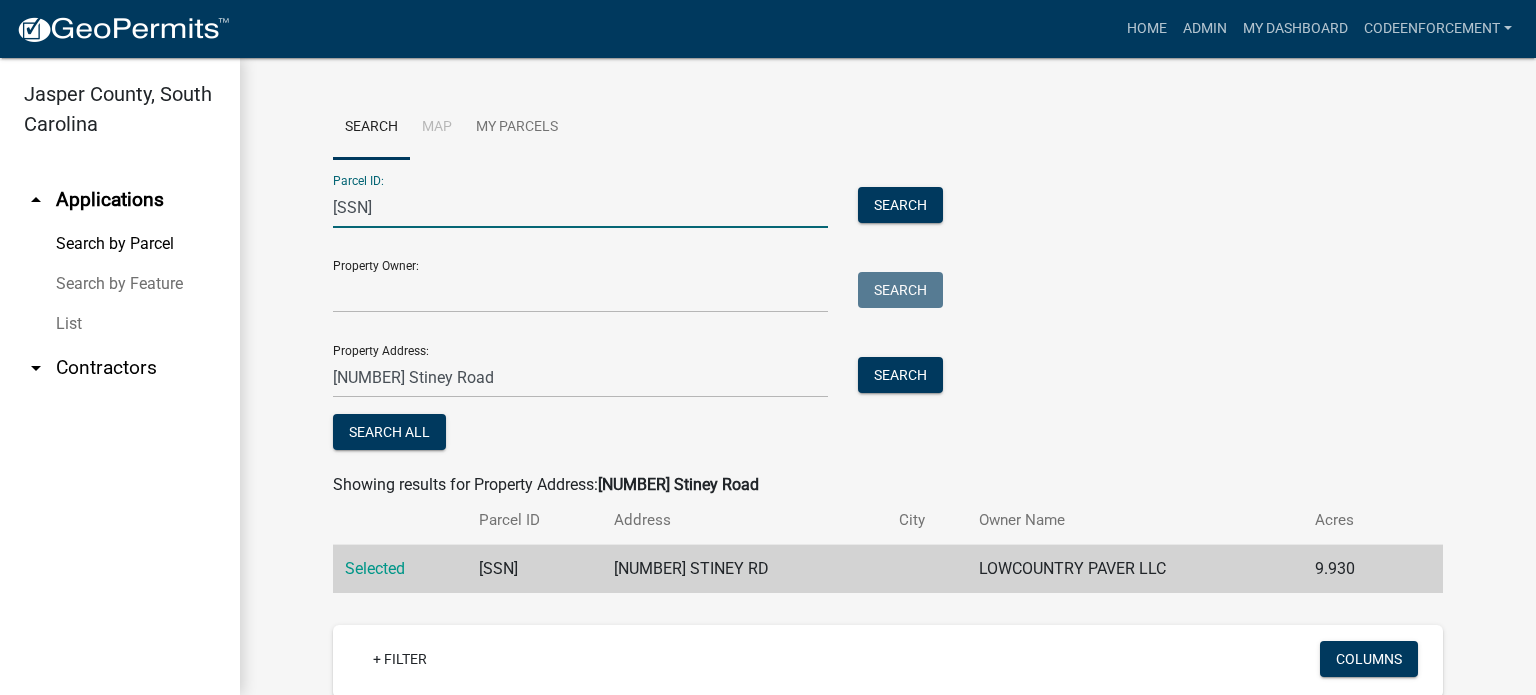 type on "[SSN]" 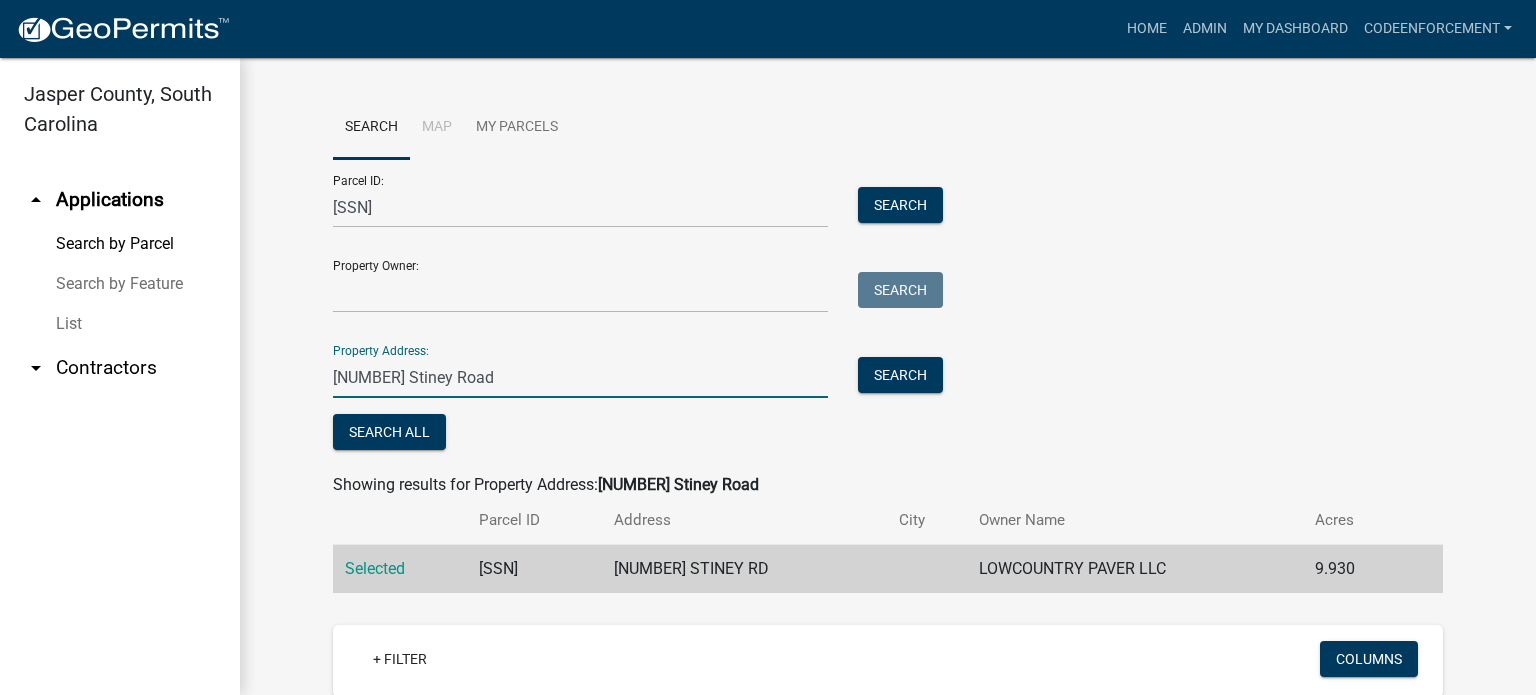 click on "[NUMBER] Stiney Road" at bounding box center (580, 377) 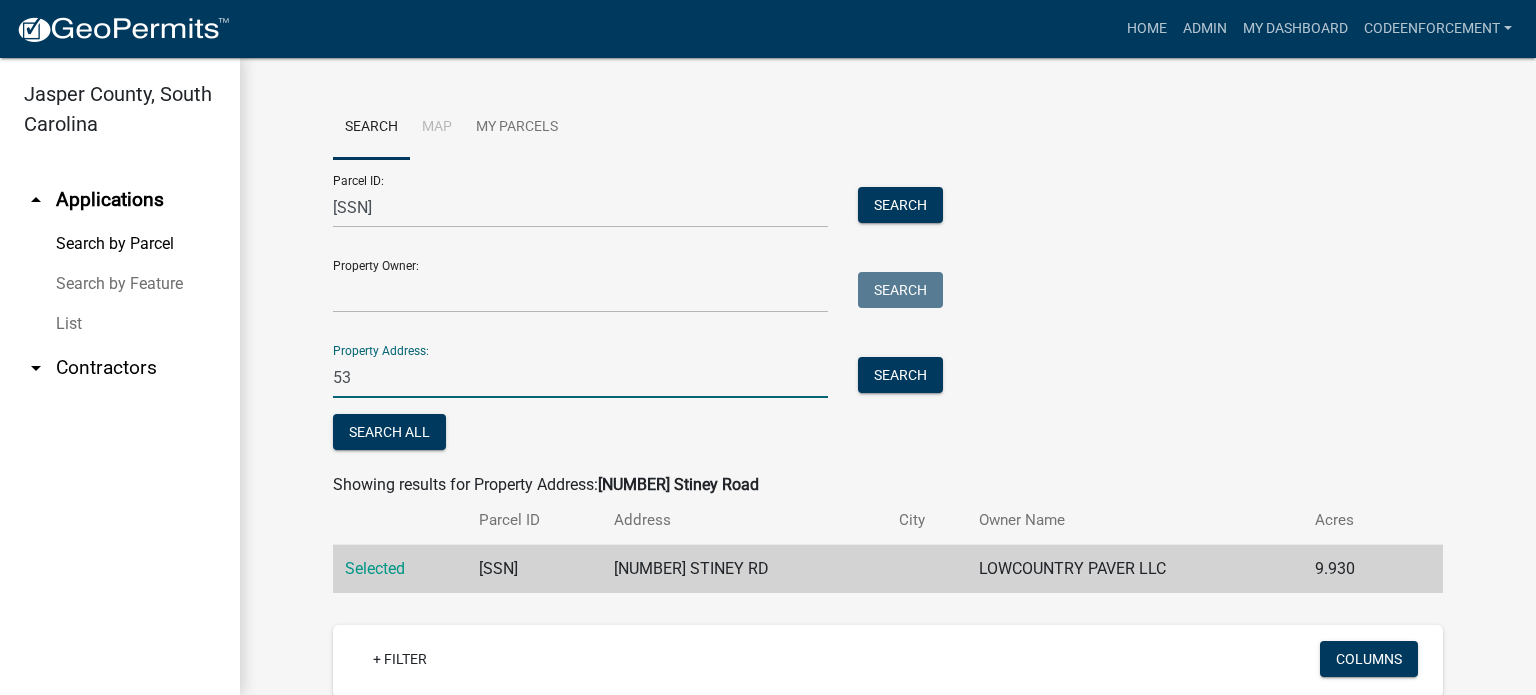 type on "5" 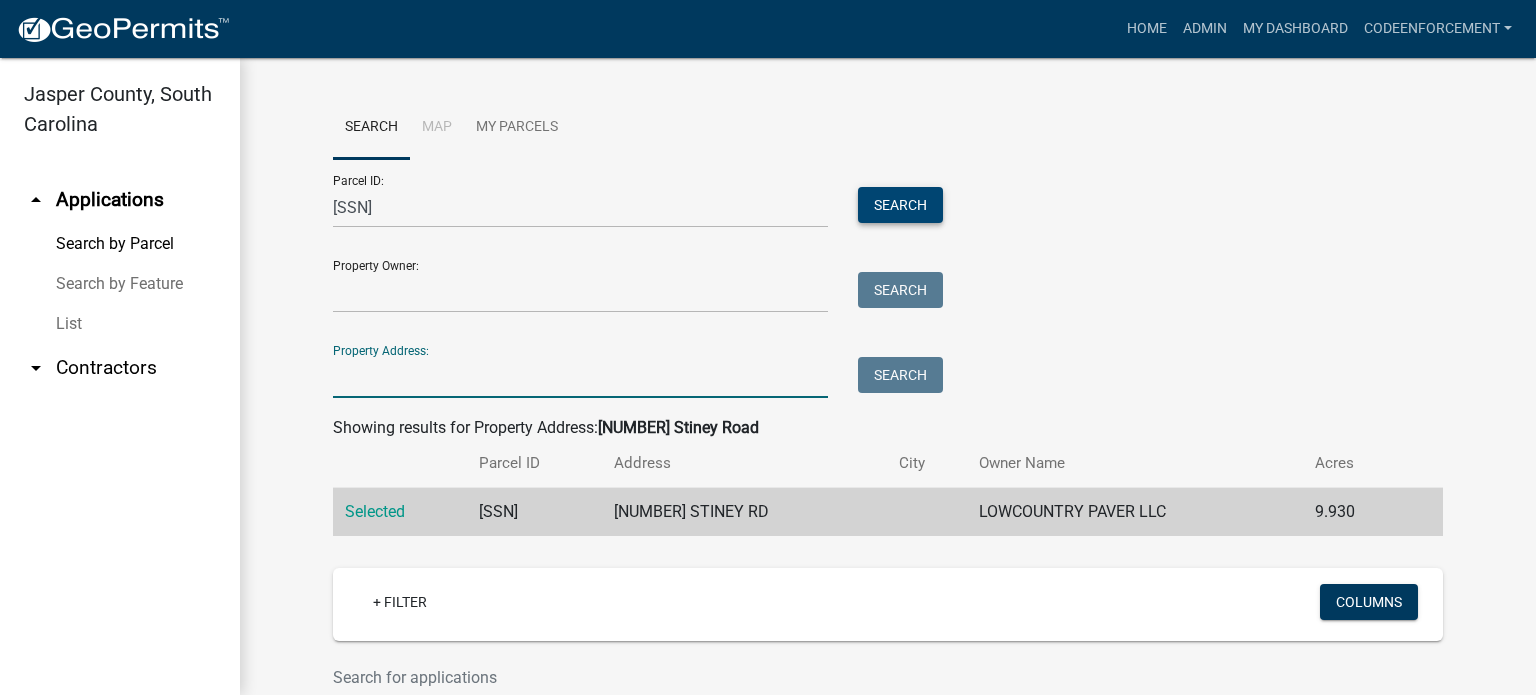 type 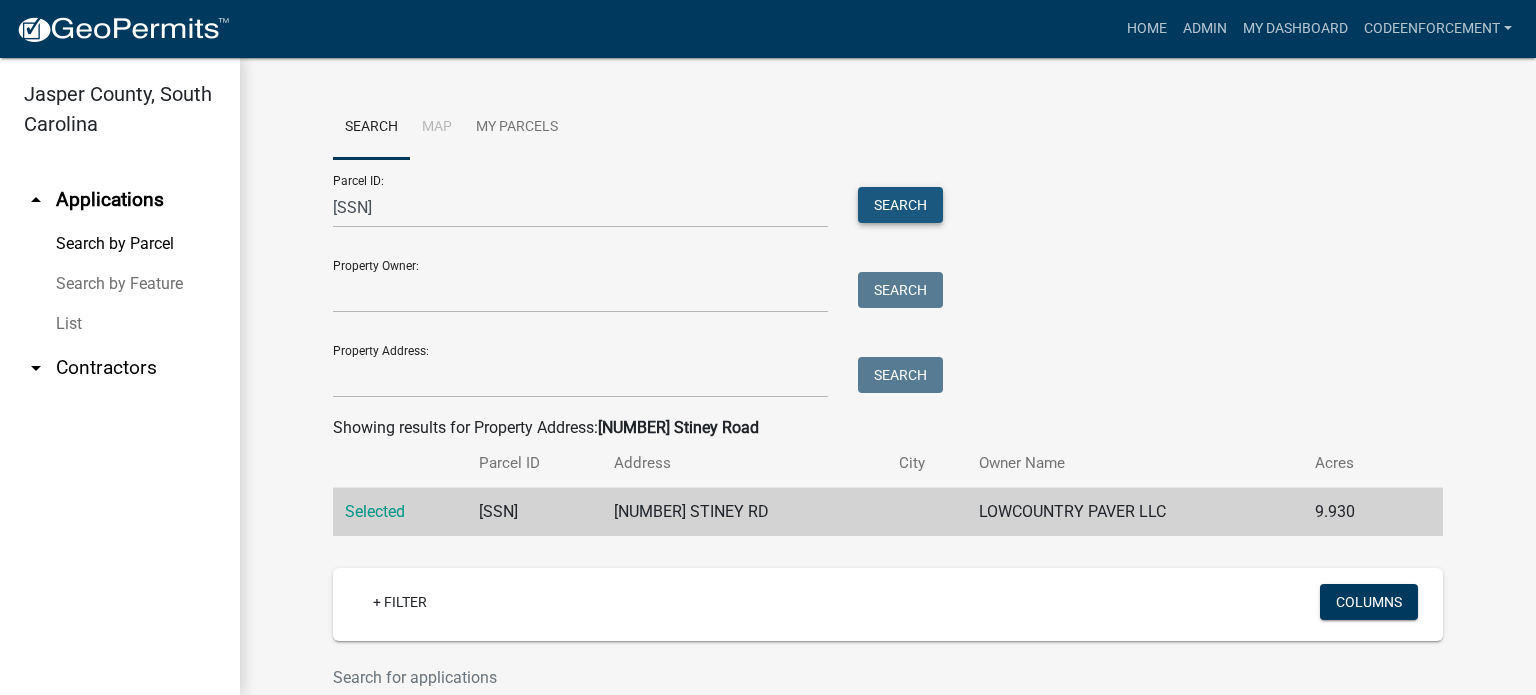 click on "Search" at bounding box center [900, 205] 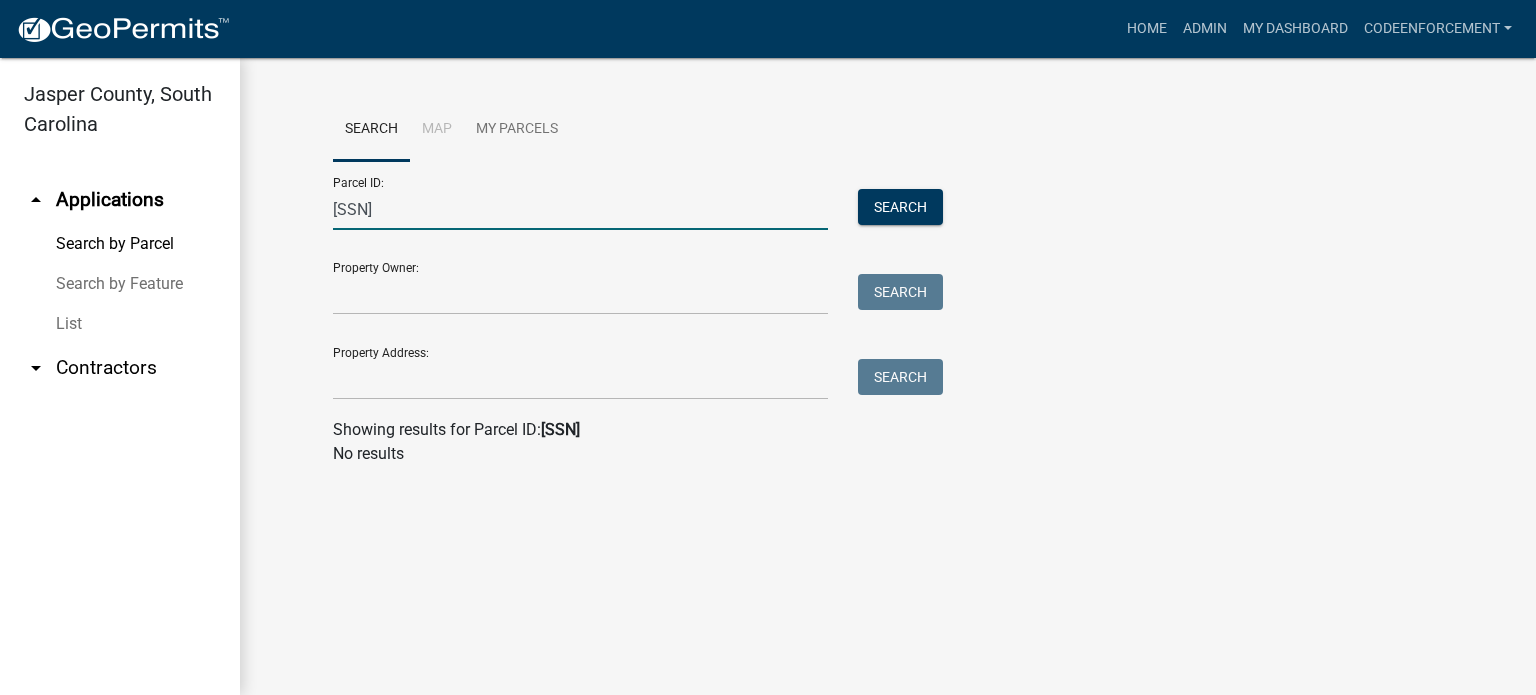 click on "[SSN]" at bounding box center (580, 209) 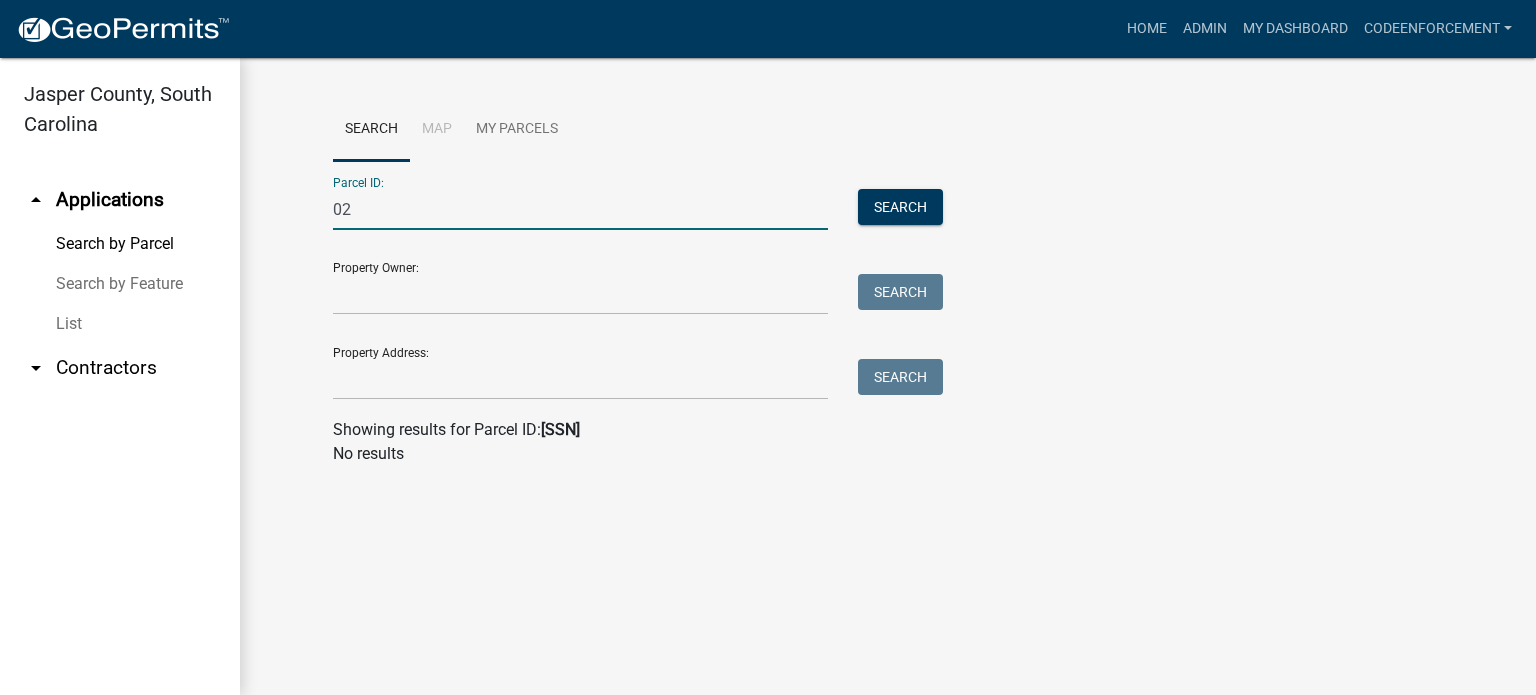 type on "0" 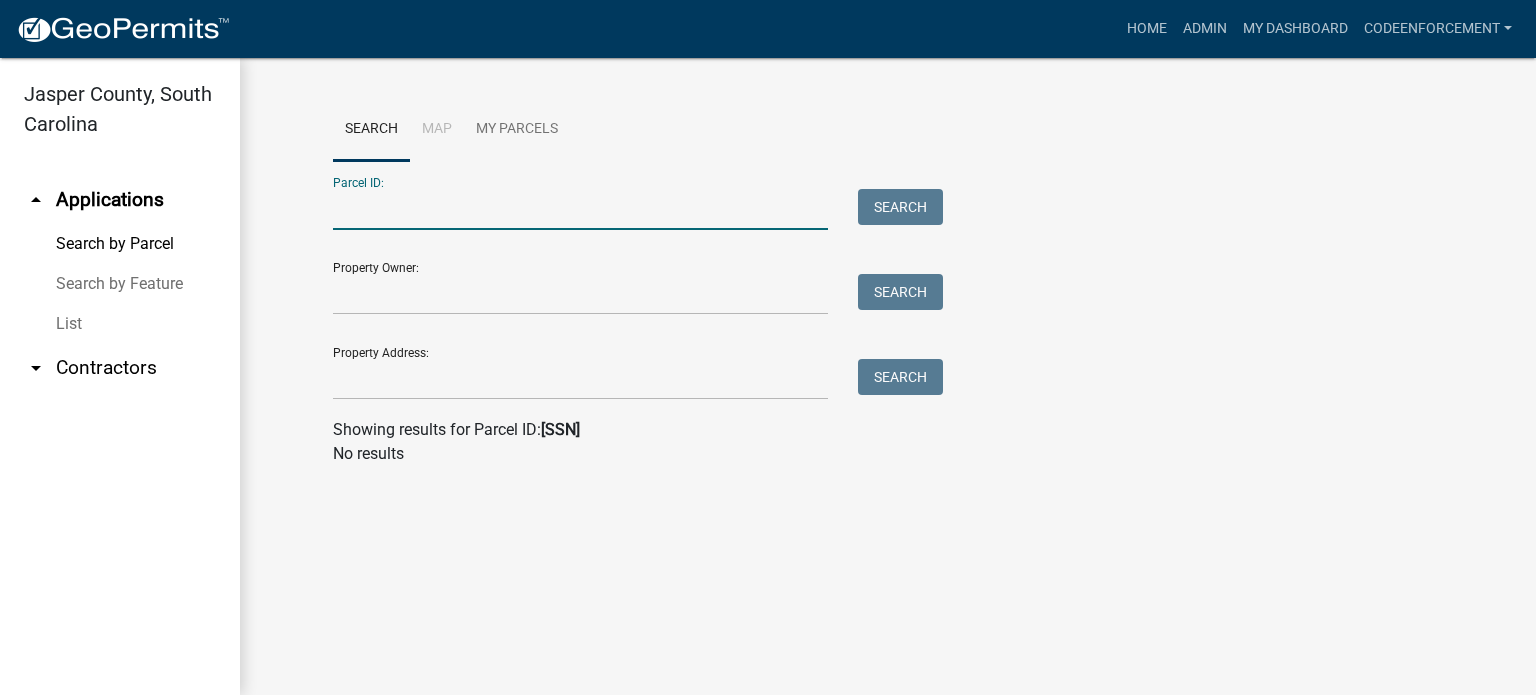 type 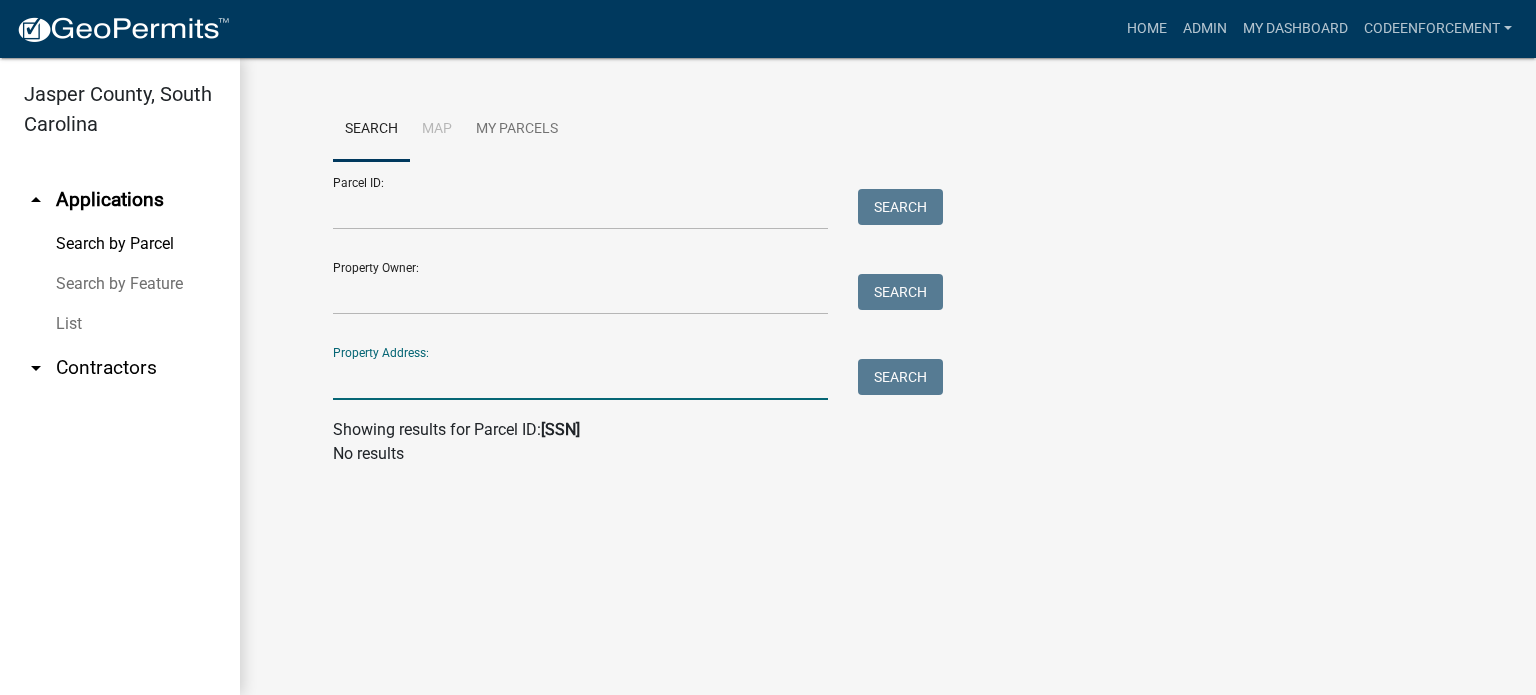click on "Property Address:" at bounding box center [580, 379] 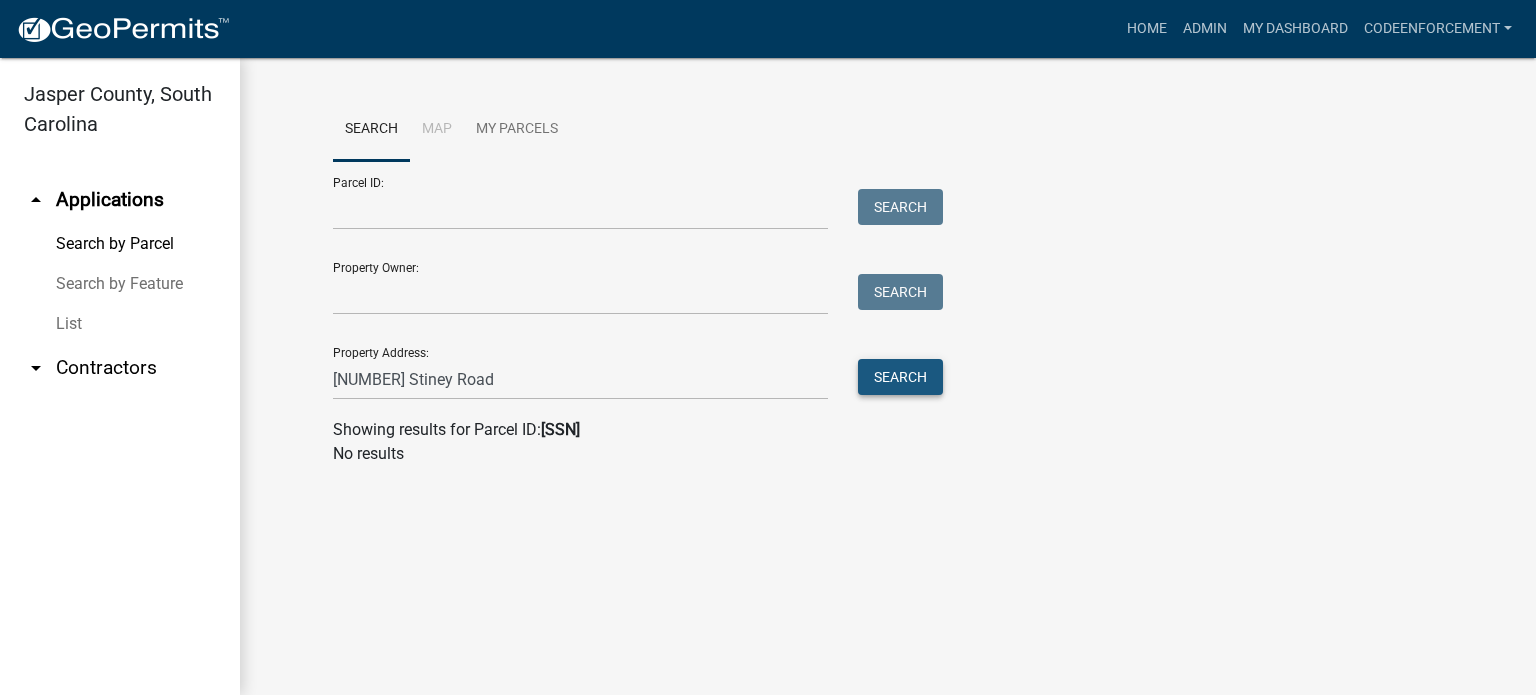 click on "Search" at bounding box center [900, 377] 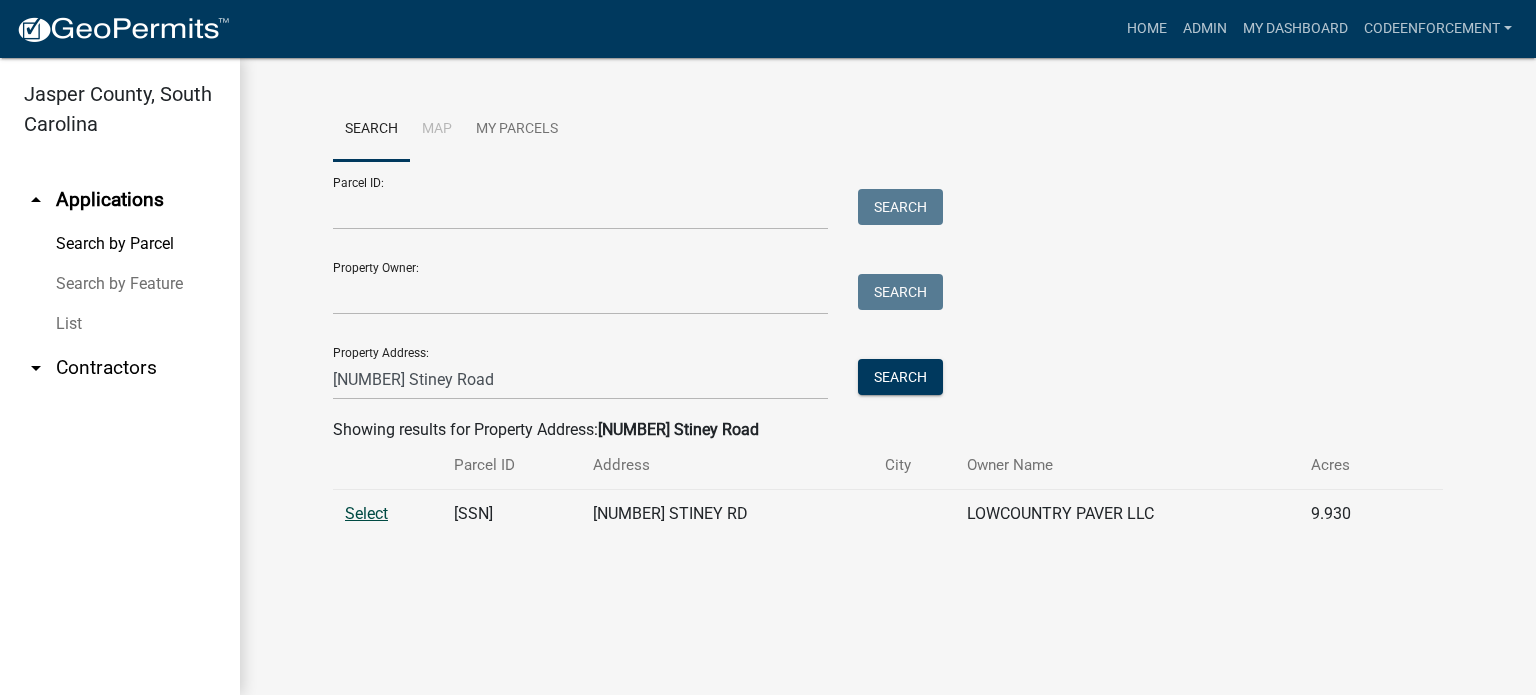 click on "Select" at bounding box center [366, 513] 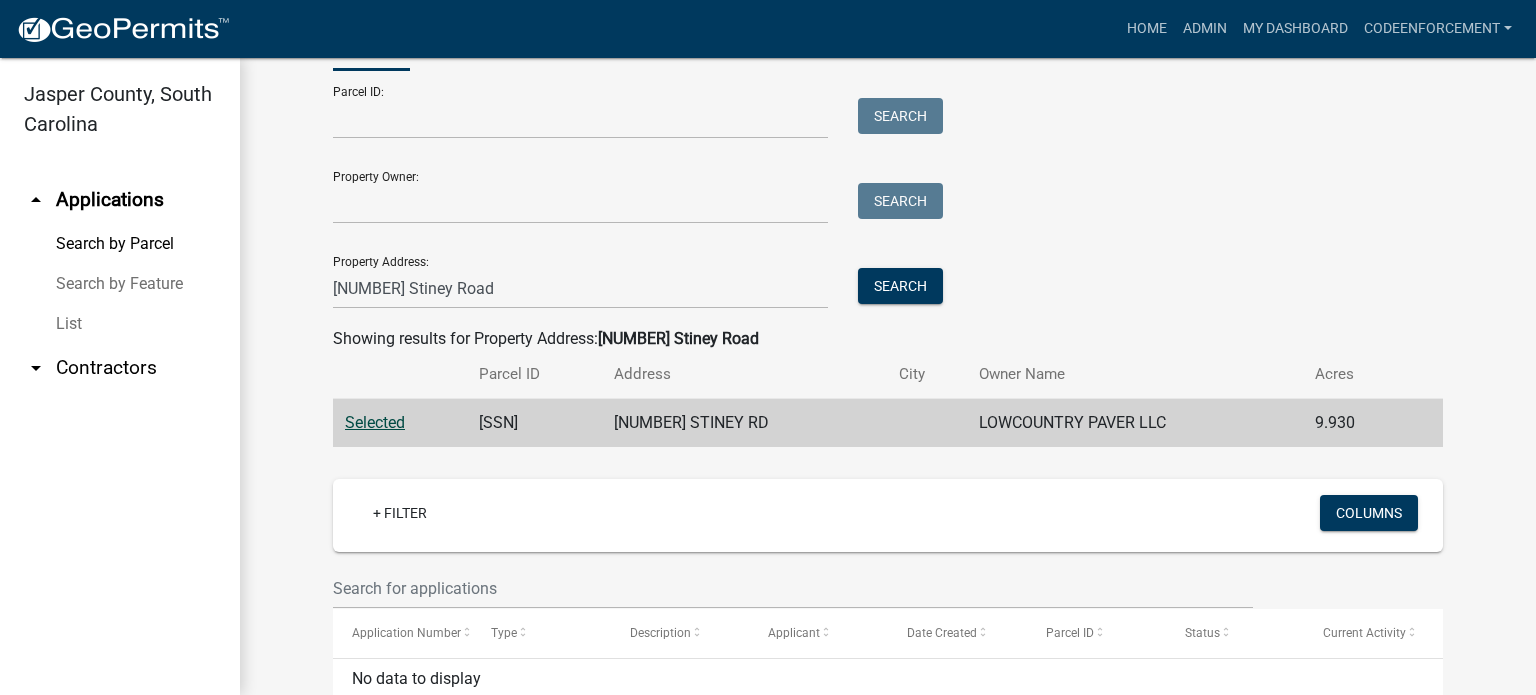 scroll, scrollTop: 75, scrollLeft: 0, axis: vertical 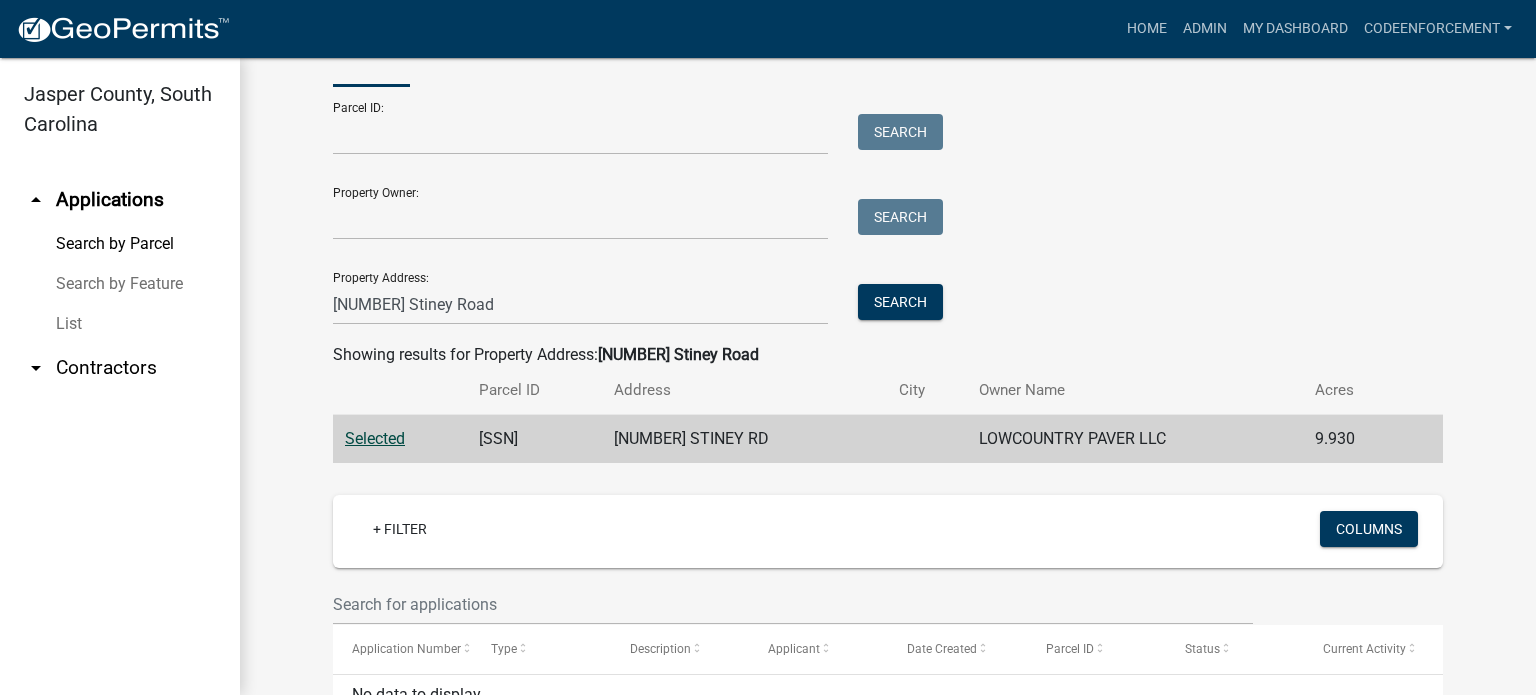 click on "arrow_drop_down" at bounding box center (36, 368) 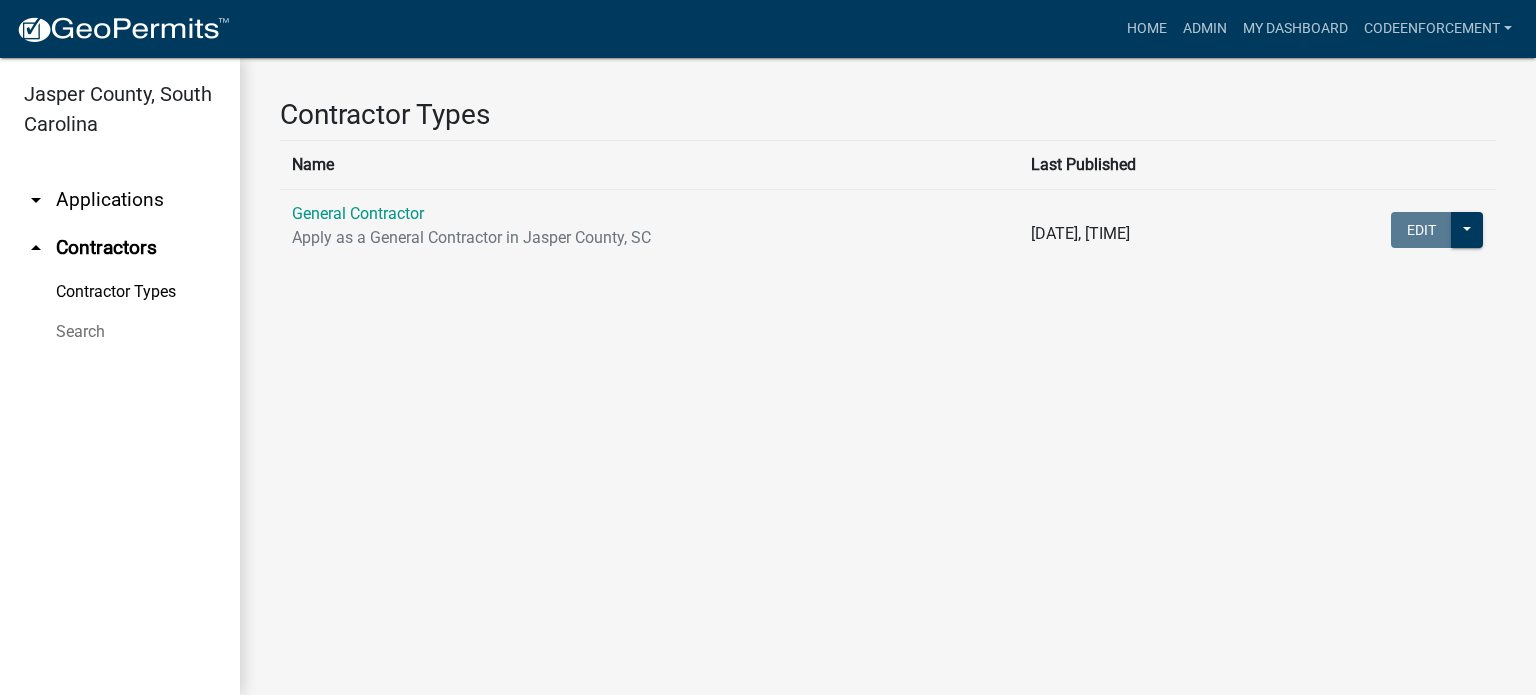 click on "arrow_drop_down" at bounding box center (36, 200) 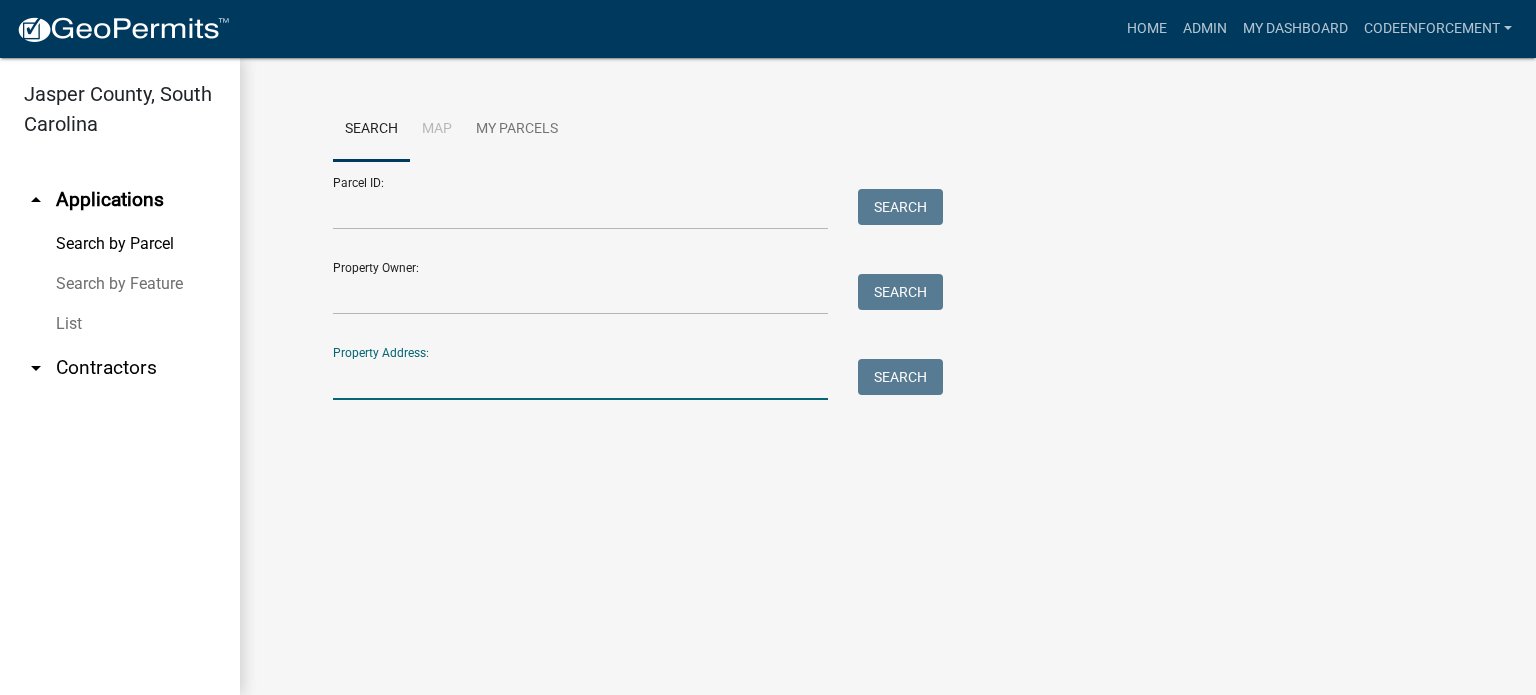 click on "Property Address:" at bounding box center [580, 379] 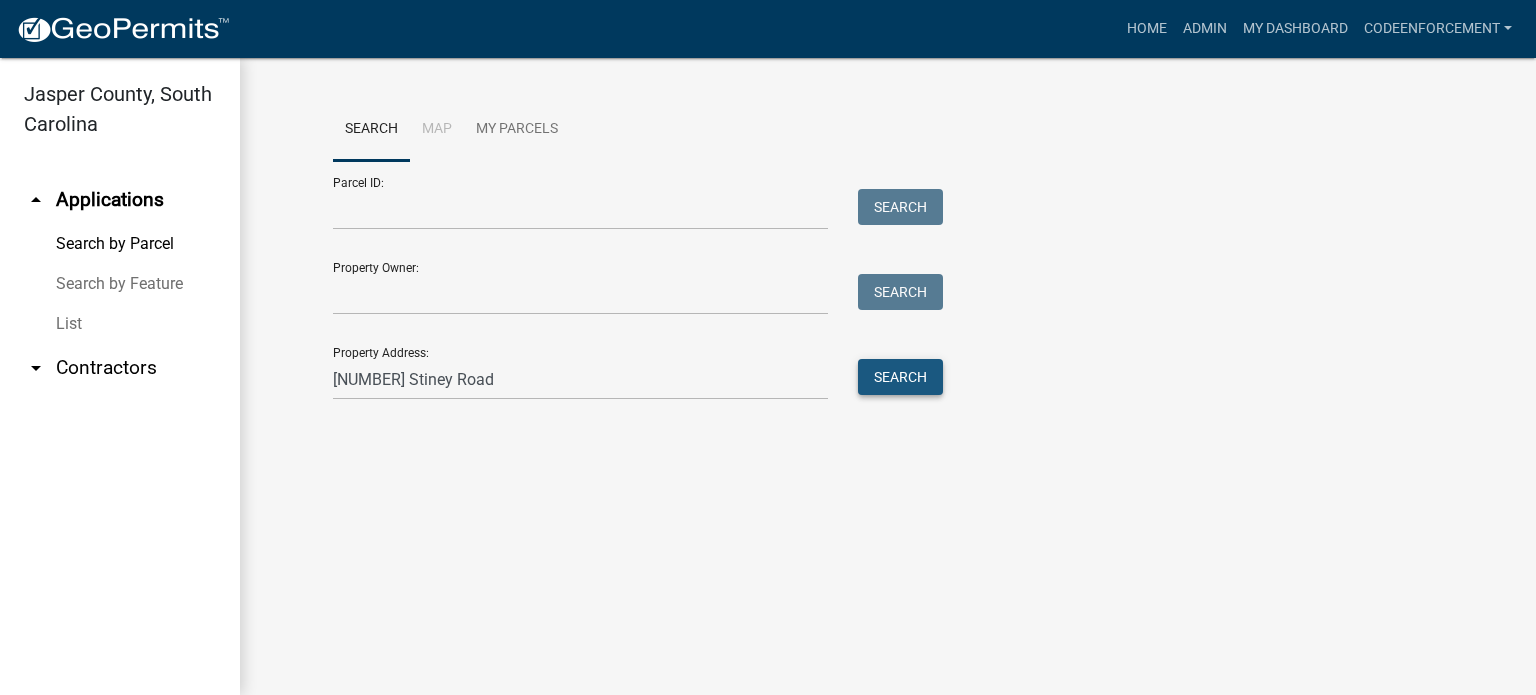 click on "Search" at bounding box center [900, 377] 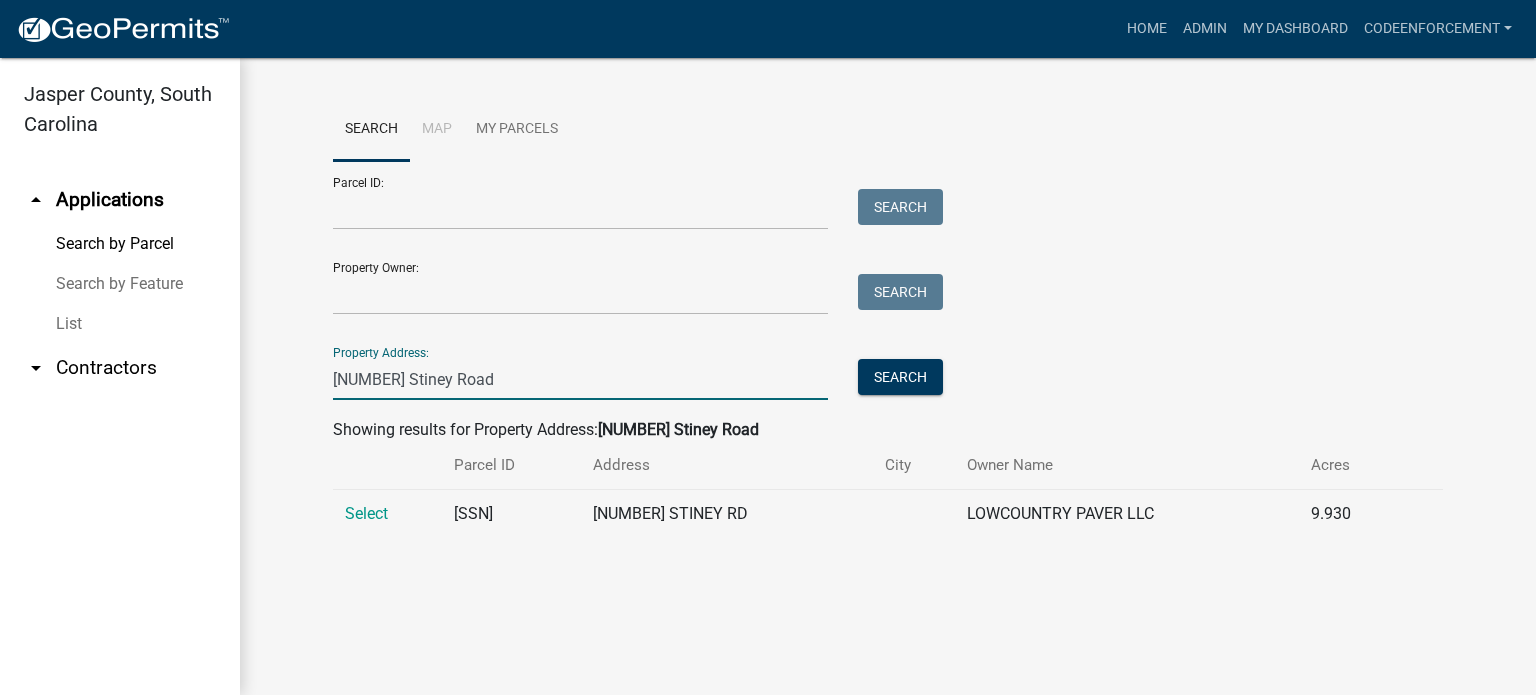 click on "[NUMBER] Stiney Road" at bounding box center (580, 379) 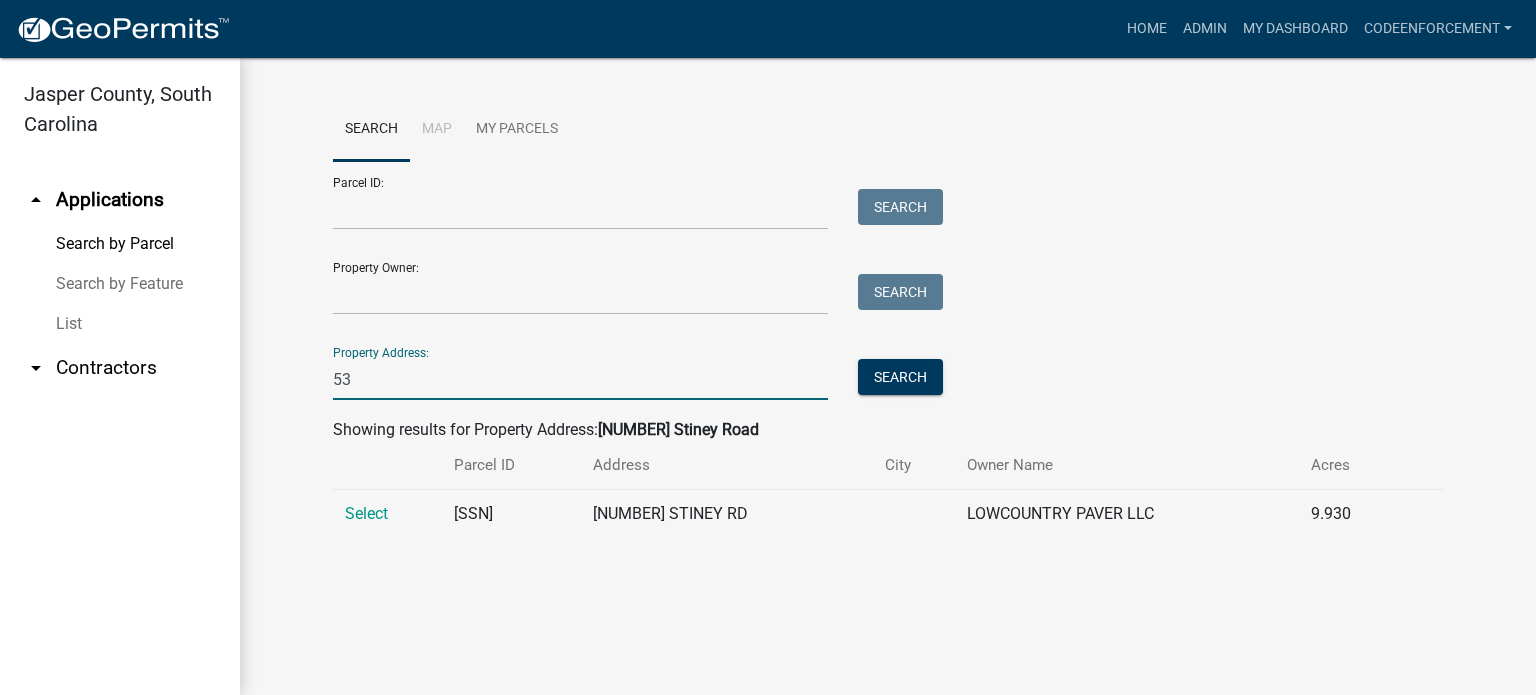 type on "5" 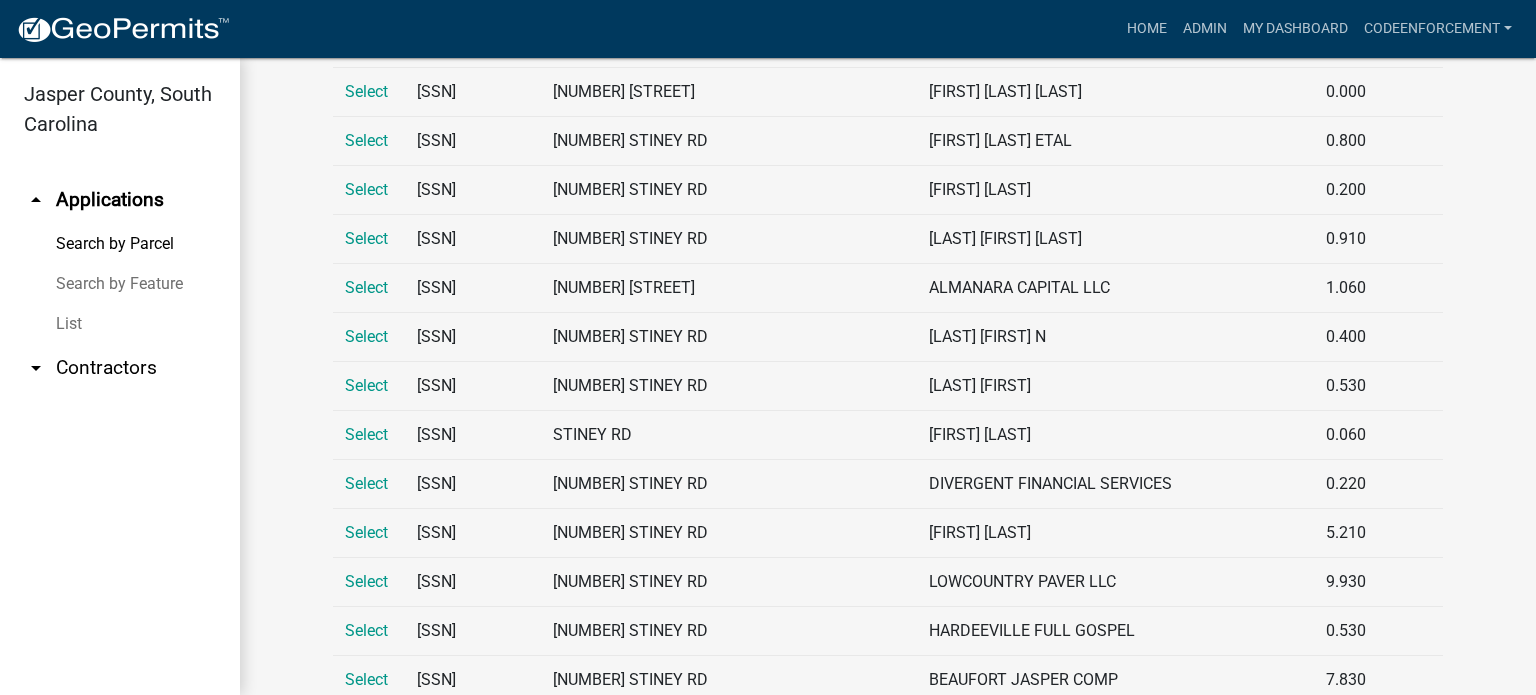 scroll, scrollTop: 1895, scrollLeft: 0, axis: vertical 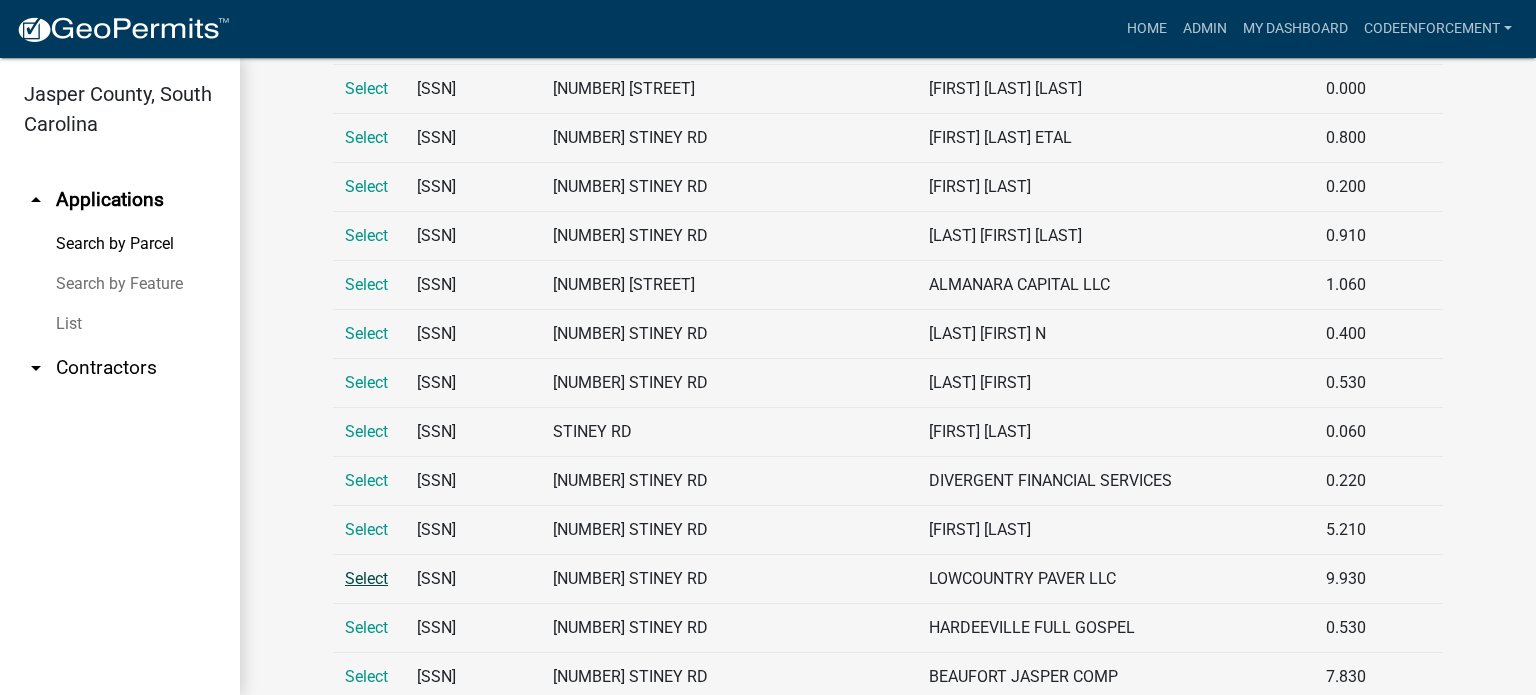 type on "[STREET_NAME]" 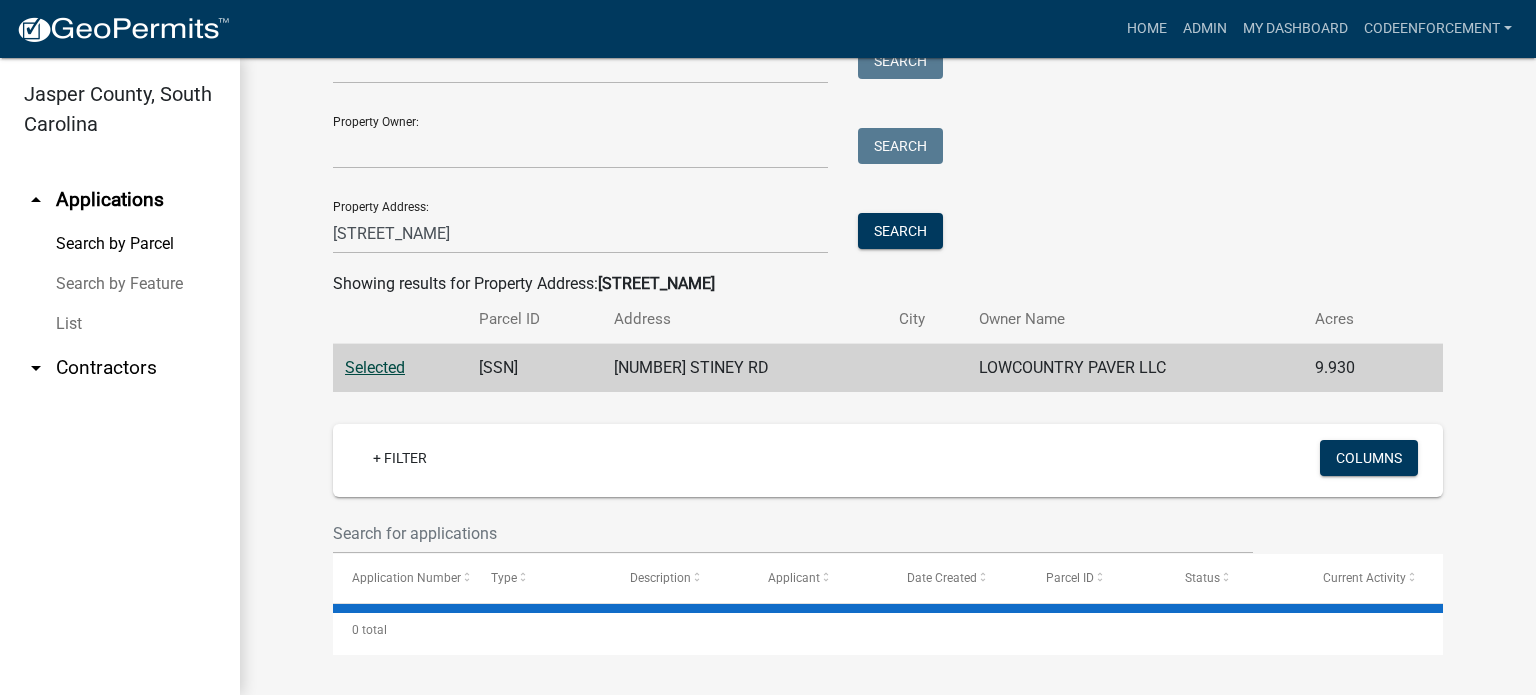 scroll, scrollTop: 0, scrollLeft: 0, axis: both 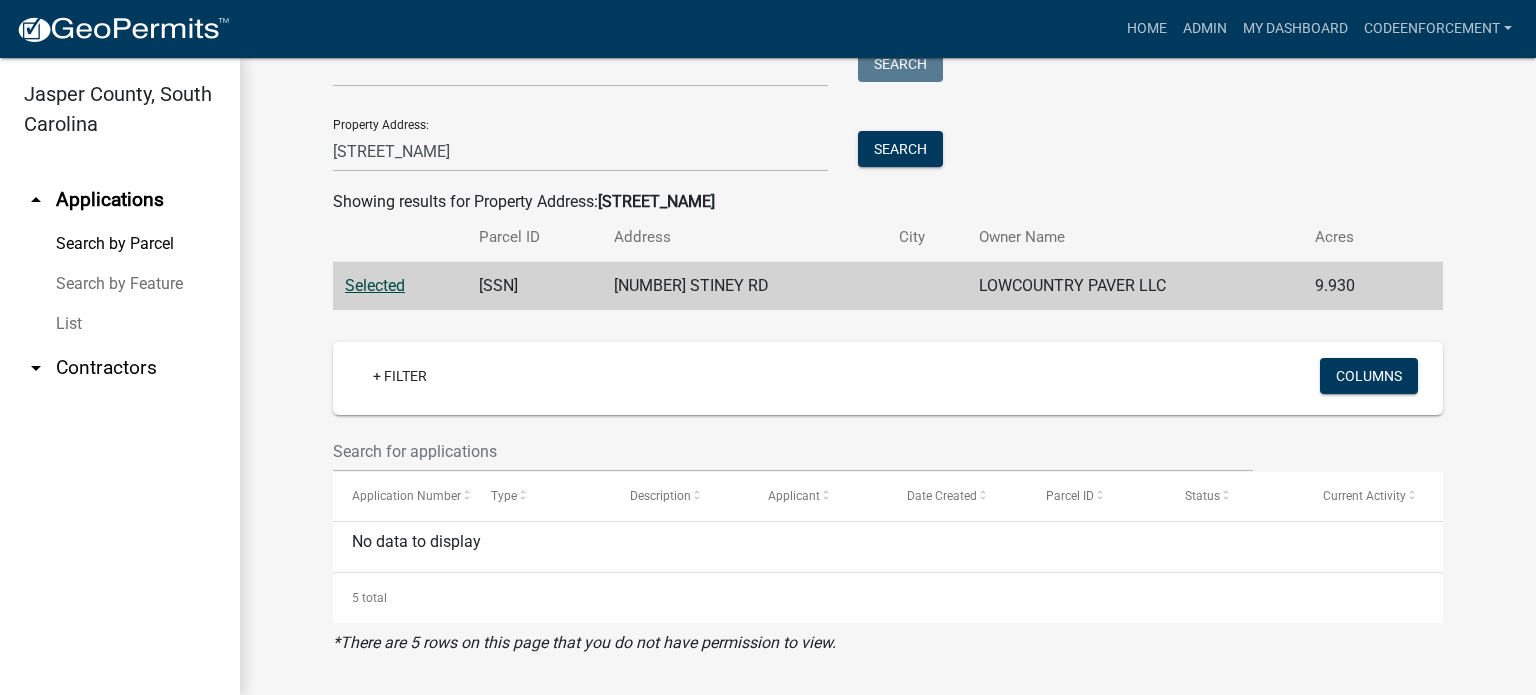 click on "5 total" 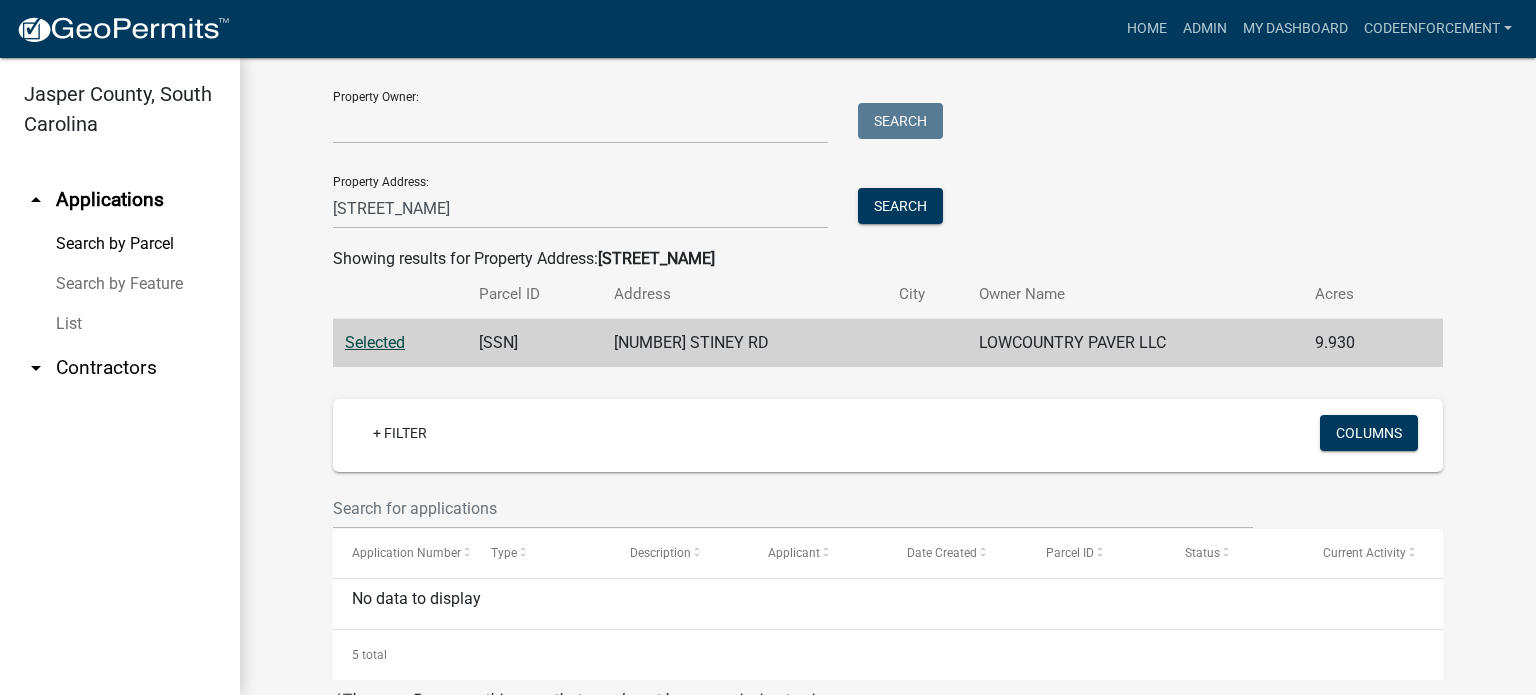 scroll, scrollTop: 172, scrollLeft: 0, axis: vertical 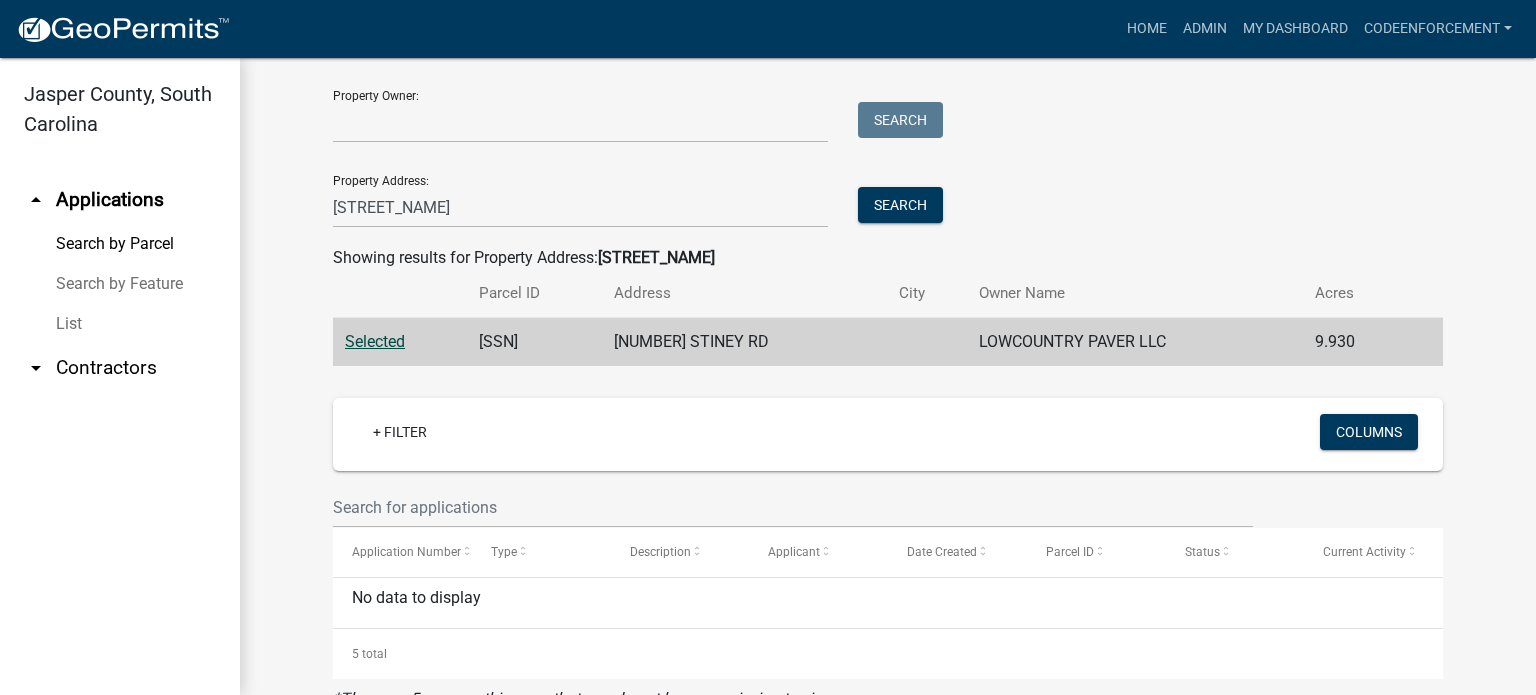 drag, startPoint x: 577, startPoint y: 339, endPoint x: 463, endPoint y: 343, distance: 114.07015 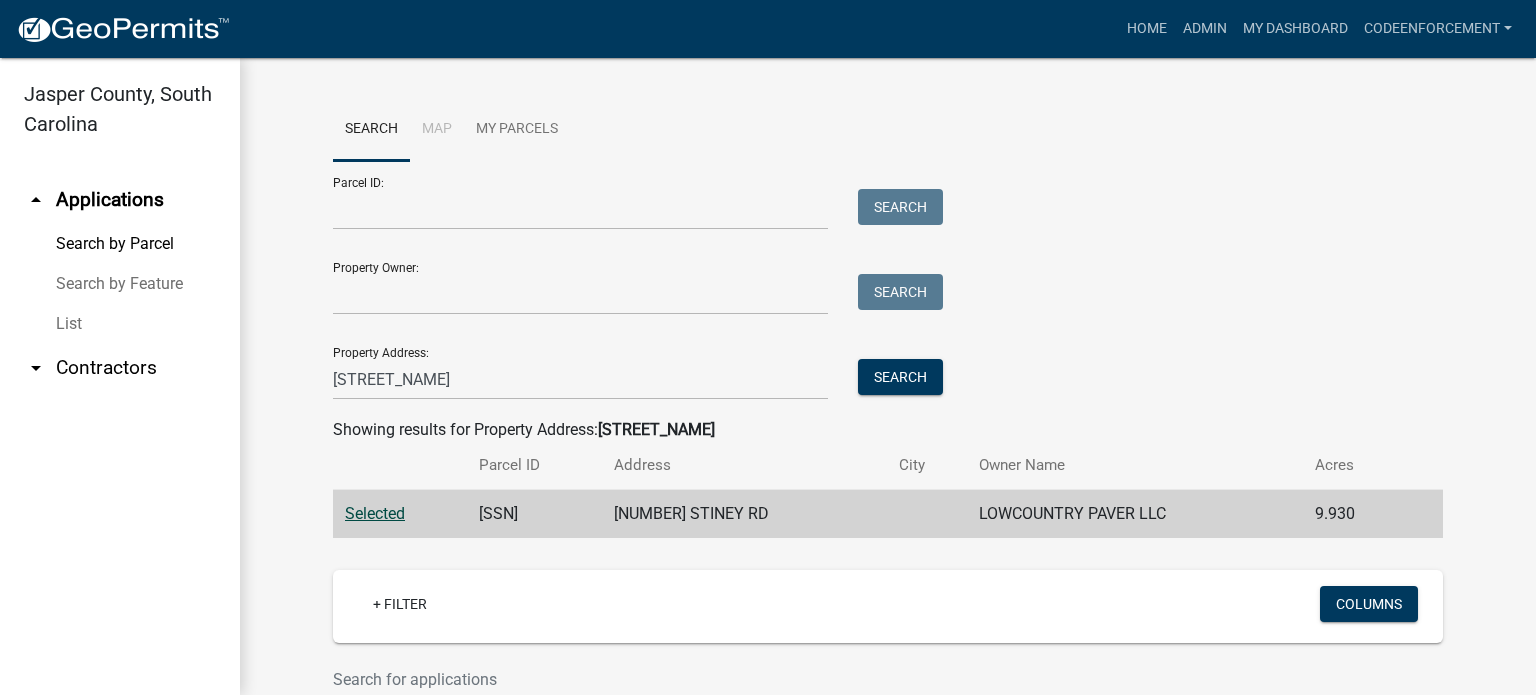 click on "Search by Parcel" at bounding box center (120, 244) 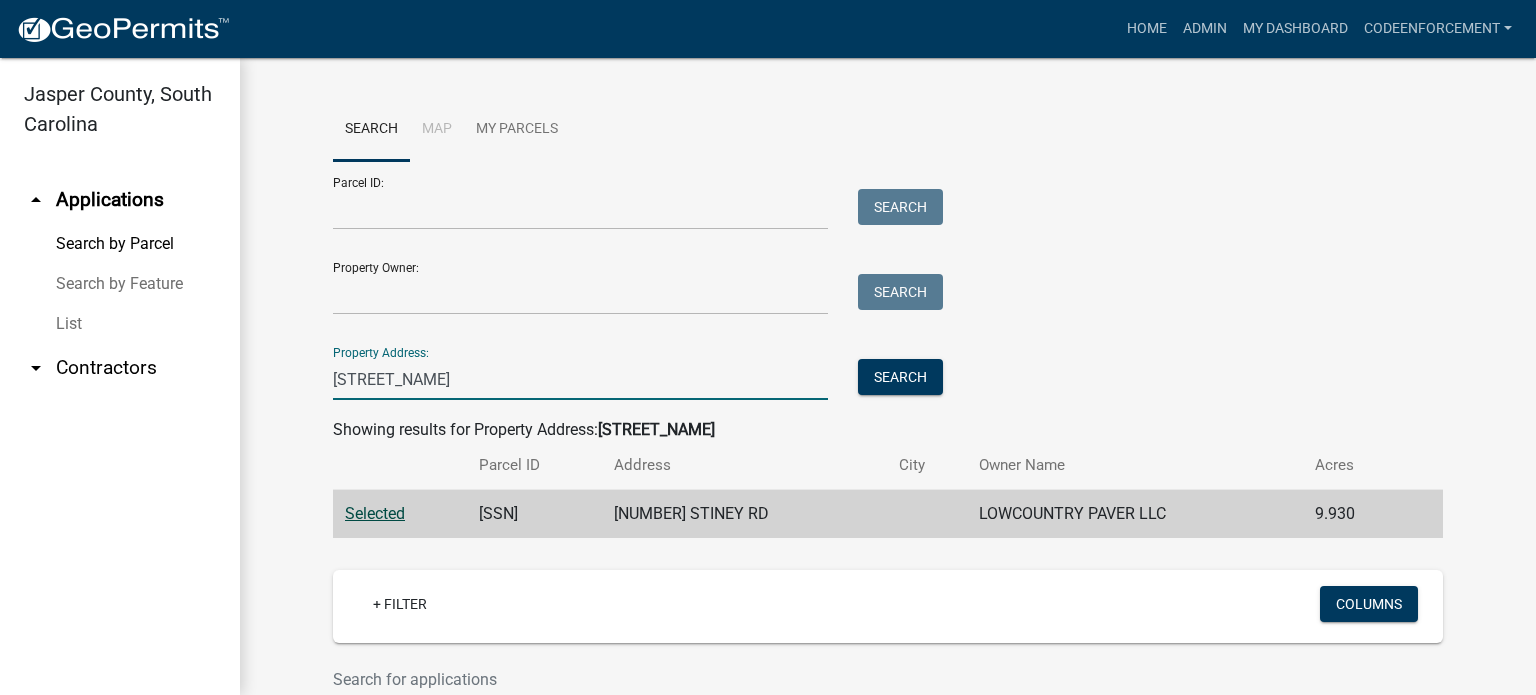 drag, startPoint x: 449, startPoint y: 391, endPoint x: 997, endPoint y: 12, distance: 666.292 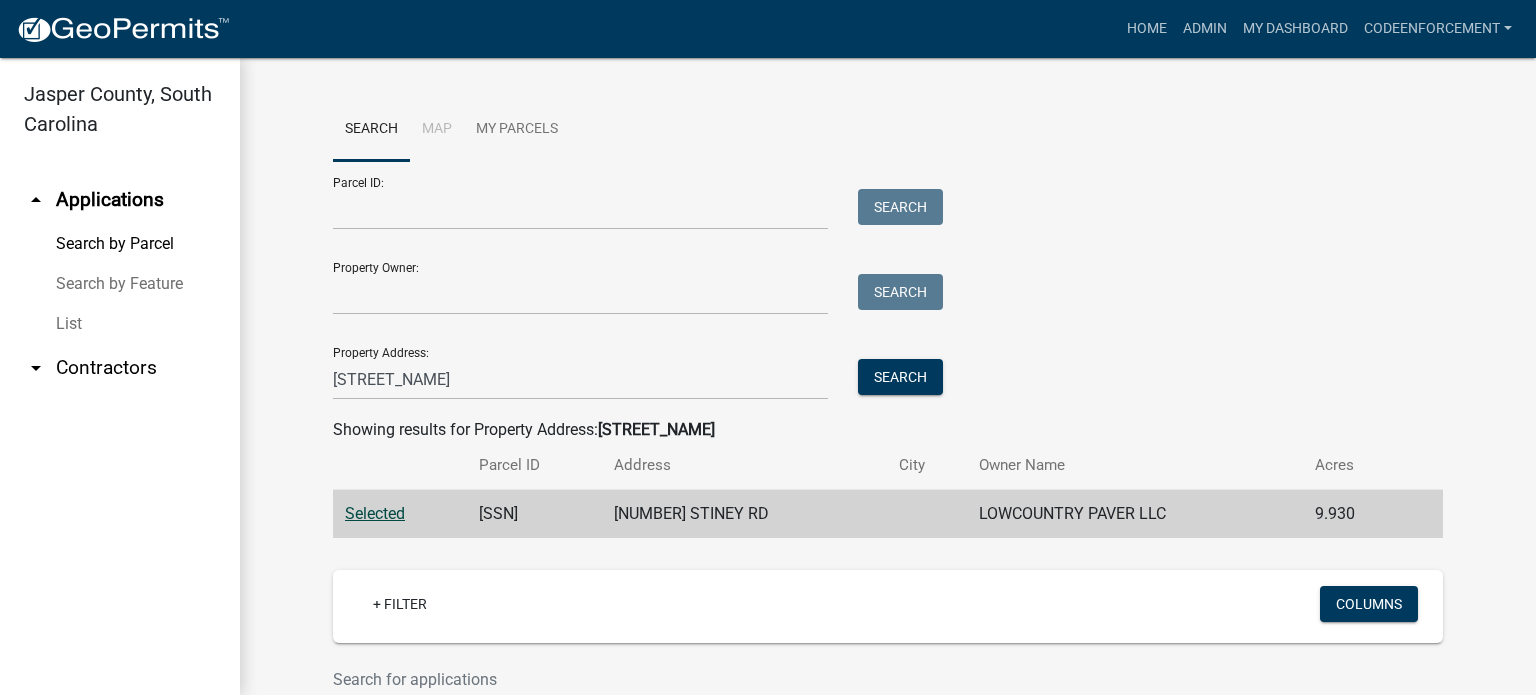 click on "arrow_drop_up   Applications" at bounding box center (120, 200) 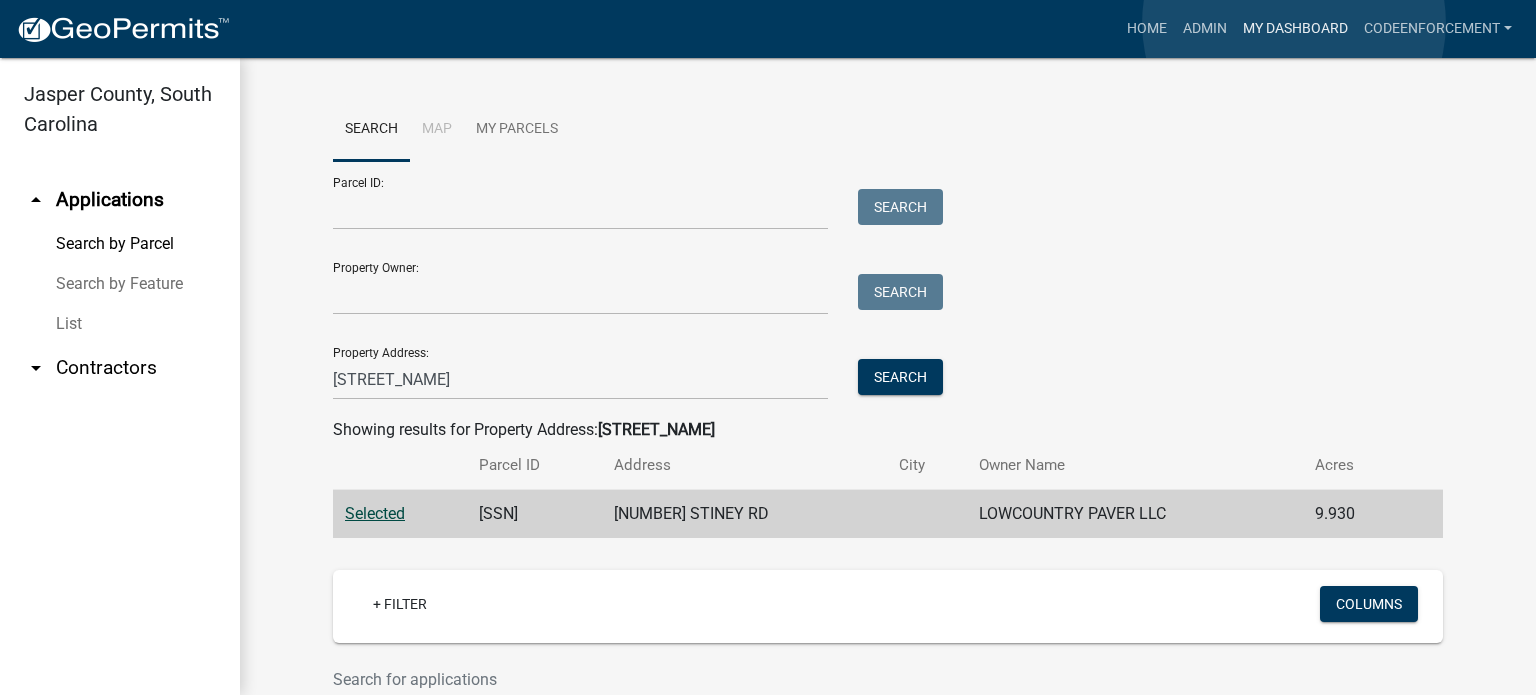 click on "My Dashboard" at bounding box center (1295, 29) 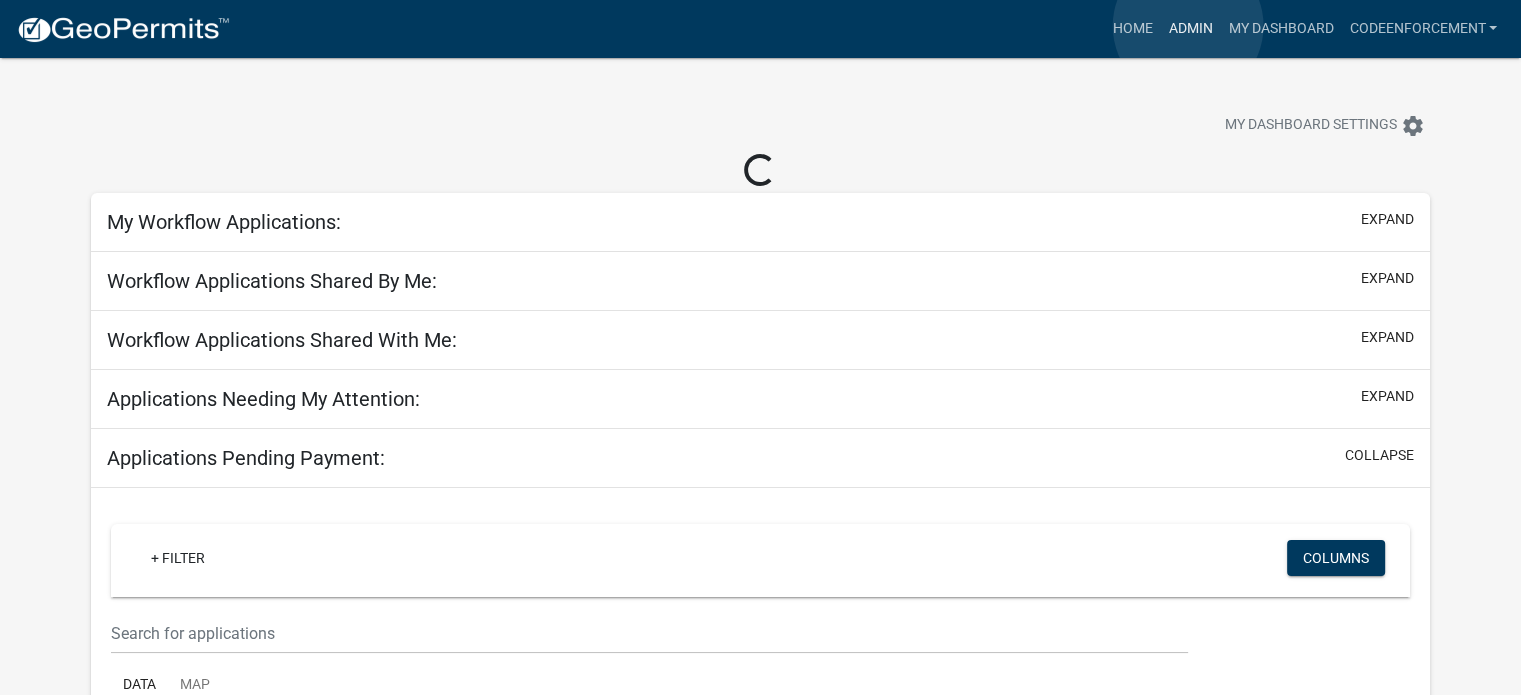 click on "Admin" at bounding box center (1190, 29) 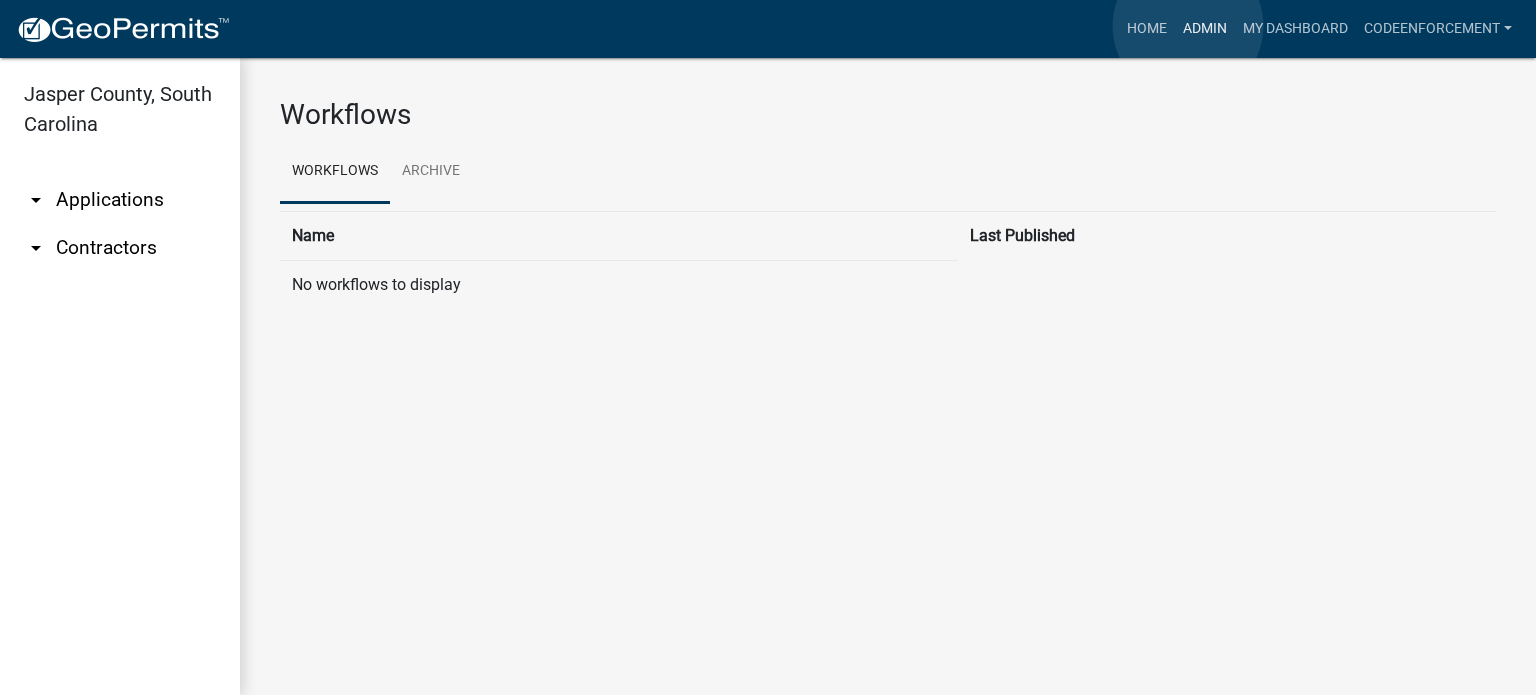 click on "Admin" at bounding box center (1205, 29) 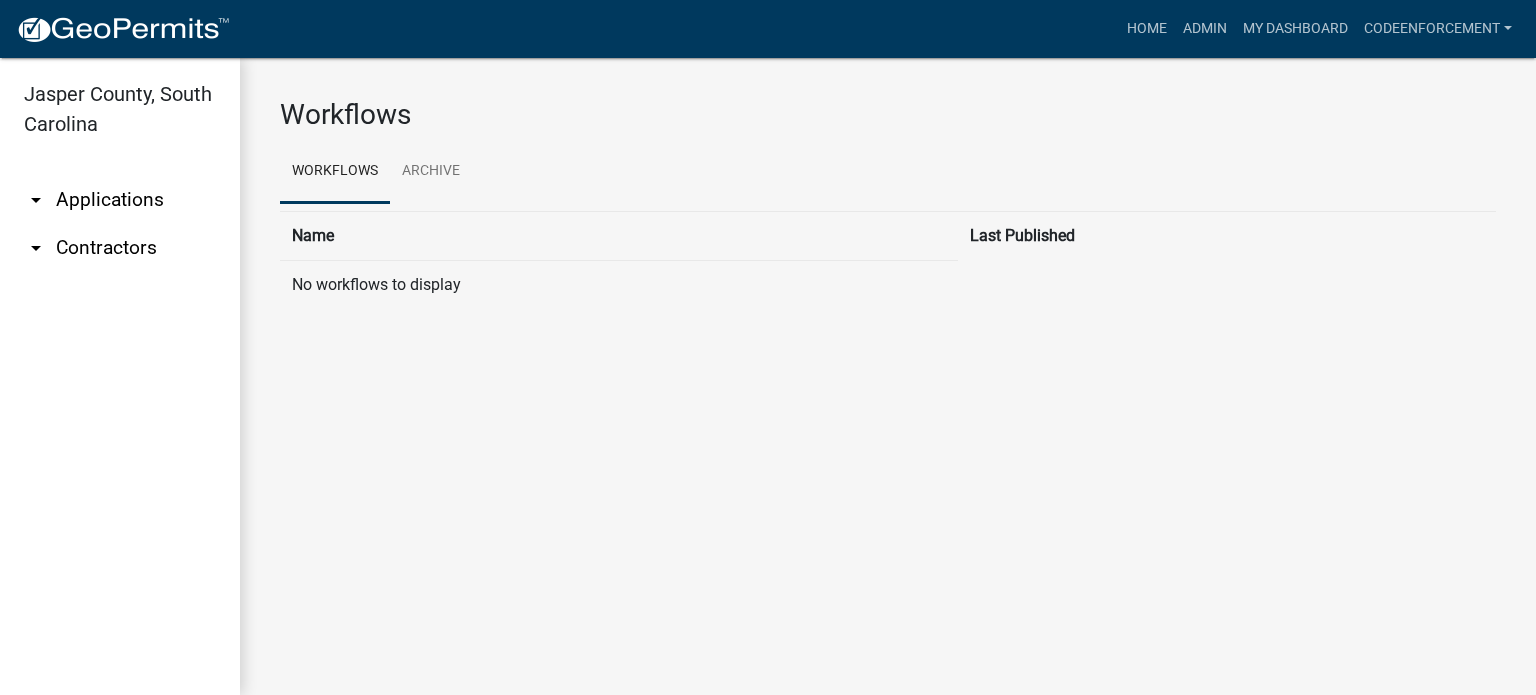 click on "arrow_drop_down" at bounding box center (36, 200) 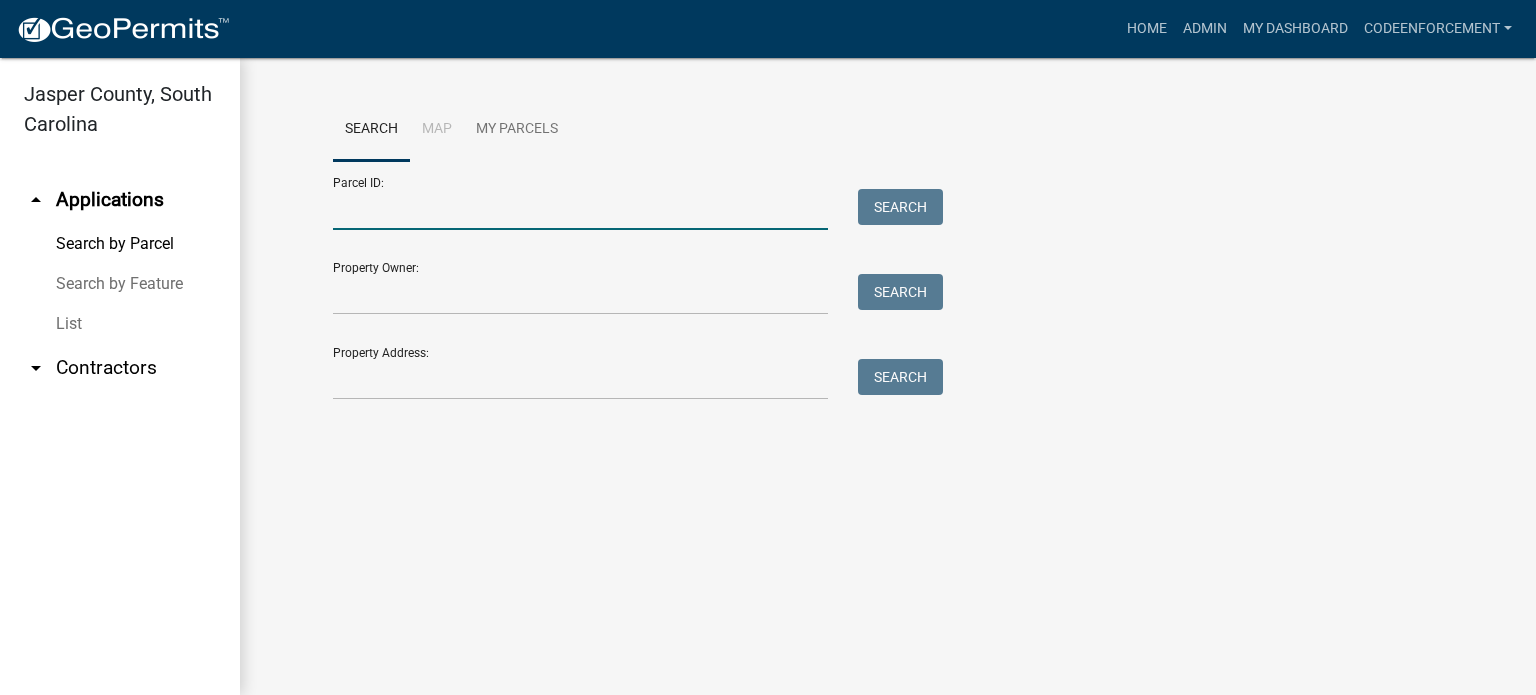 click on "Parcel ID:" at bounding box center (580, 209) 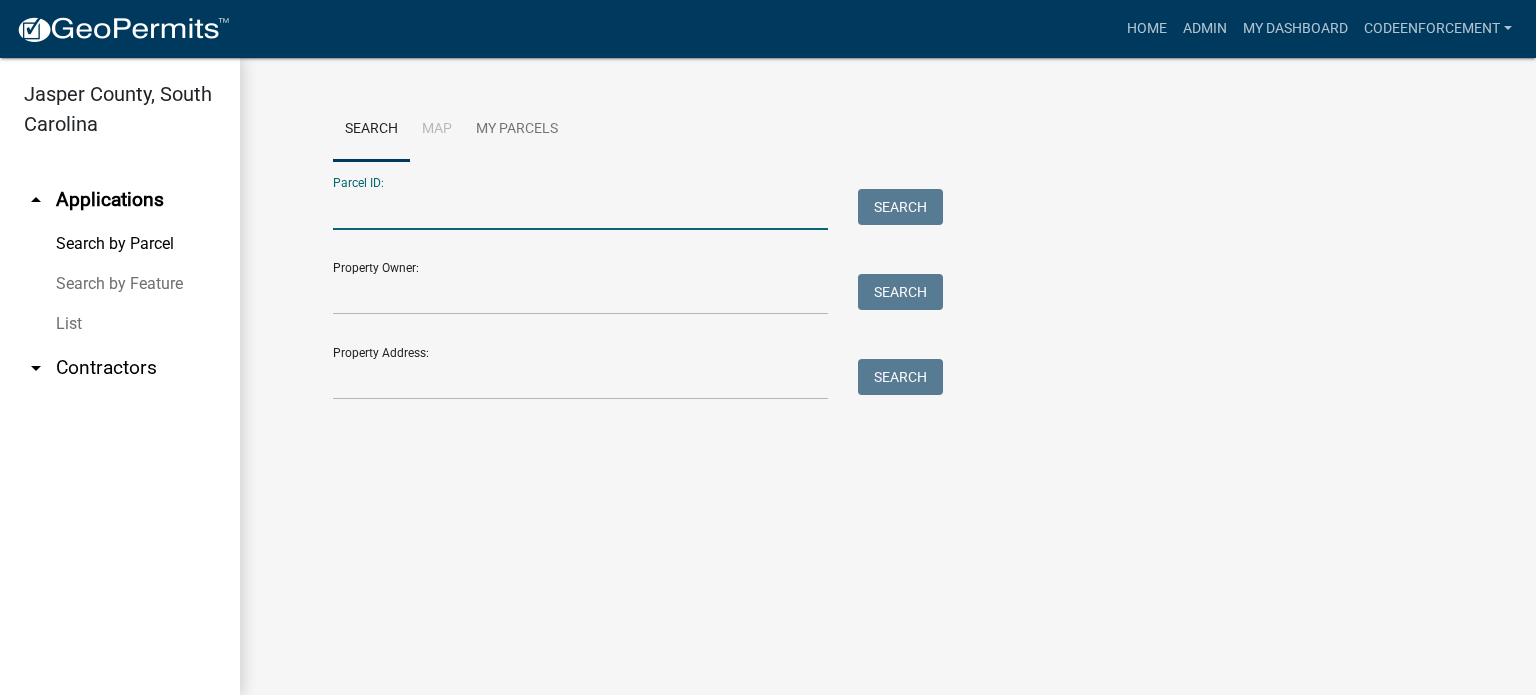 paste on "[SSN]" 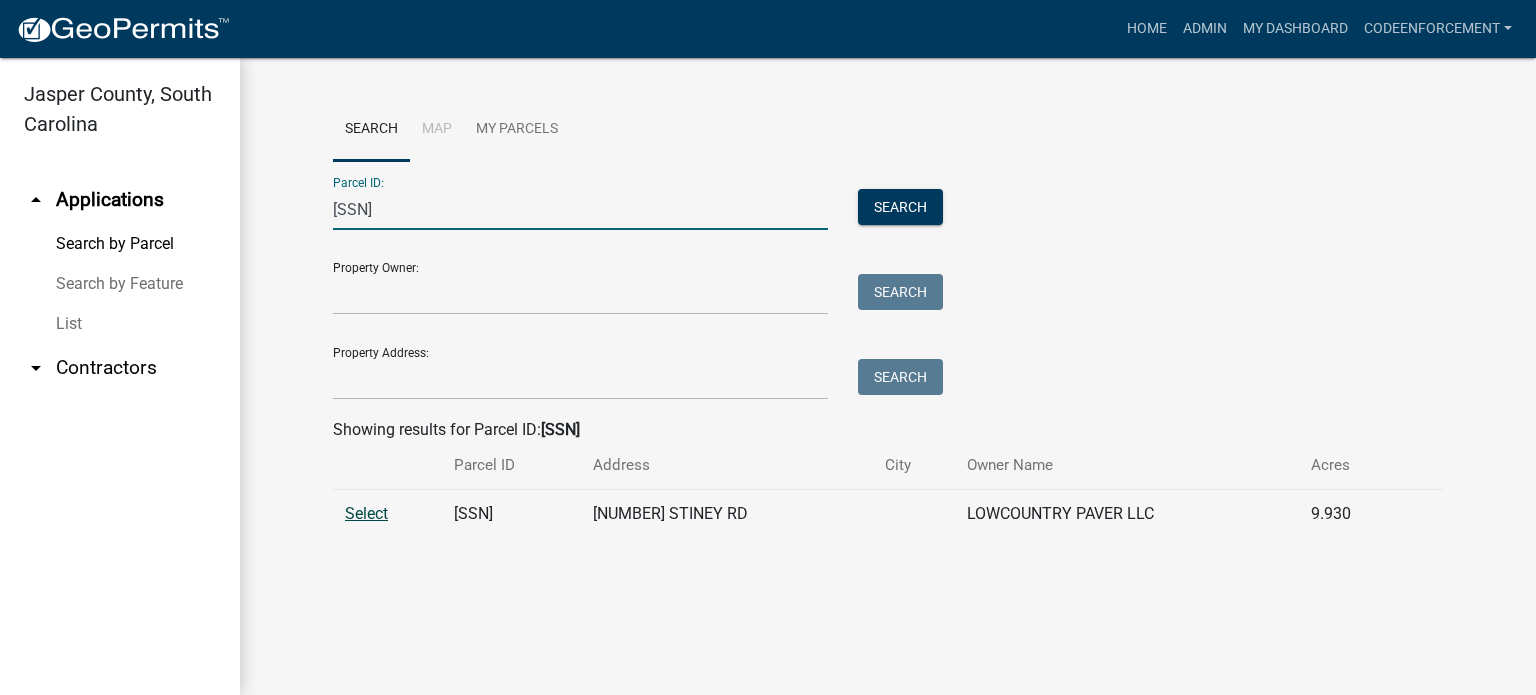 type on "[SSN]" 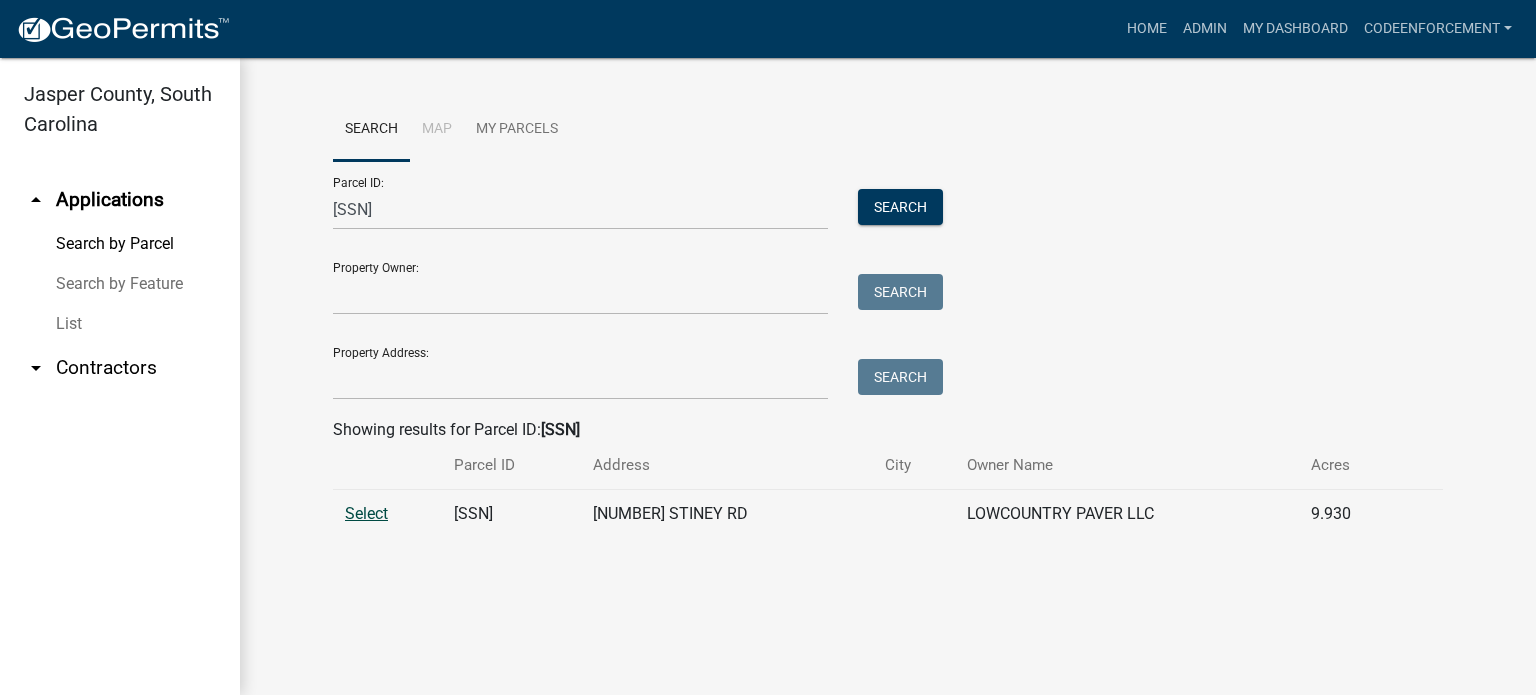 click on "Select" at bounding box center [366, 513] 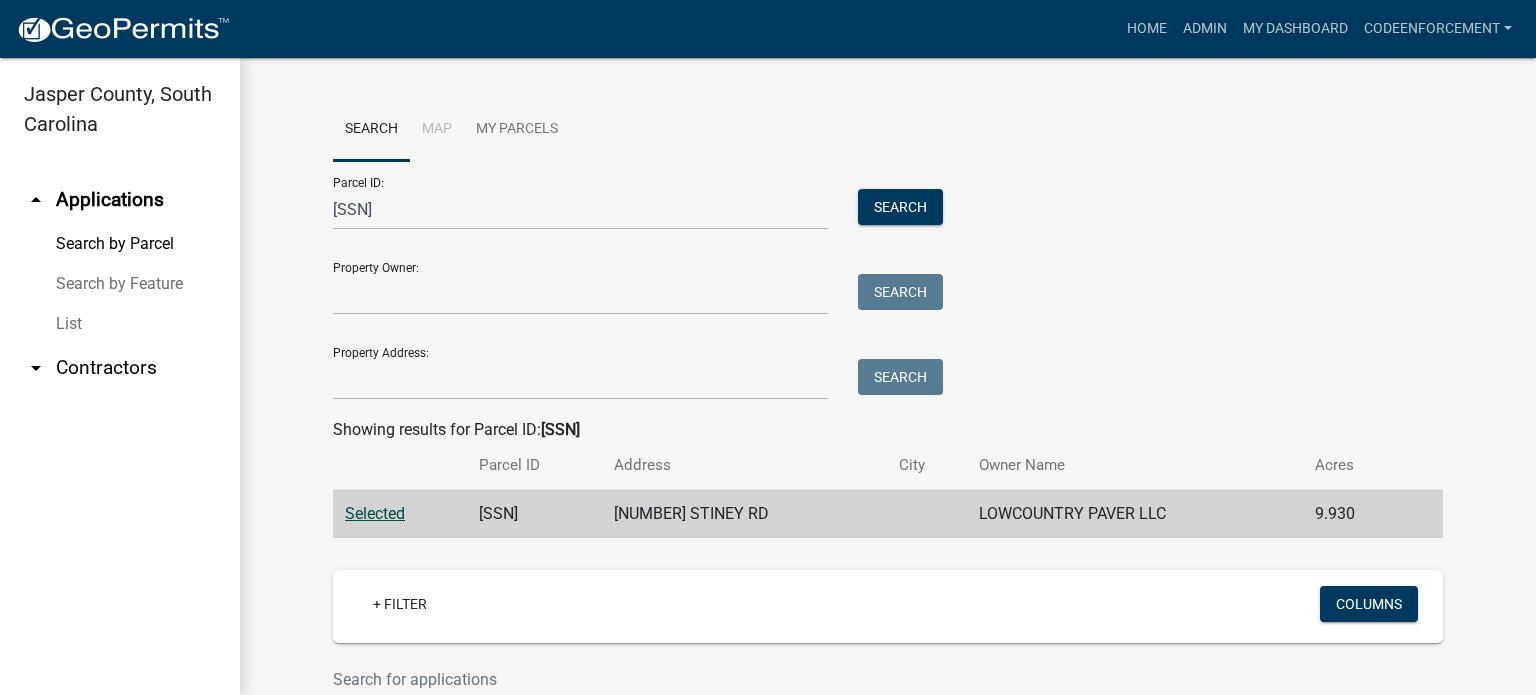 scroll, scrollTop: 228, scrollLeft: 0, axis: vertical 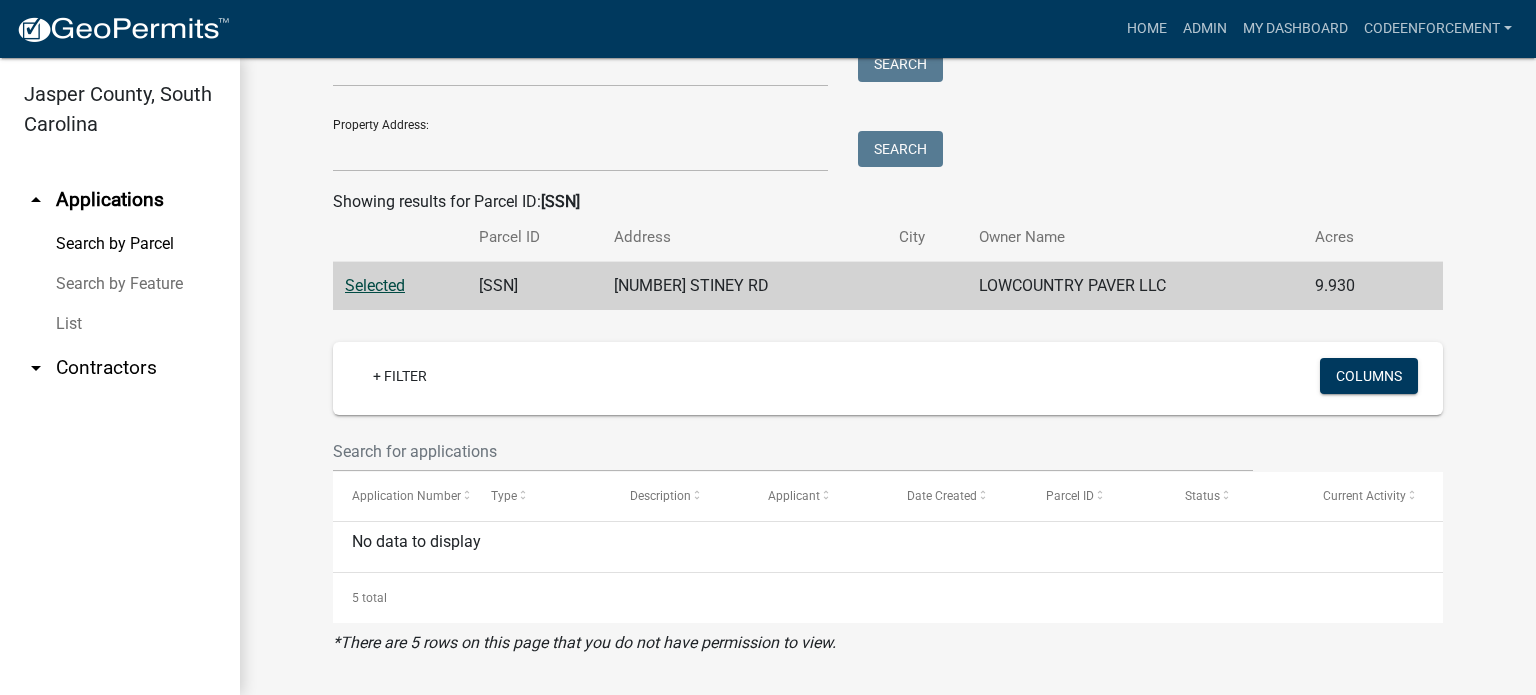 click on "Selected" at bounding box center [375, 285] 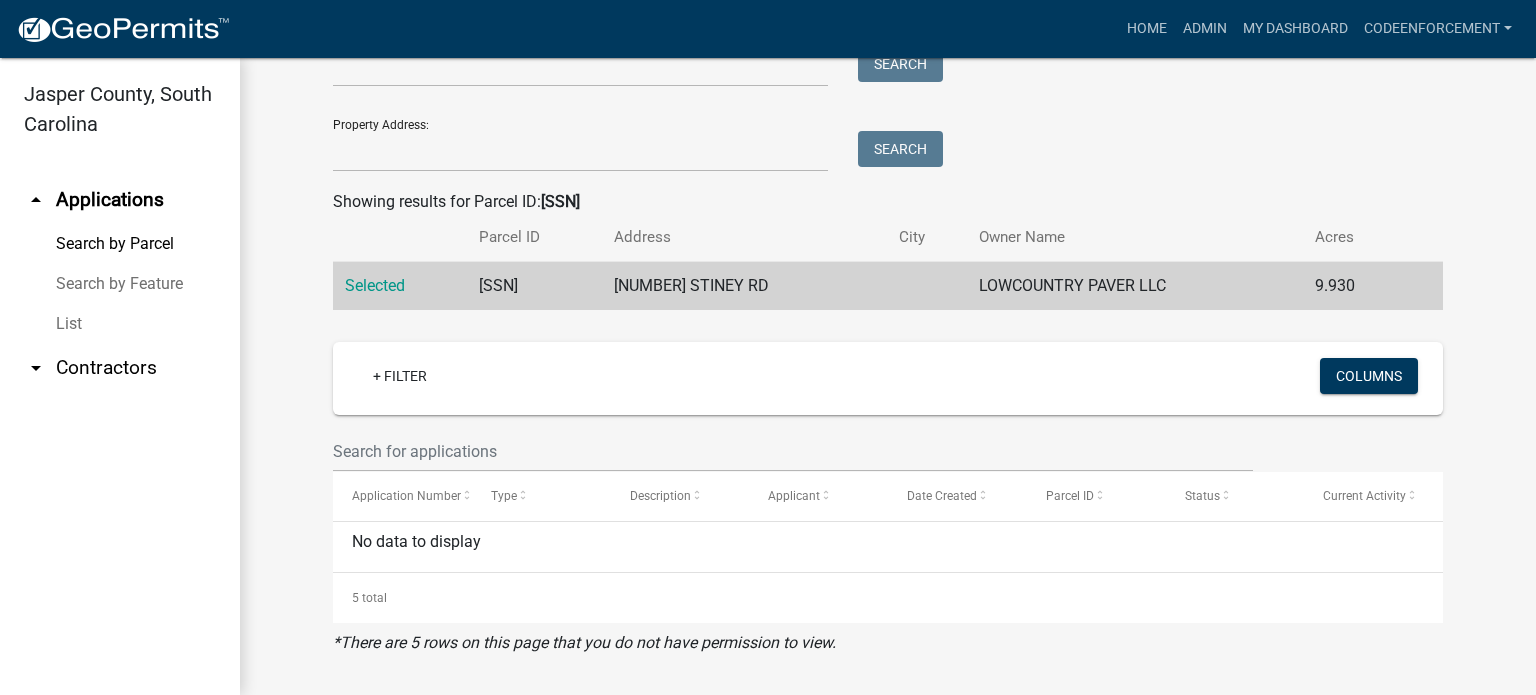 click on "5 total" 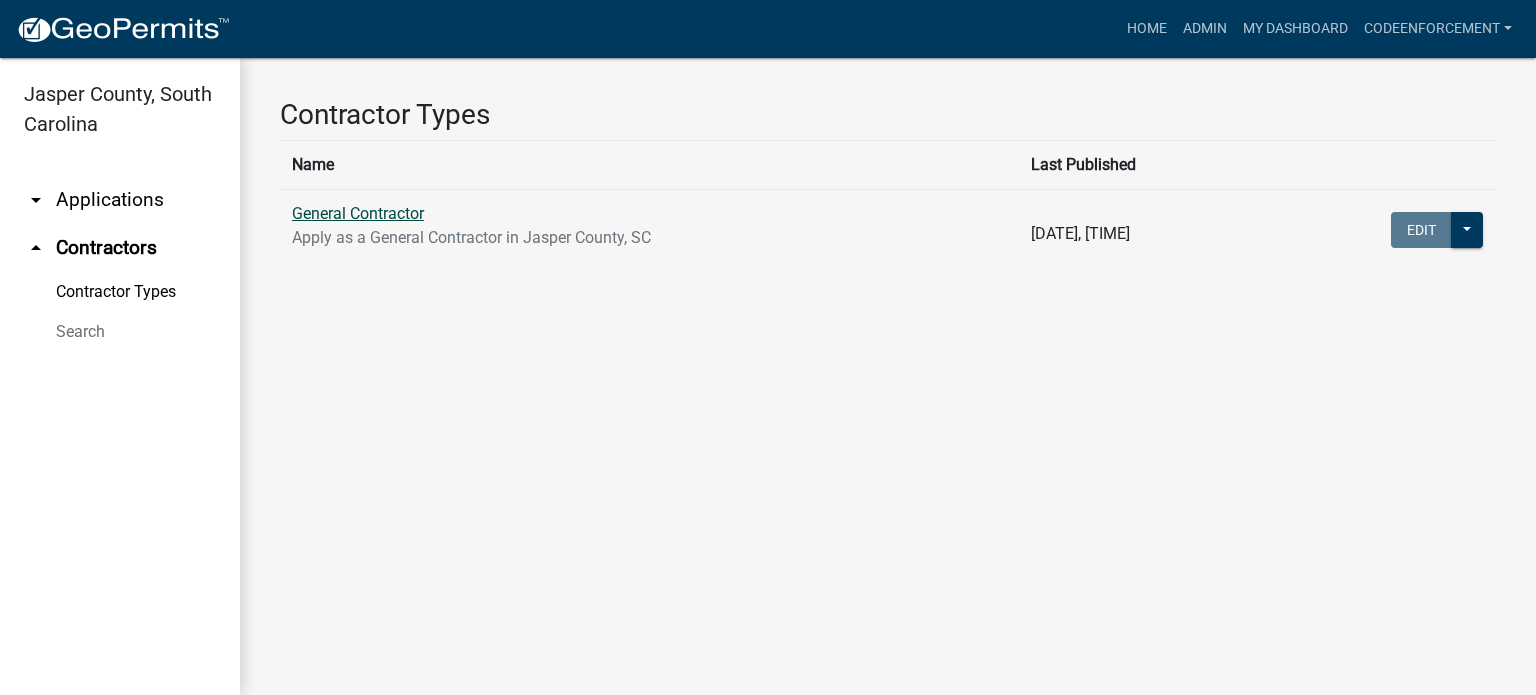 click on "General Contractor" 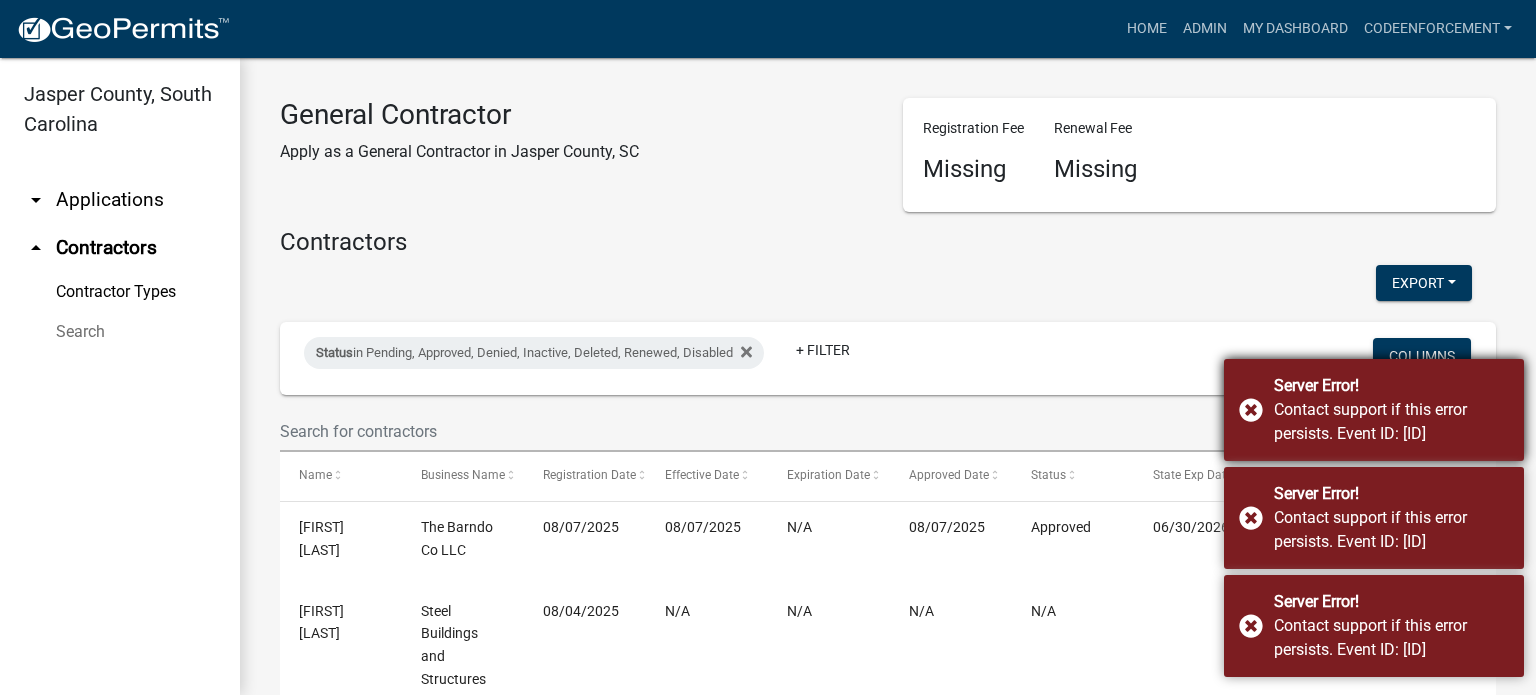 click on "Server Error!   Contact support if this error persists. Event ID: a6b2cd3dd5704858a40829f19325eda8" at bounding box center (1374, 410) 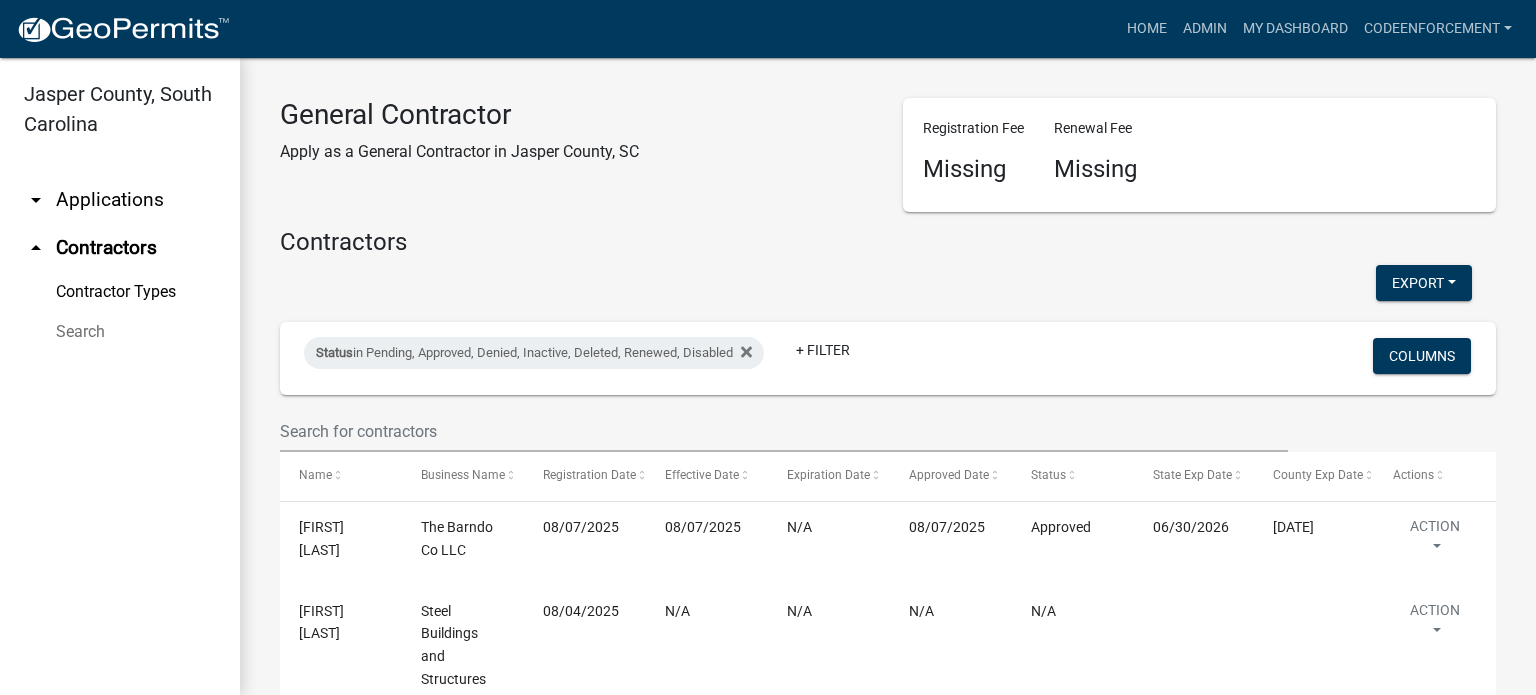 click on "Contractors" 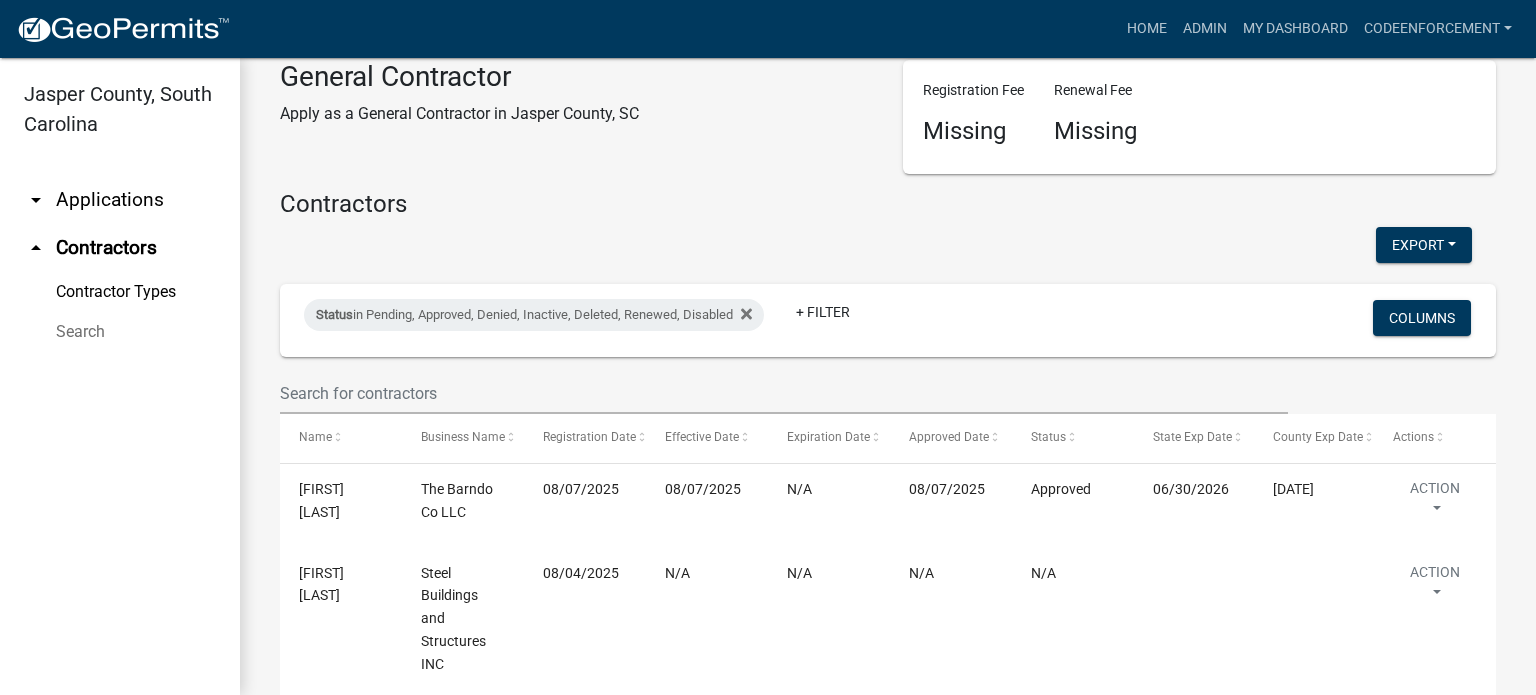 scroll, scrollTop: 0, scrollLeft: 0, axis: both 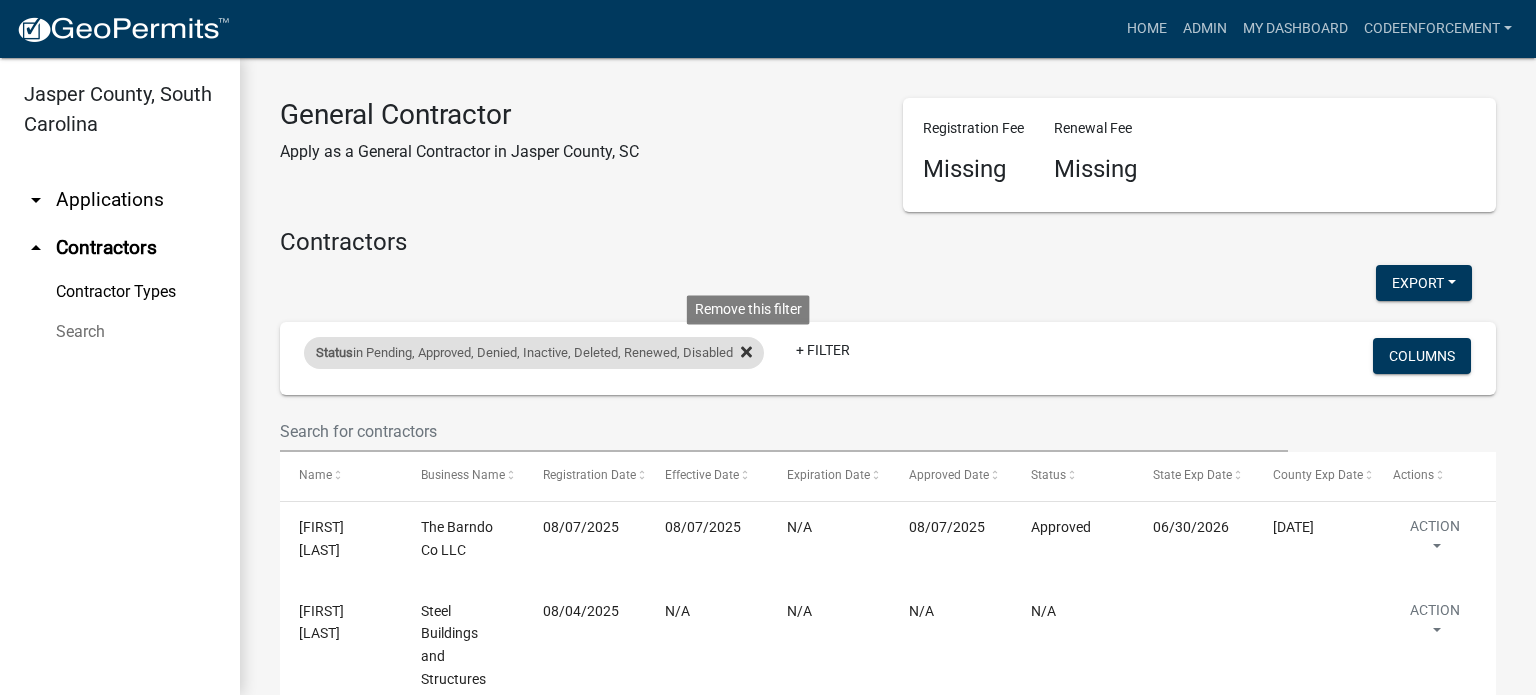 click 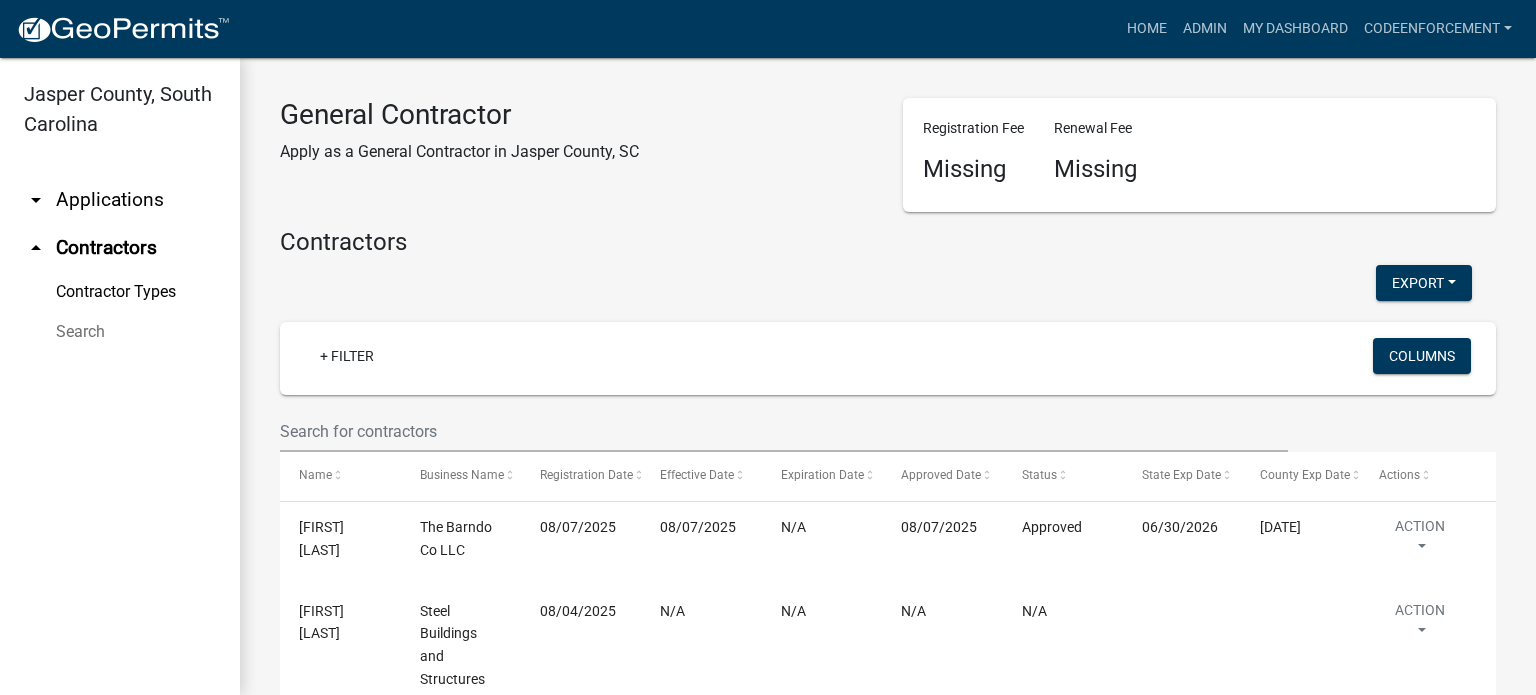 click on "arrow_drop_down   Applications" at bounding box center (120, 200) 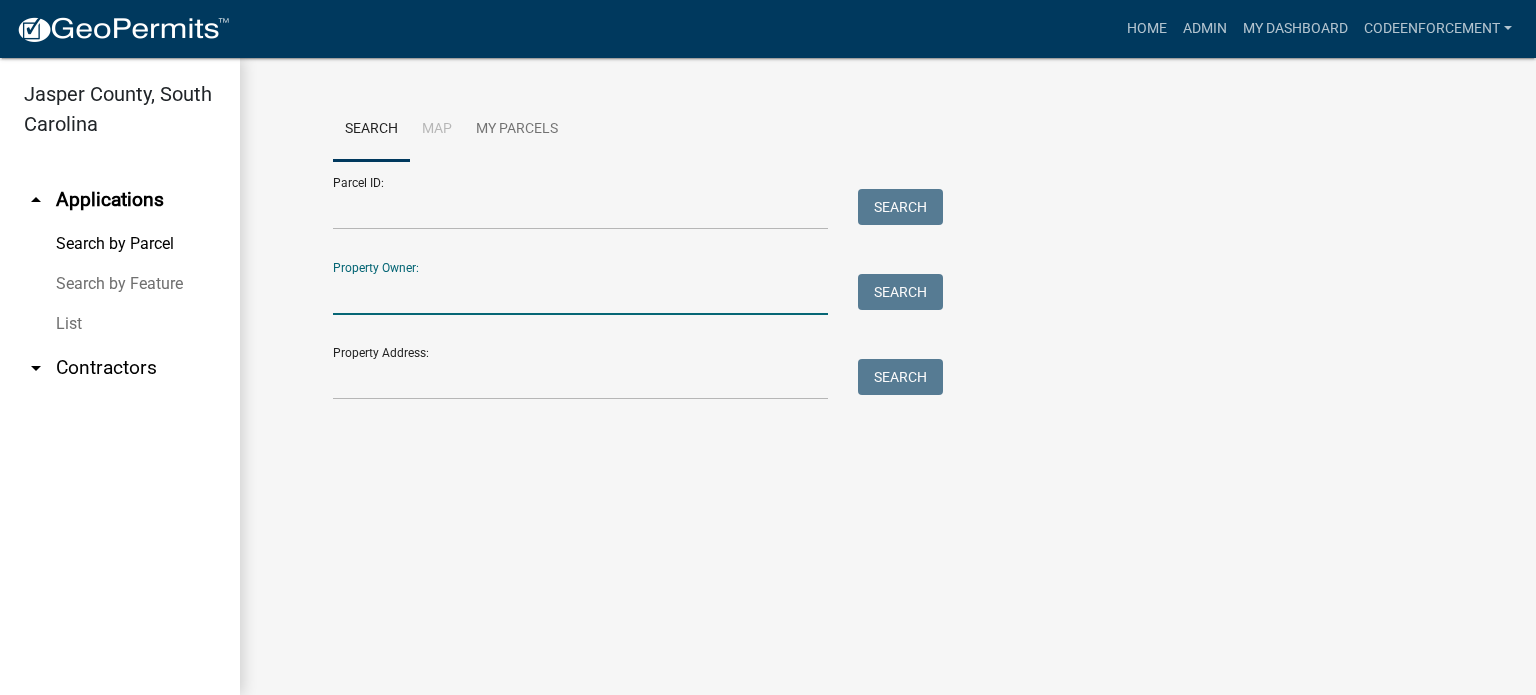 click on "Property Owner:" at bounding box center (580, 294) 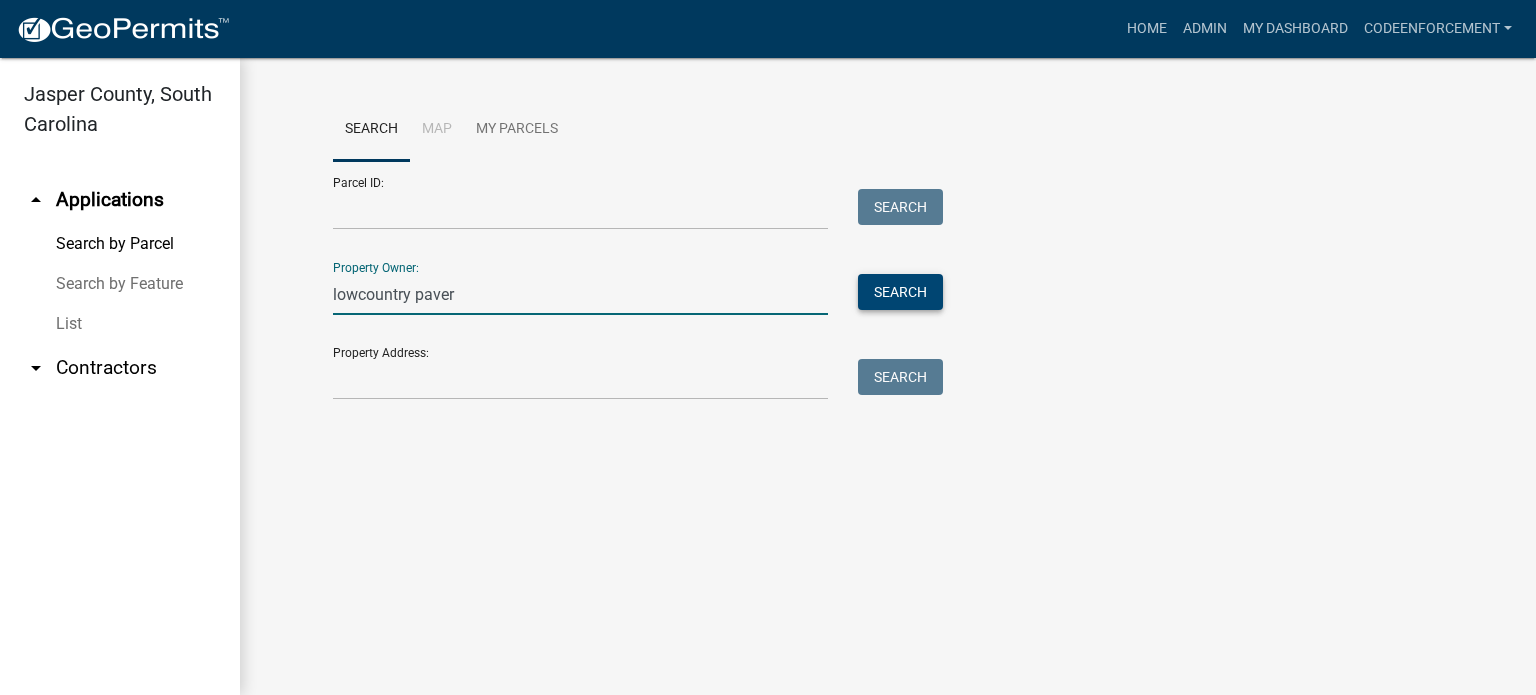 type on "lowcountry paver" 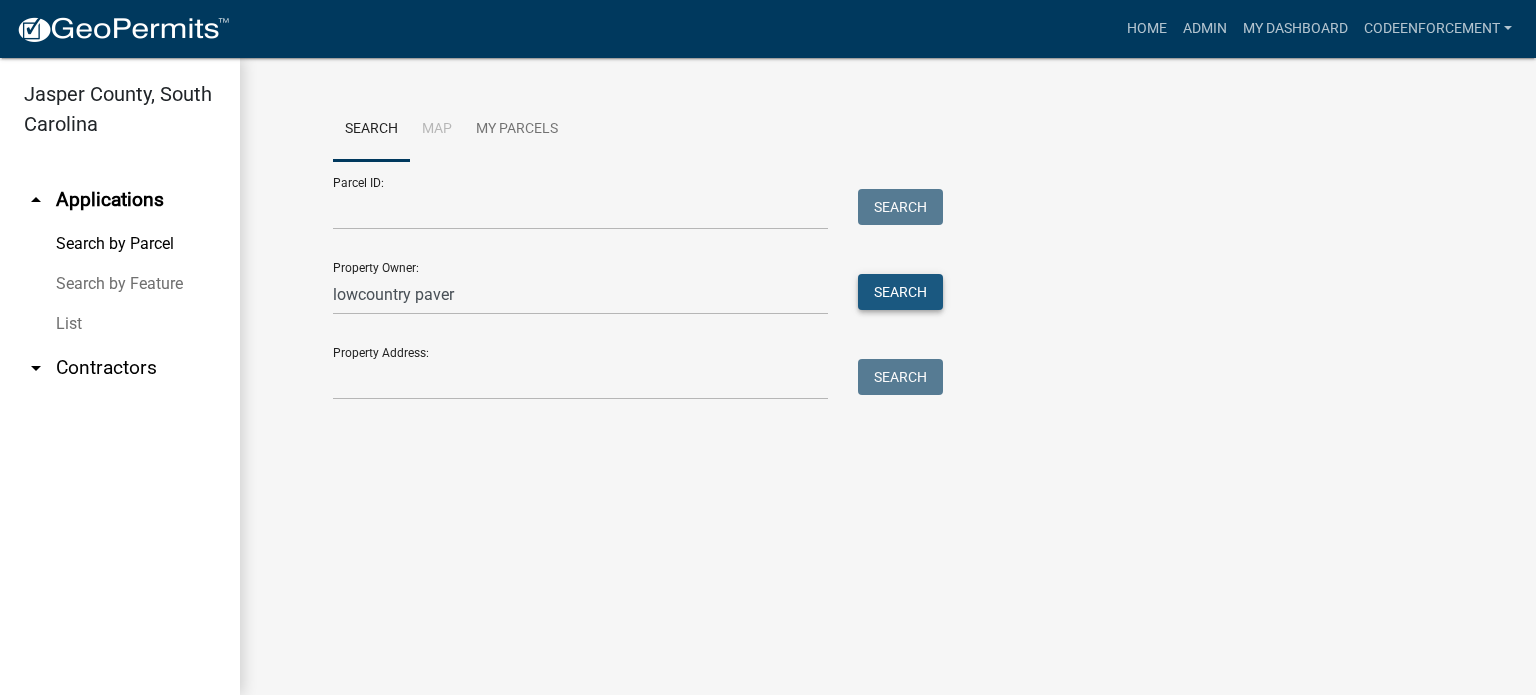 click on "Search" at bounding box center [900, 292] 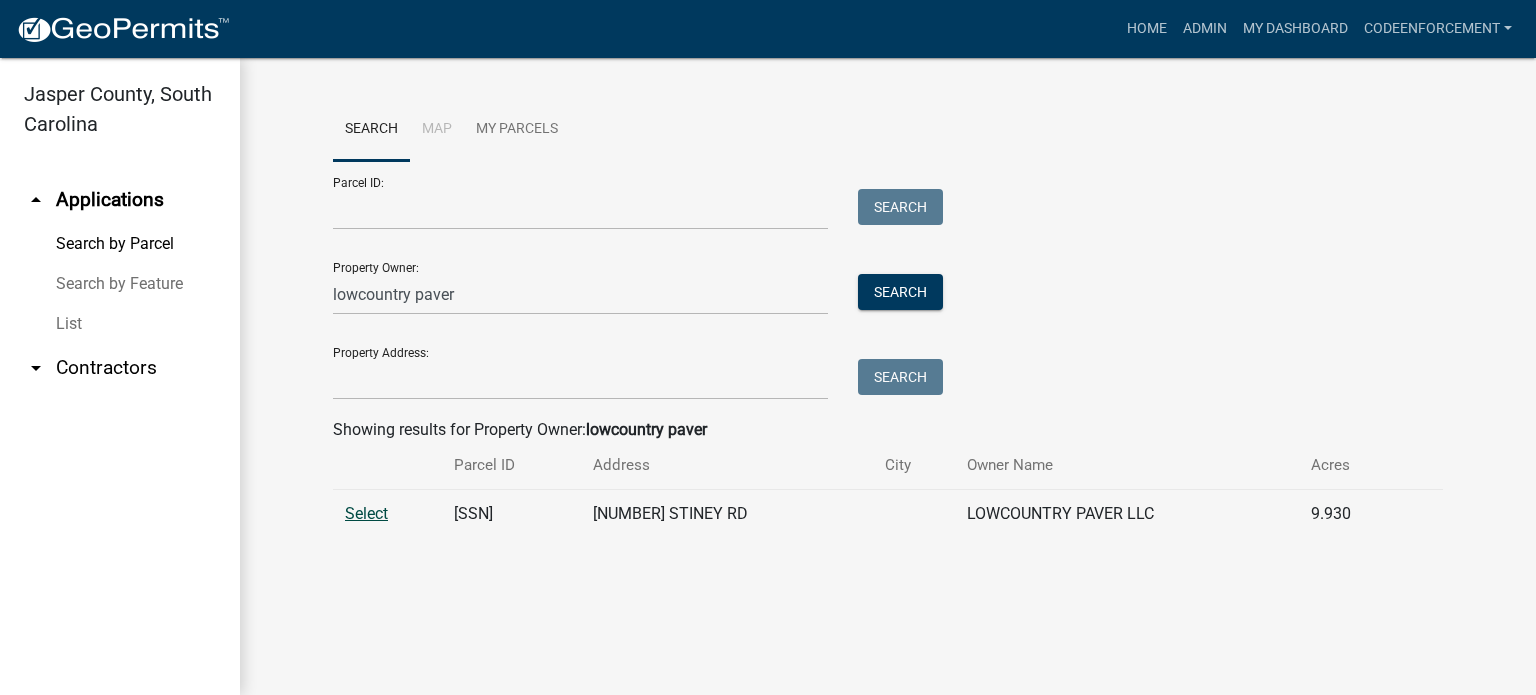 click on "Select" at bounding box center [366, 513] 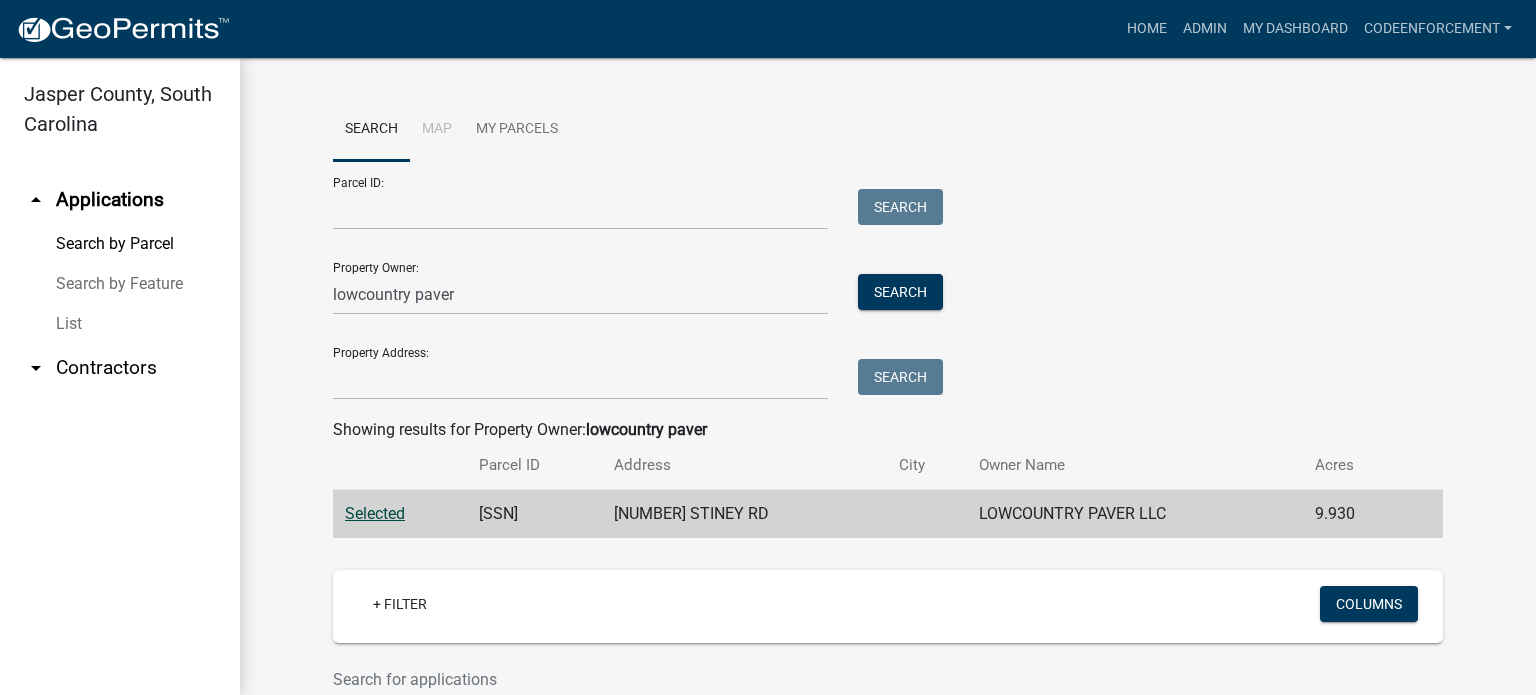 scroll, scrollTop: 228, scrollLeft: 0, axis: vertical 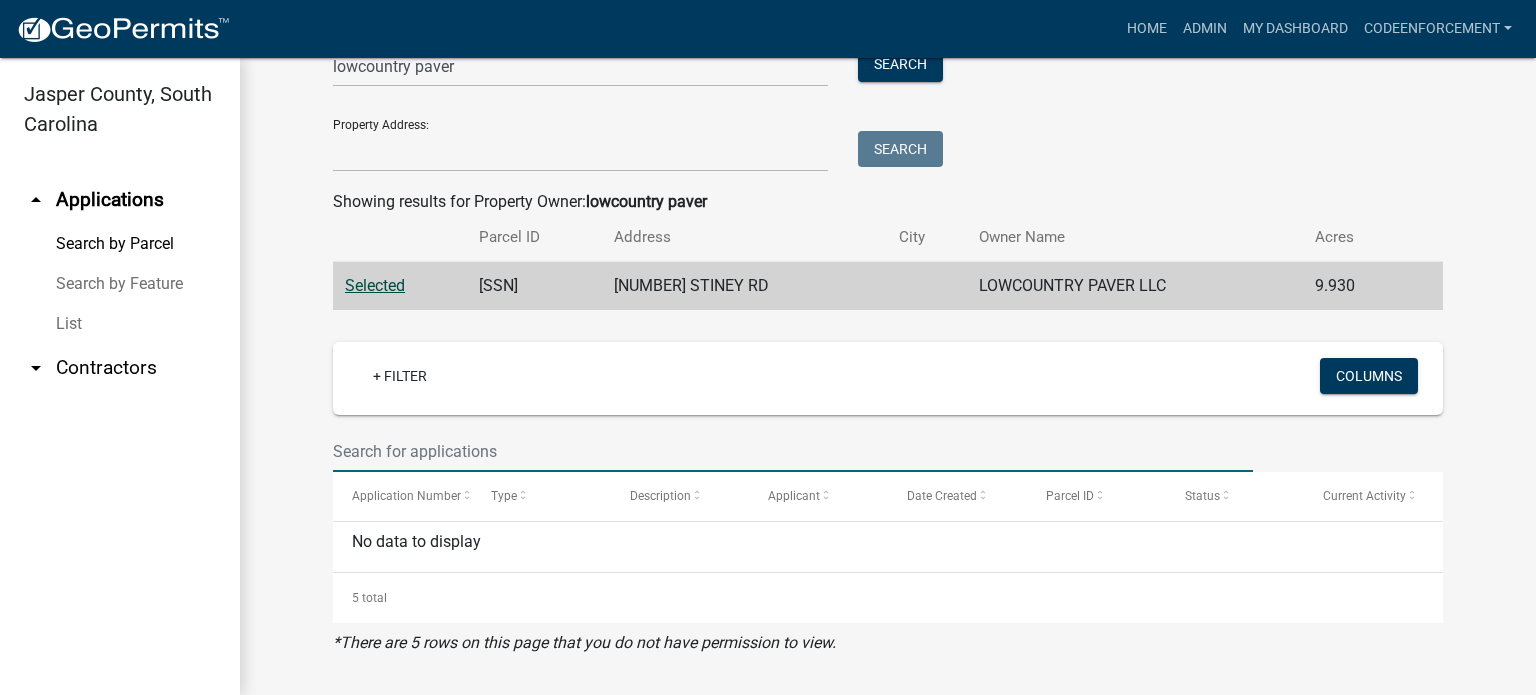 click at bounding box center (793, 451) 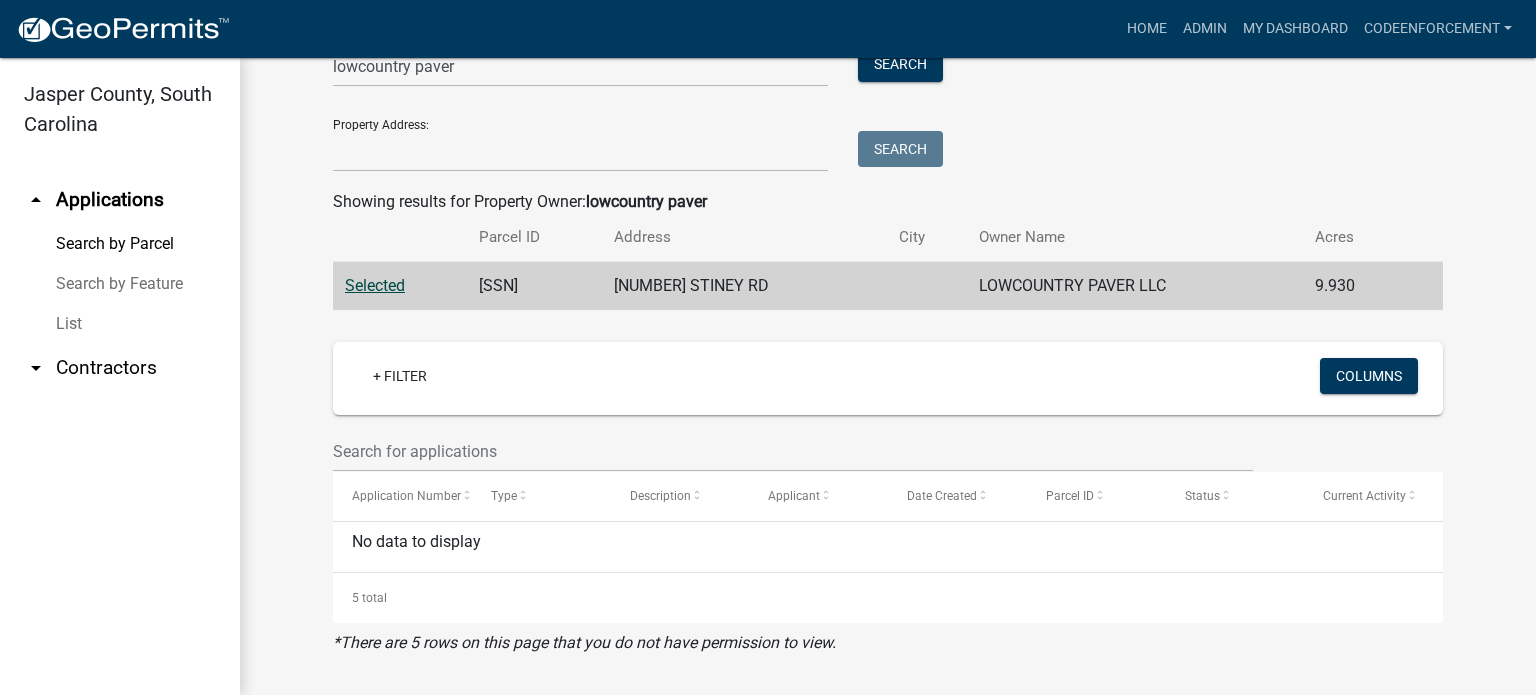 click on "Search Map My Parcels  Parcel ID:   Search   Property Owner:  lowcountry paver  Search   Property Address:   Search  Showing results for Property Owner:  lowcountry paver Parcel ID Address City Owner Name Acres Selected [SSN] [NUMBER] STINEY RD [COMPANY]  9.930   + Filter   Columns  Application Number Type Description Applicant Date Created Parcel ID Status Current Activity No data to display  5 total   1  *There are 5 rows on this page that you do not have permission to view." 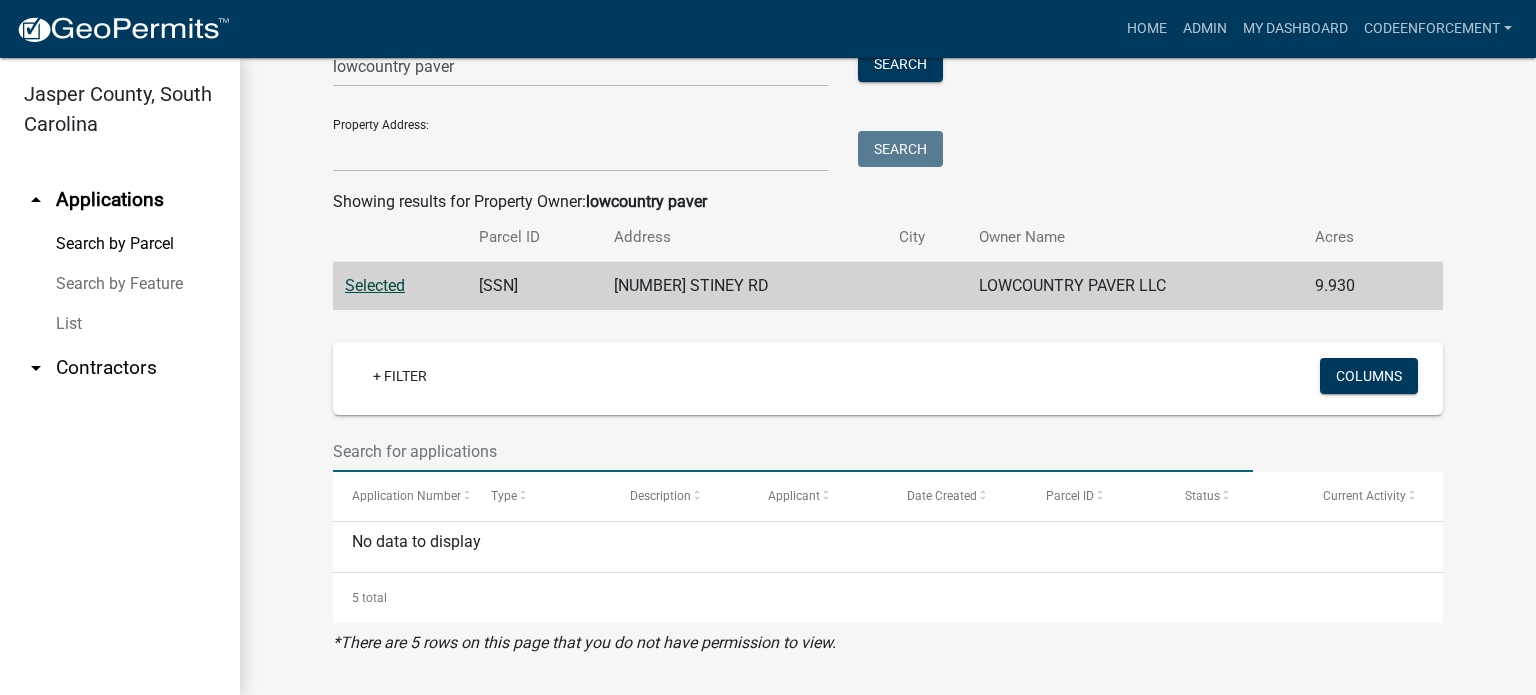click at bounding box center [793, 451] 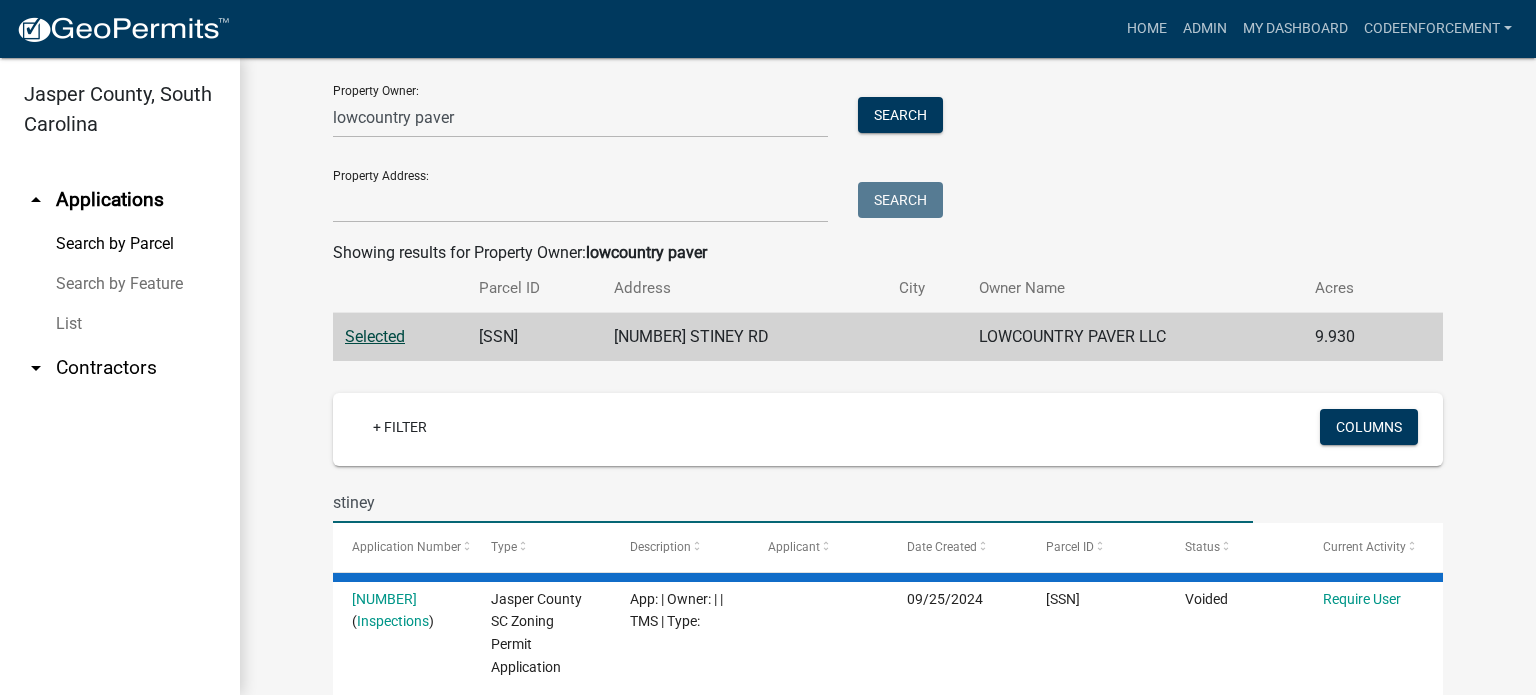 scroll, scrollTop: 228, scrollLeft: 0, axis: vertical 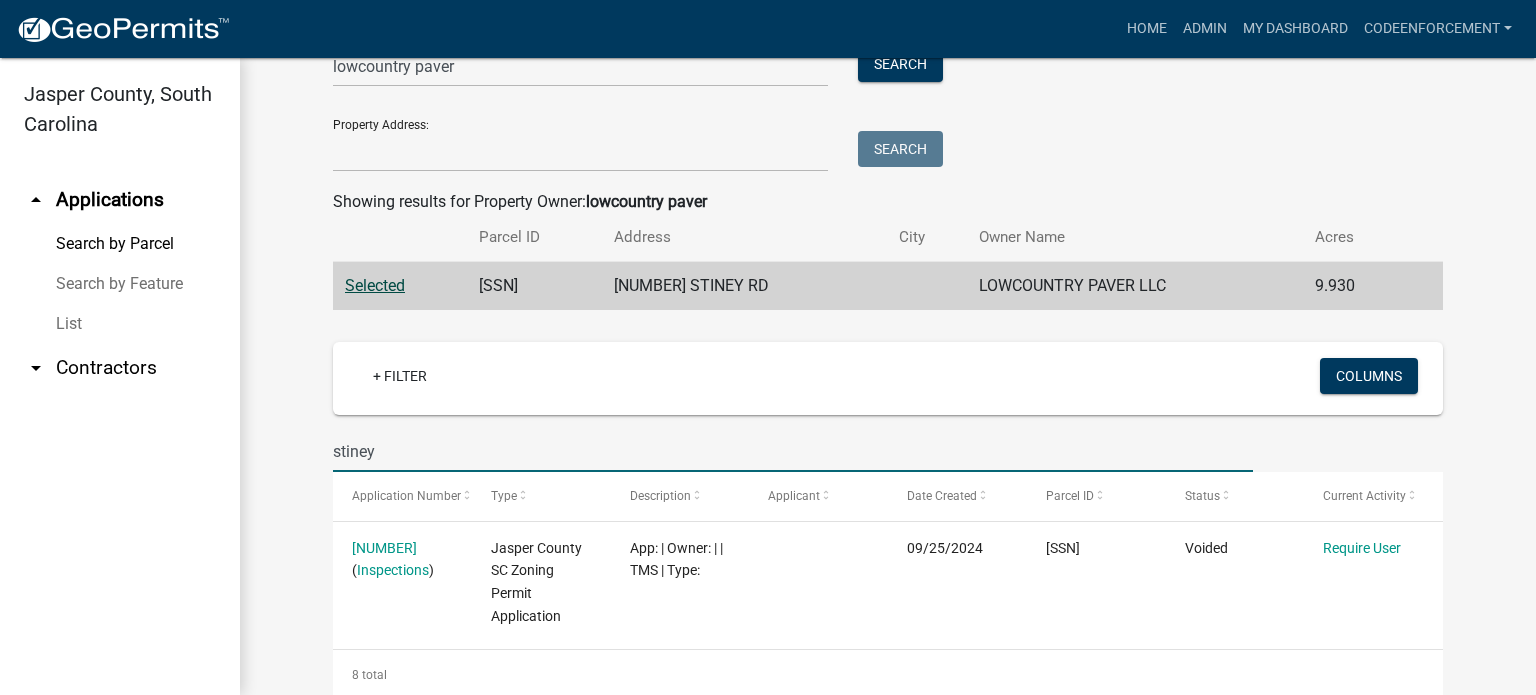 click on "stiney" at bounding box center [793, 451] 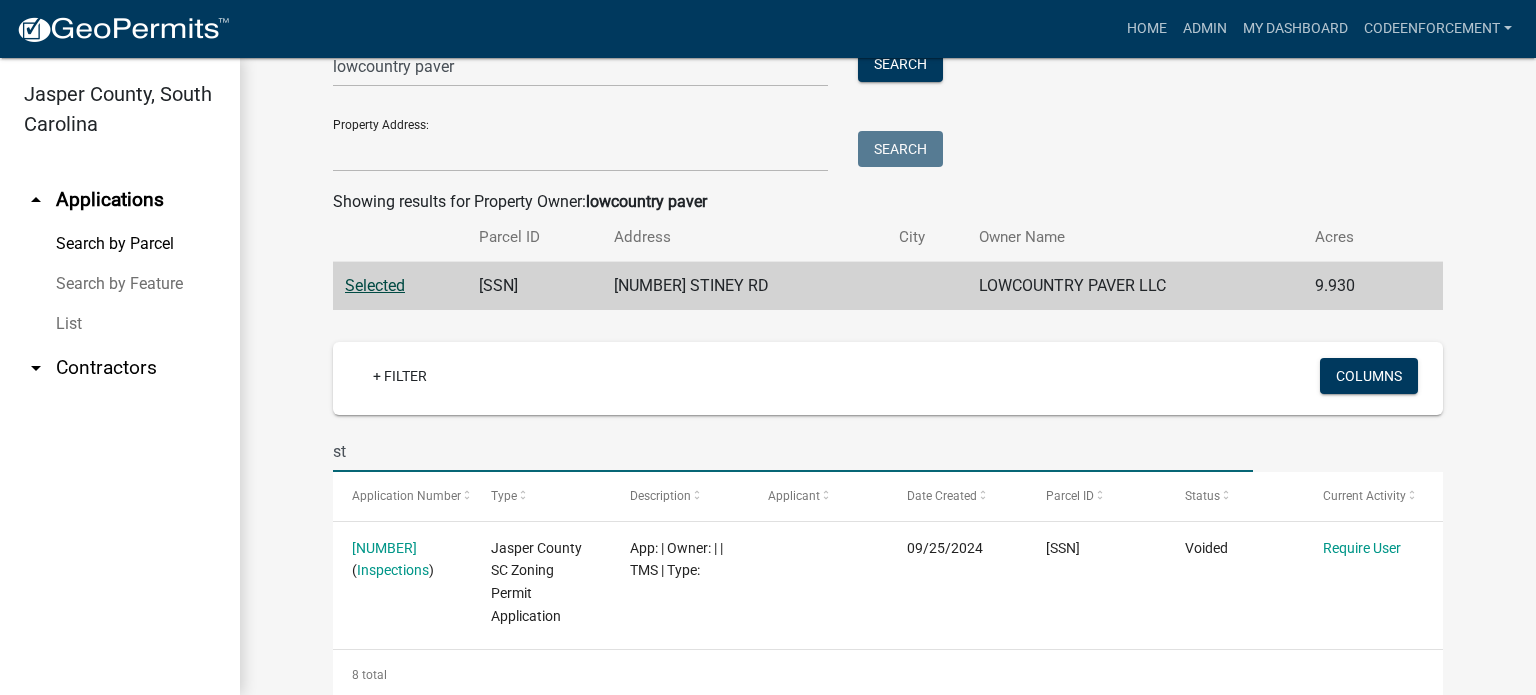 type on "s" 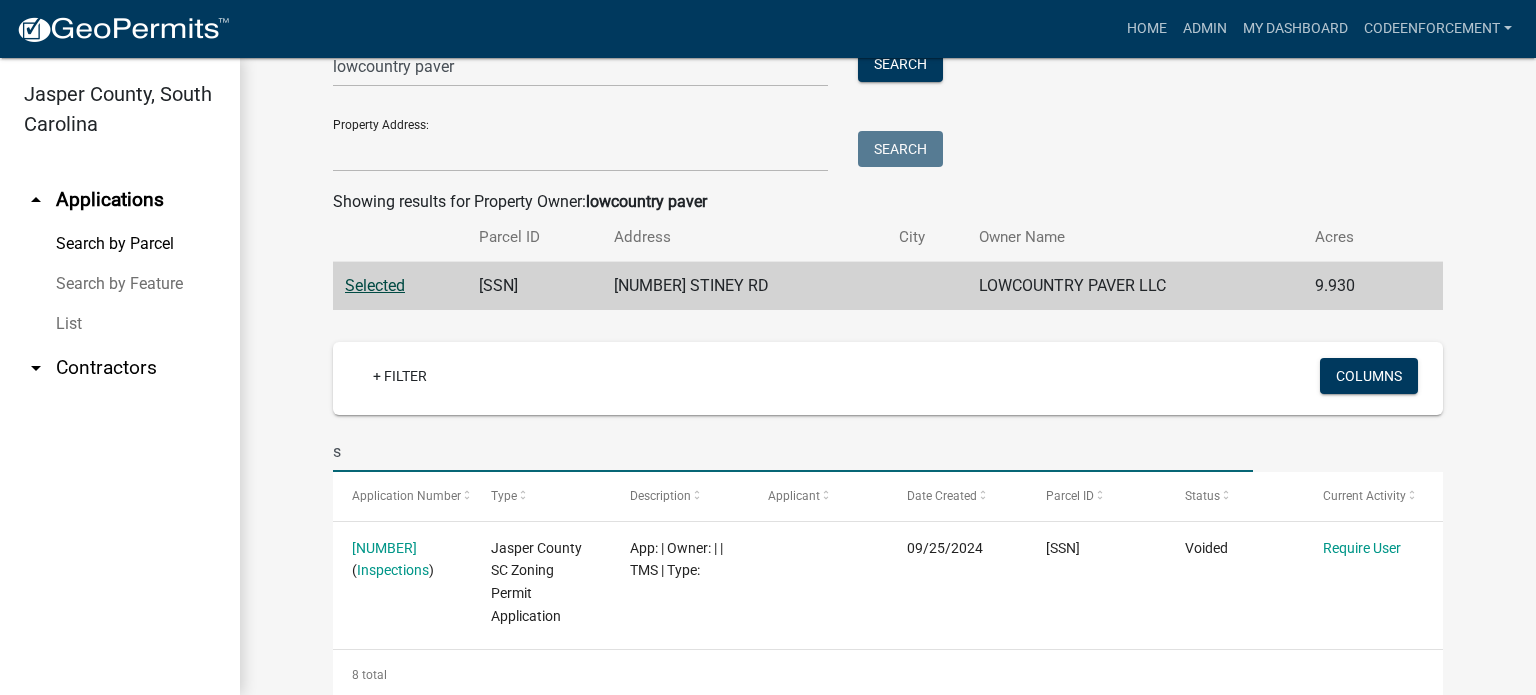 type 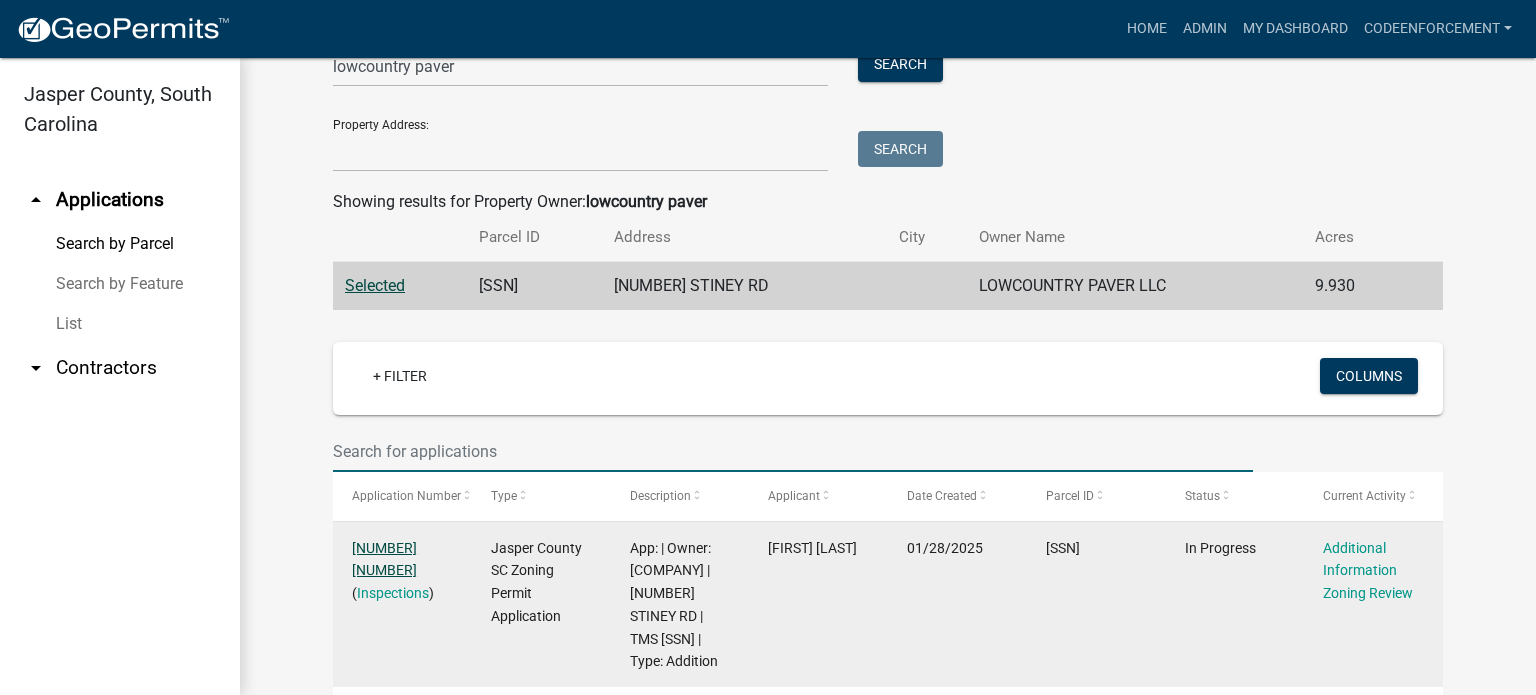 click on "[NUMBER] [NUMBER]" 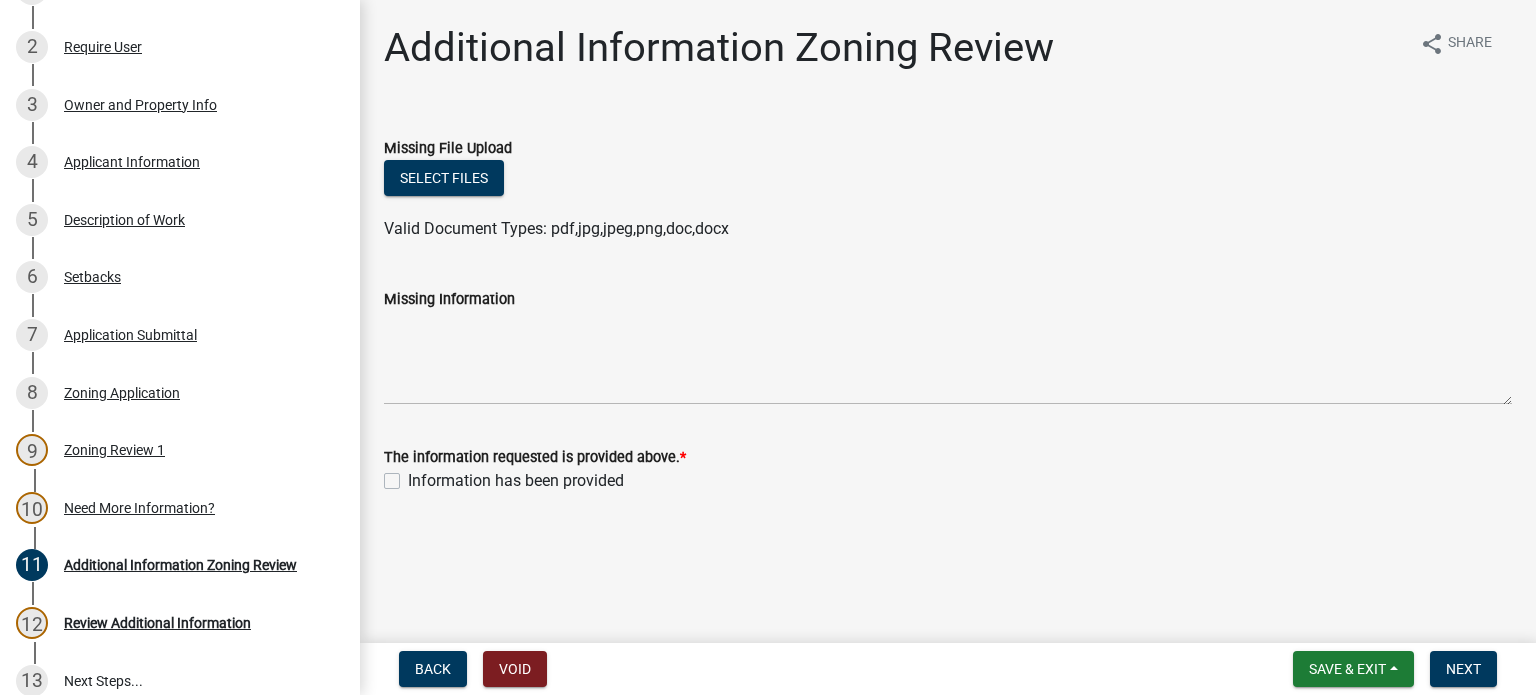 scroll, scrollTop: 428, scrollLeft: 0, axis: vertical 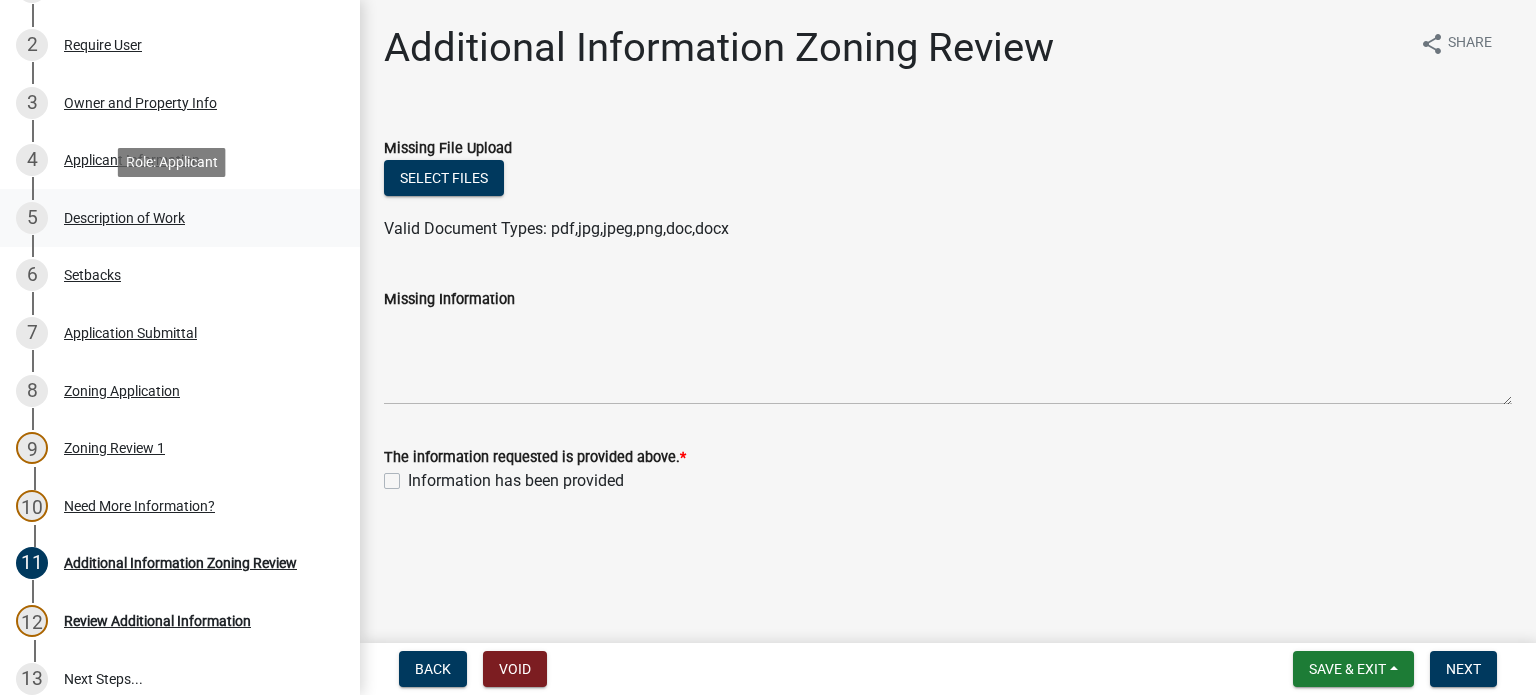 click on "Description of Work" at bounding box center [124, 218] 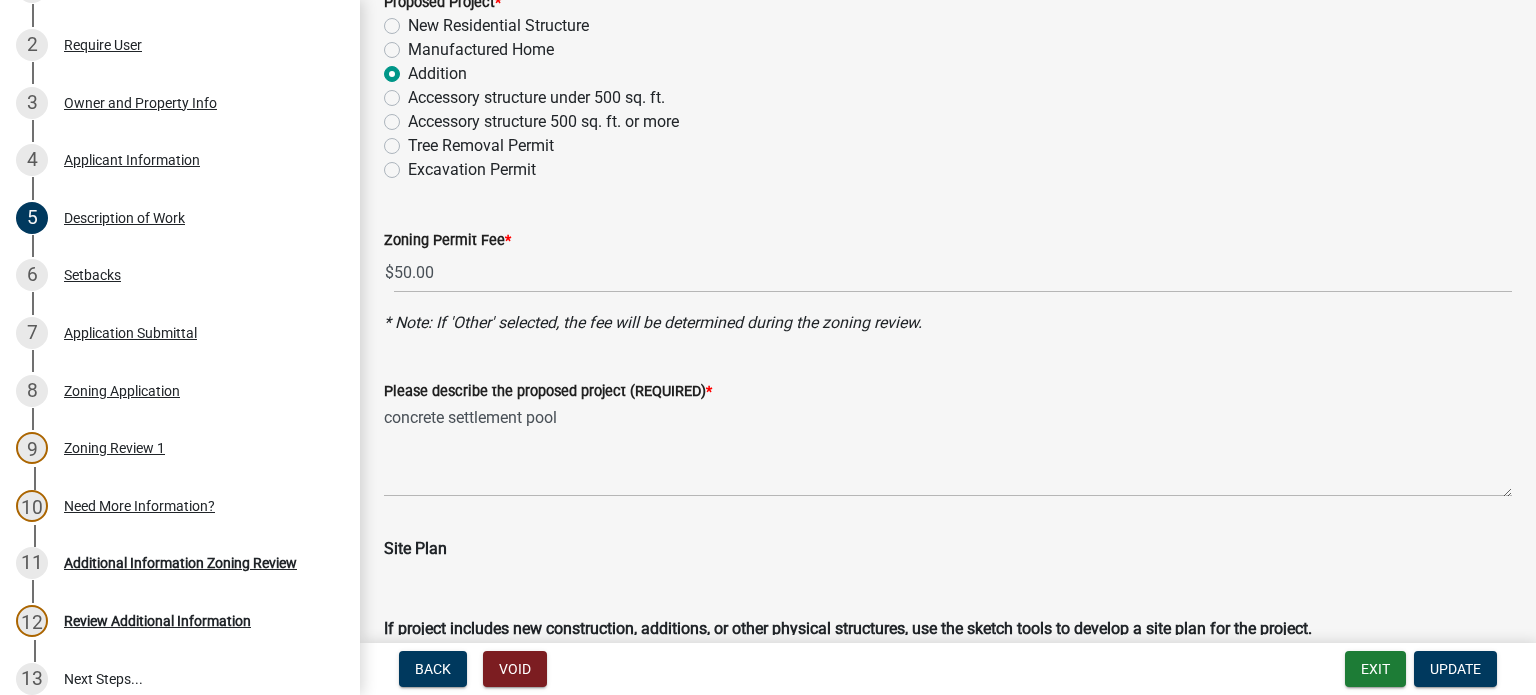 scroll, scrollTop: 0, scrollLeft: 0, axis: both 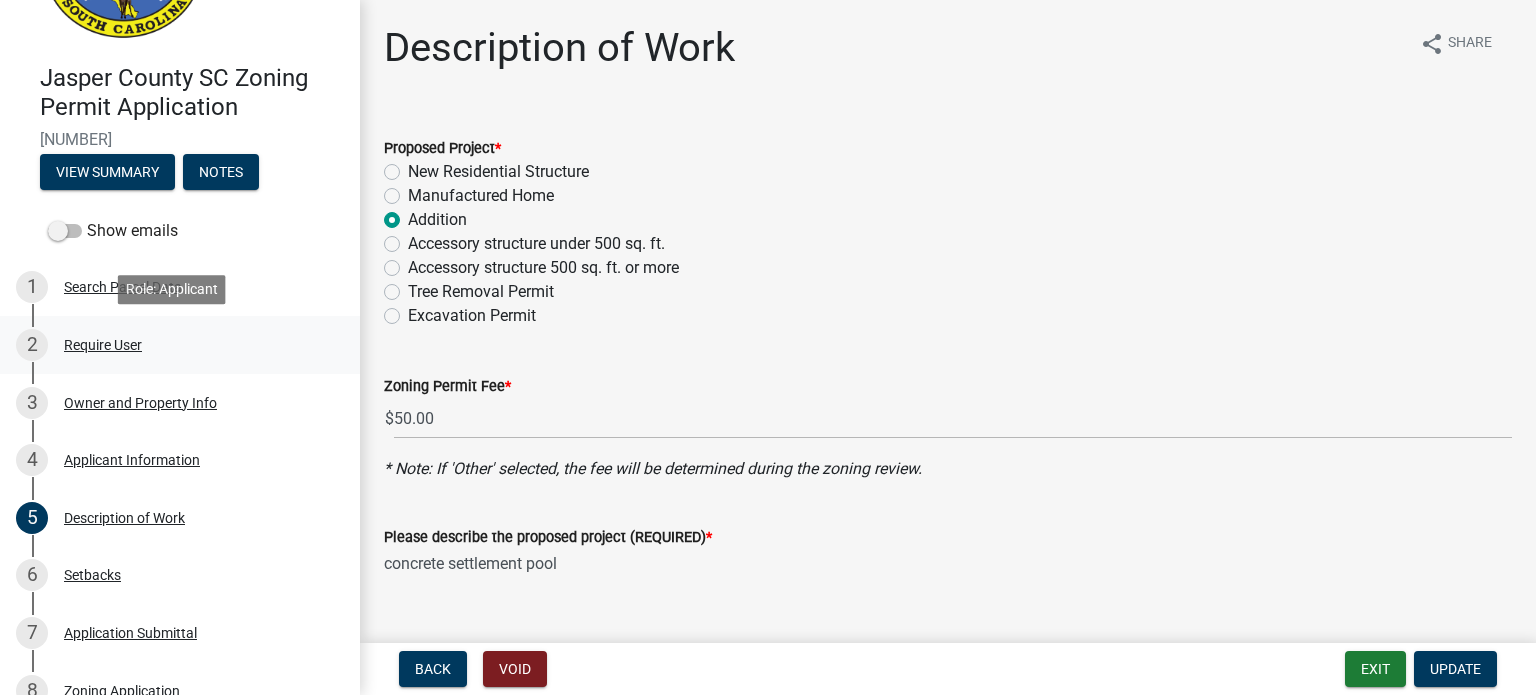 click on "Require User" at bounding box center [103, 345] 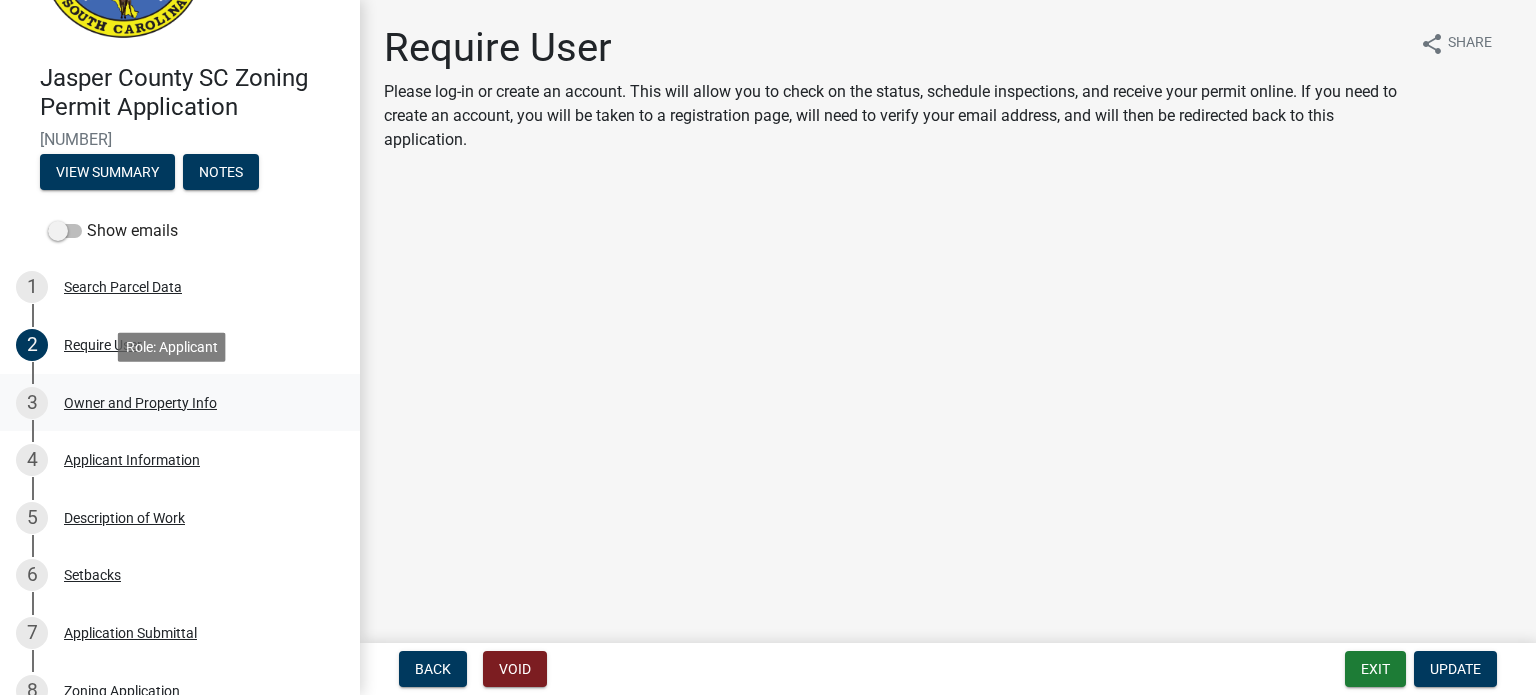 click on "Owner and Property Info" at bounding box center (140, 403) 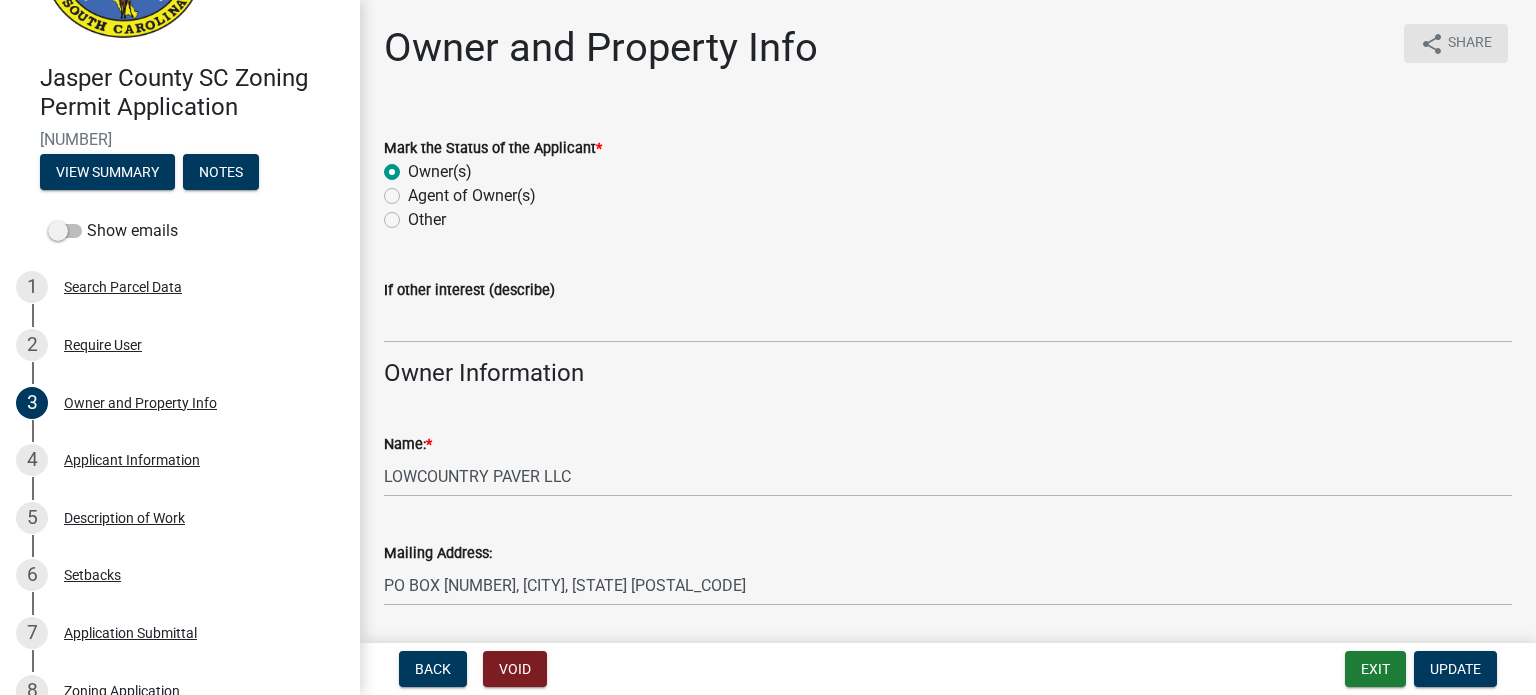 click on "share" 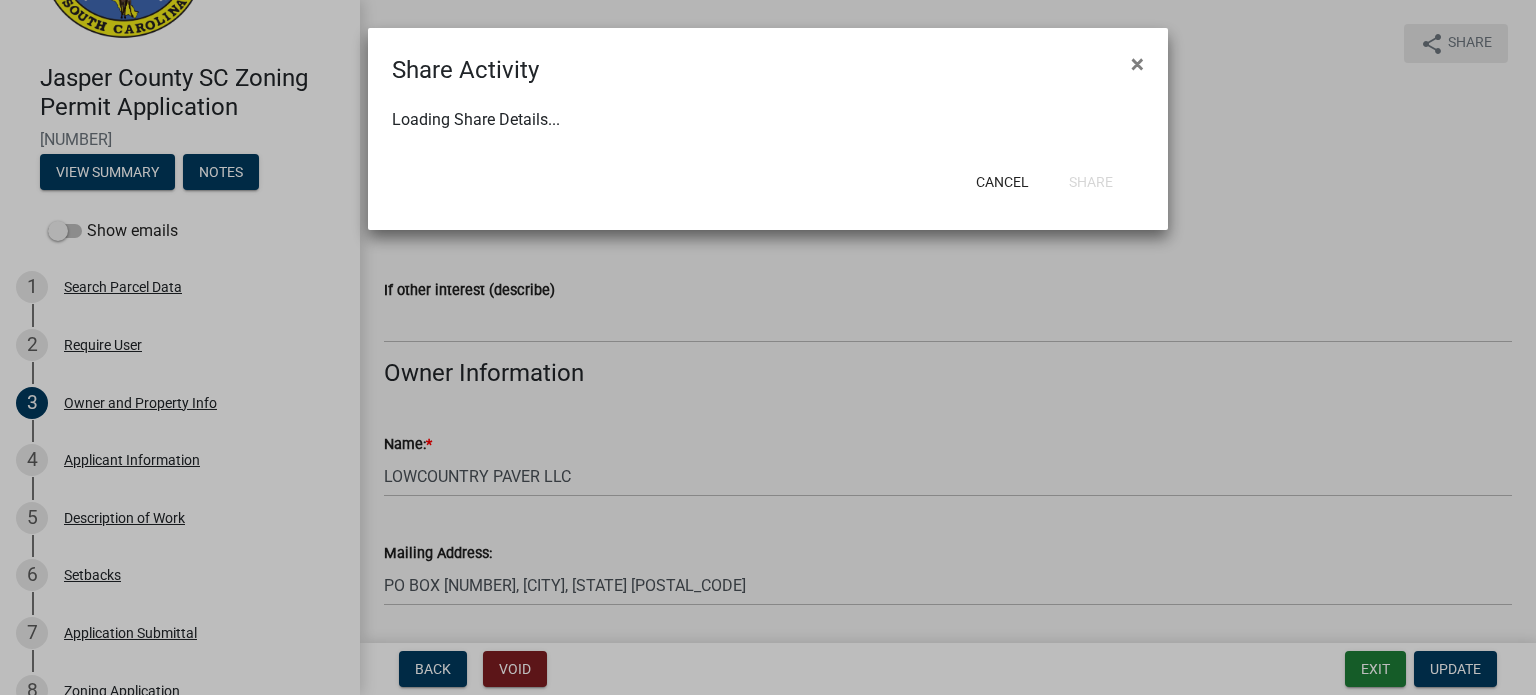 select on "1" 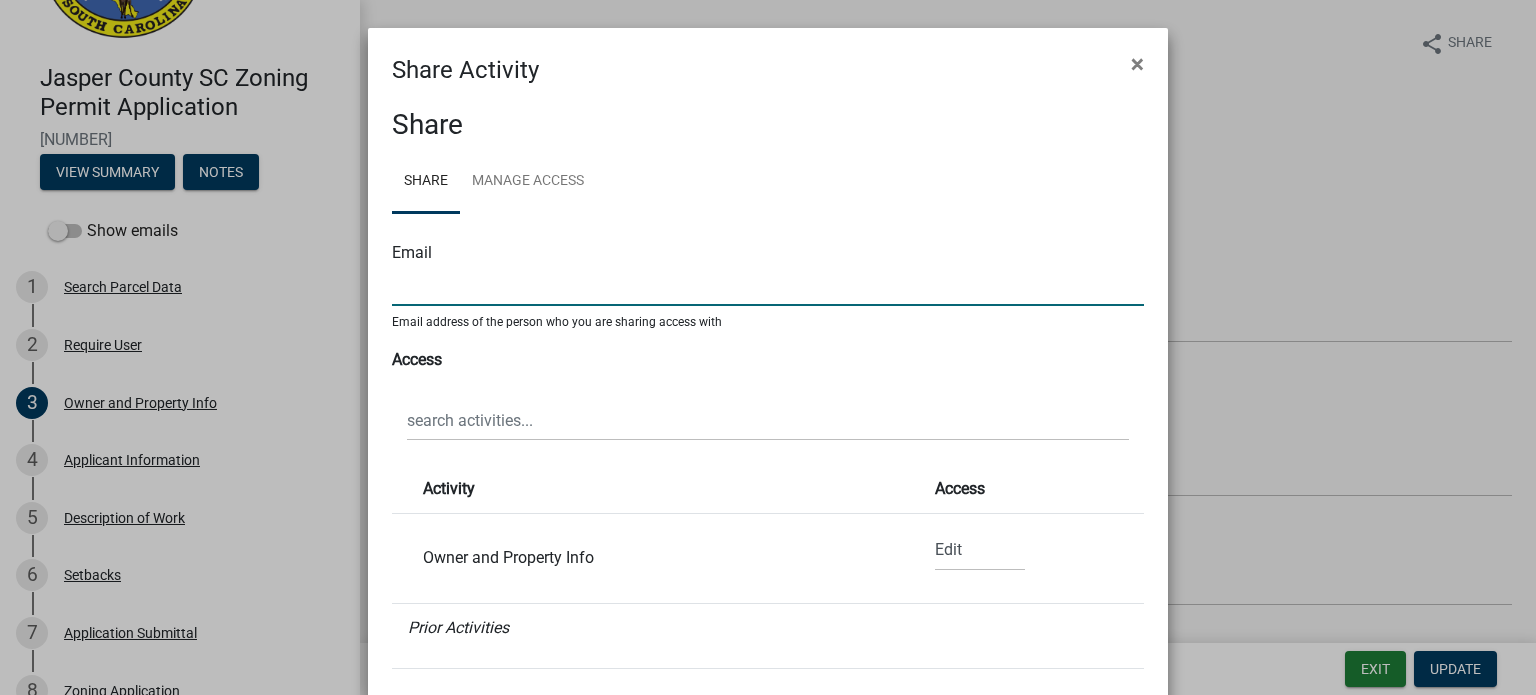 click at bounding box center (768, 285) 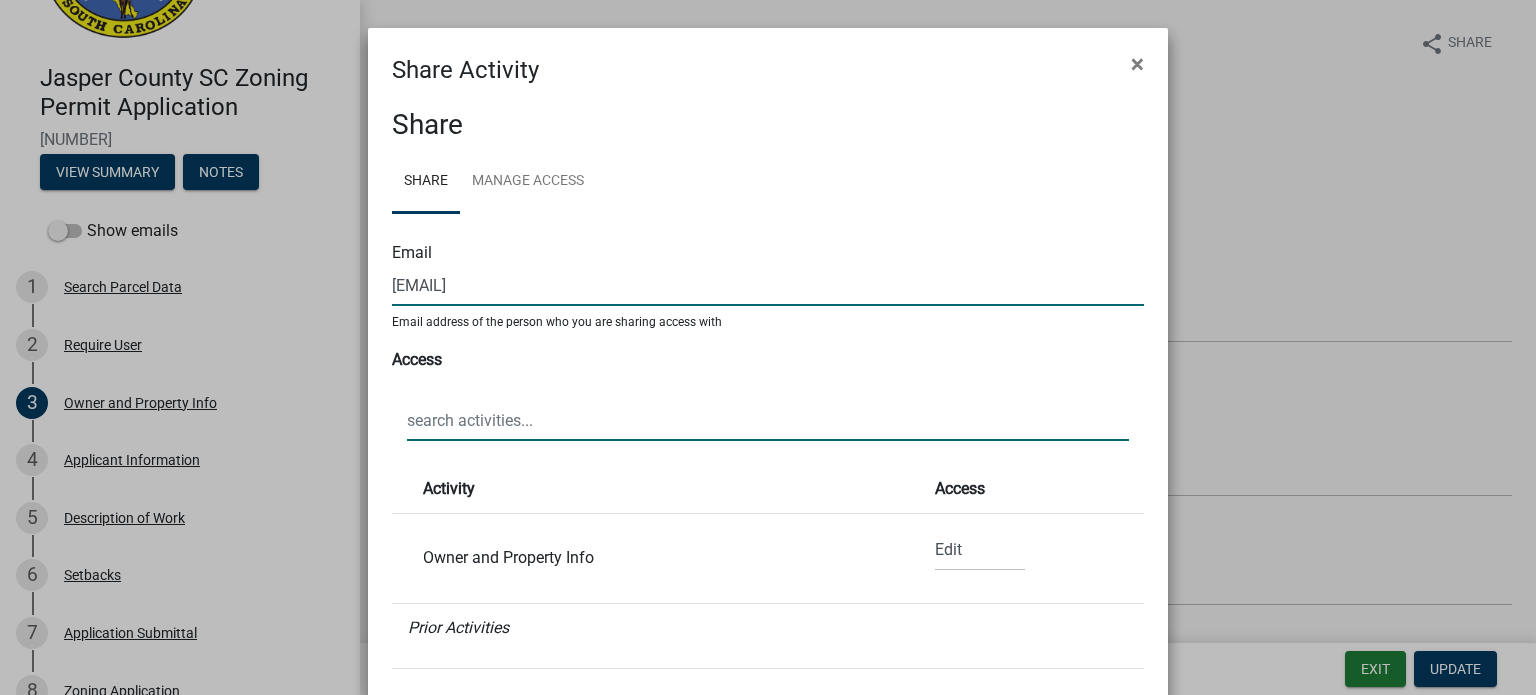 click at bounding box center [768, 420] 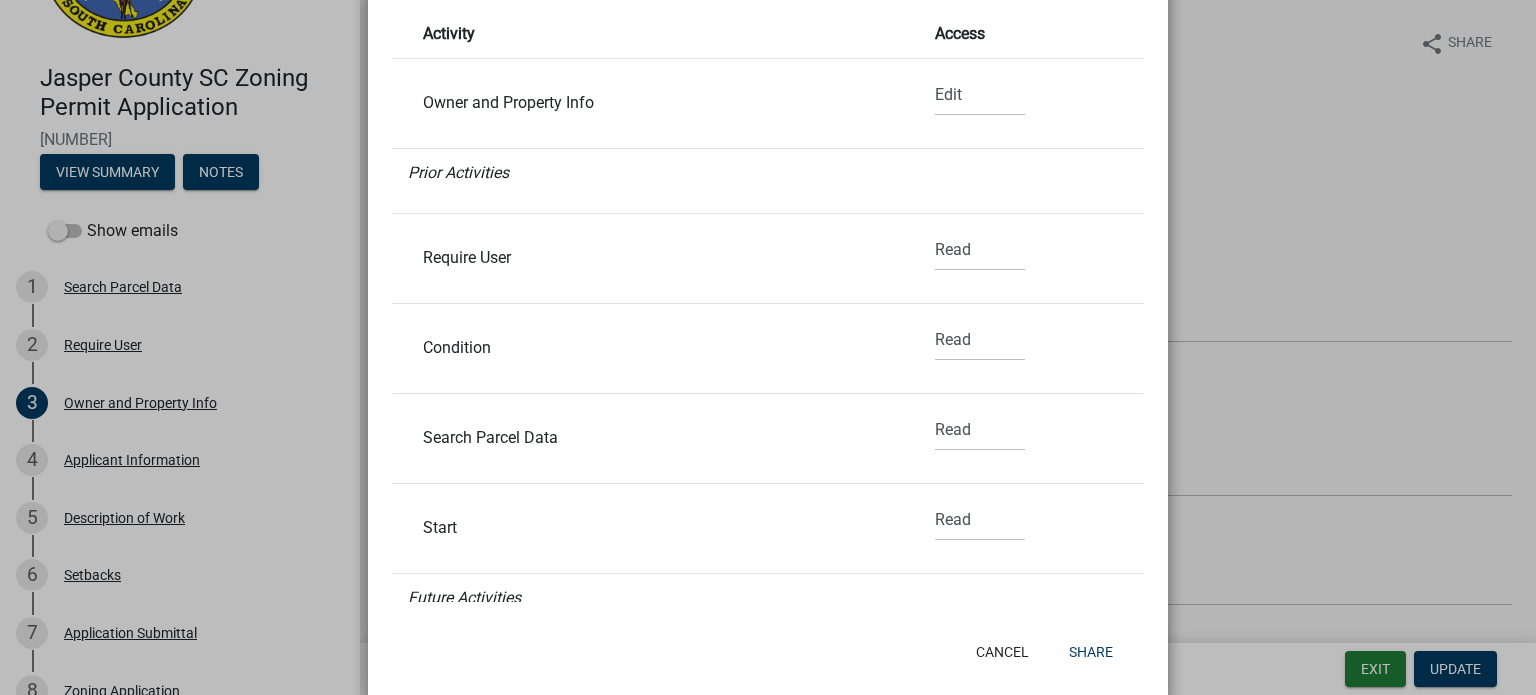 scroll, scrollTop: 488, scrollLeft: 0, axis: vertical 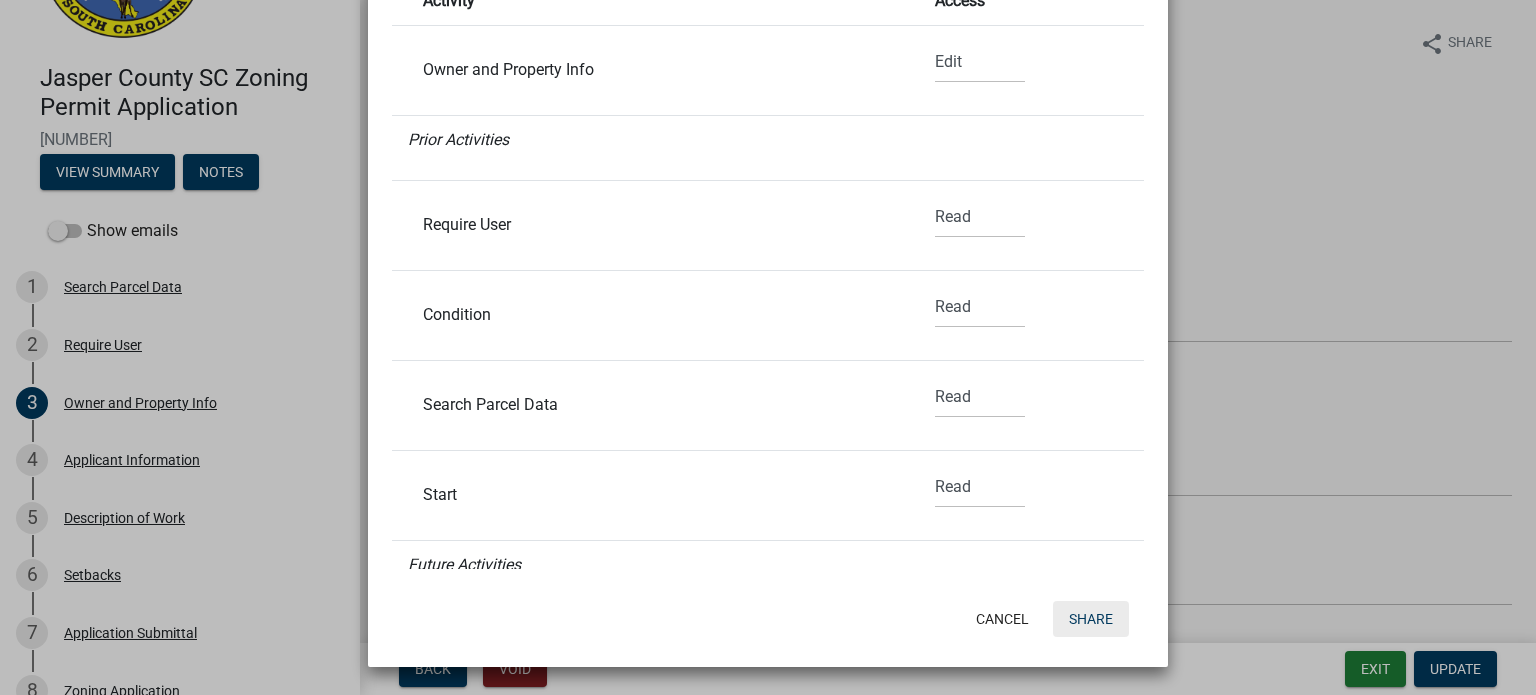 click on "Share" 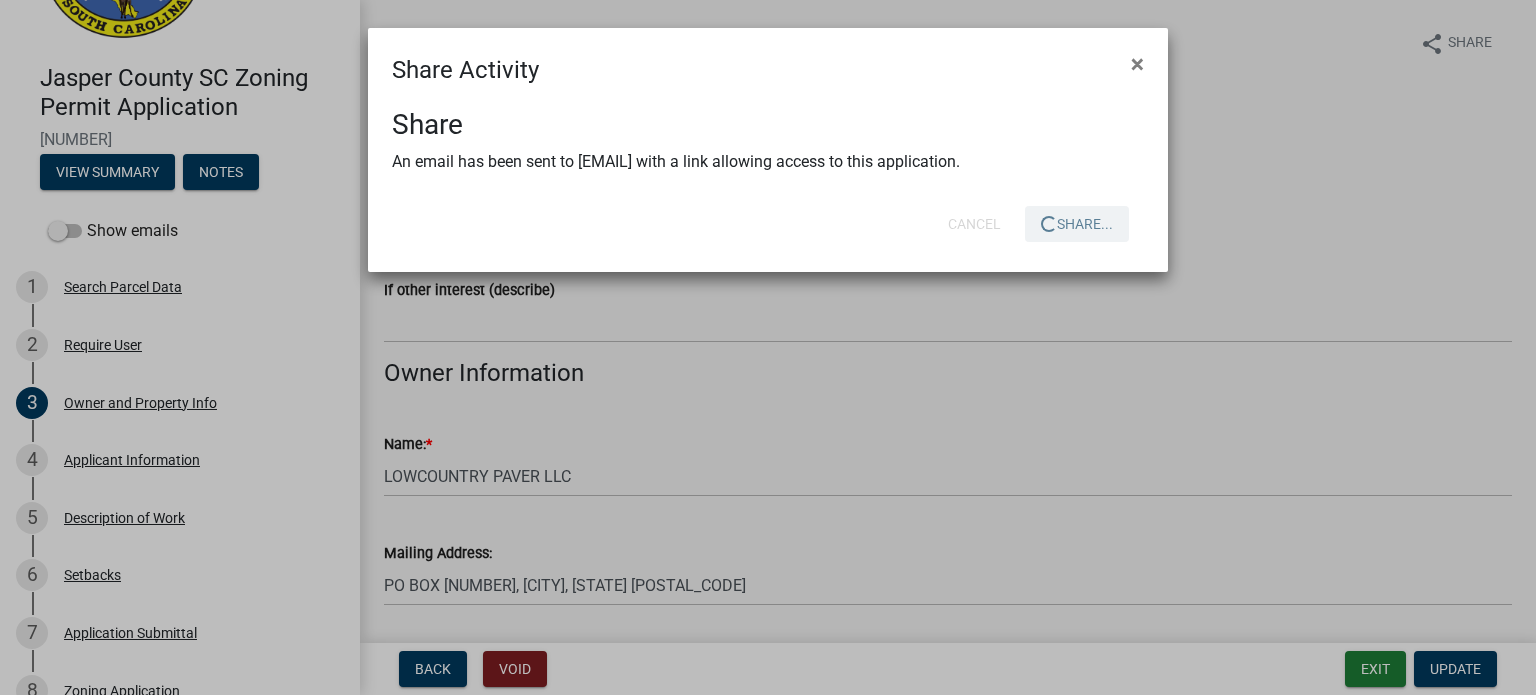 scroll, scrollTop: 0, scrollLeft: 0, axis: both 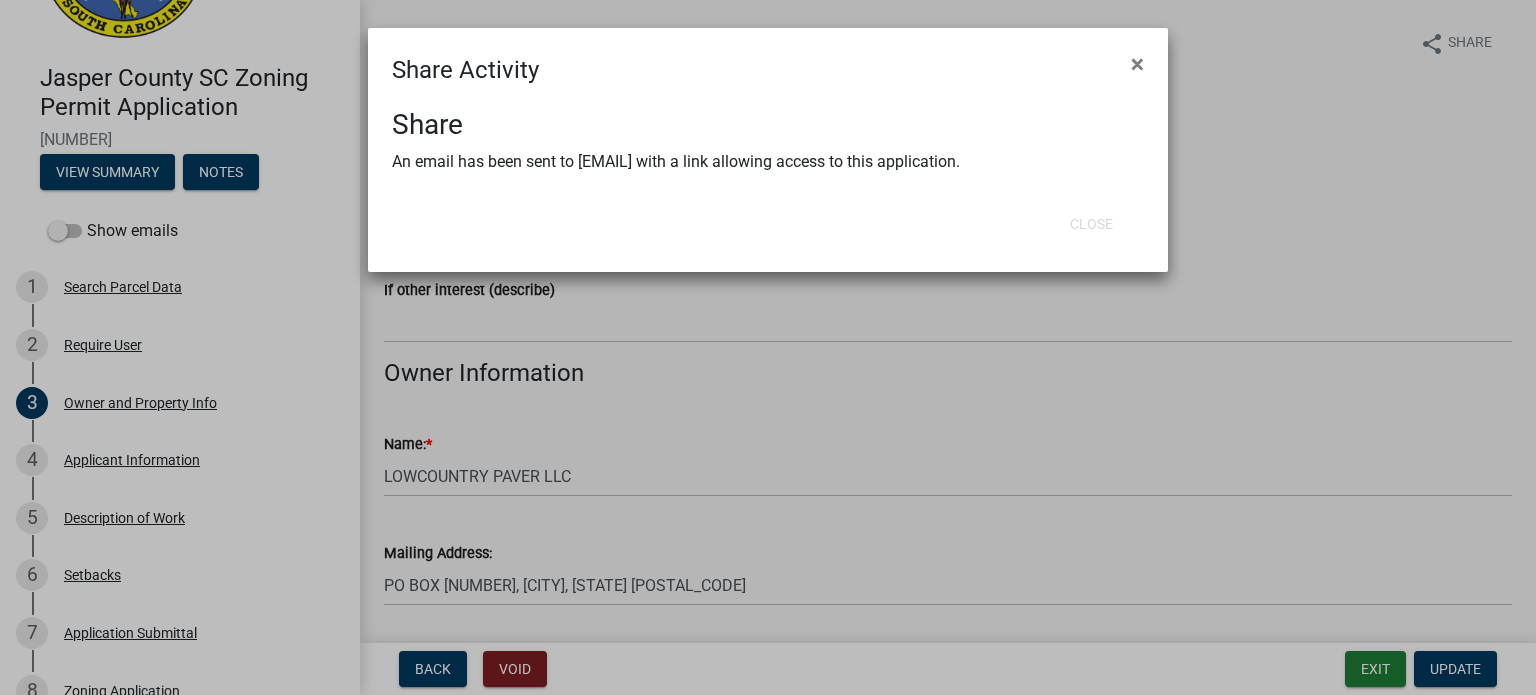 click on "Share Activity × Share An email has been sent to [EMAIL] with a link allowing access to this application. Close" 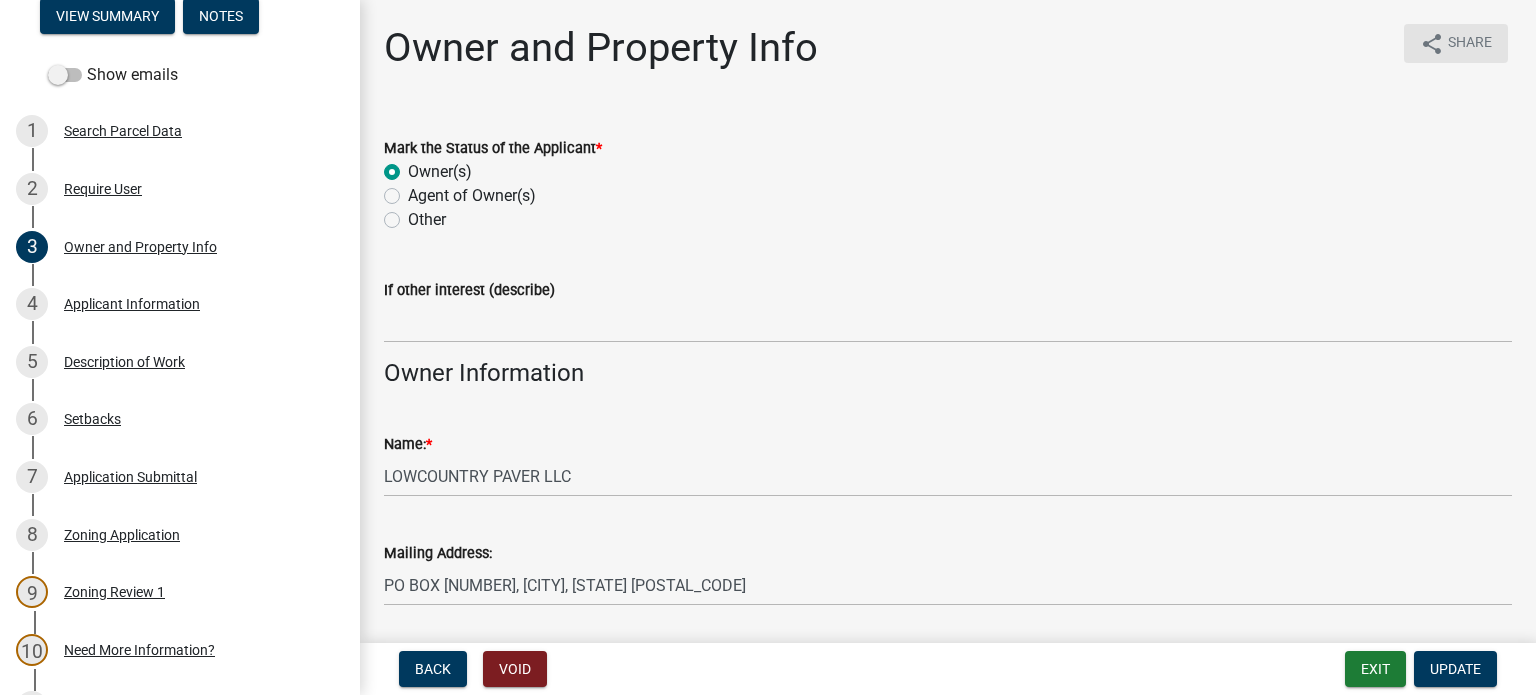 scroll, scrollTop: 292, scrollLeft: 0, axis: vertical 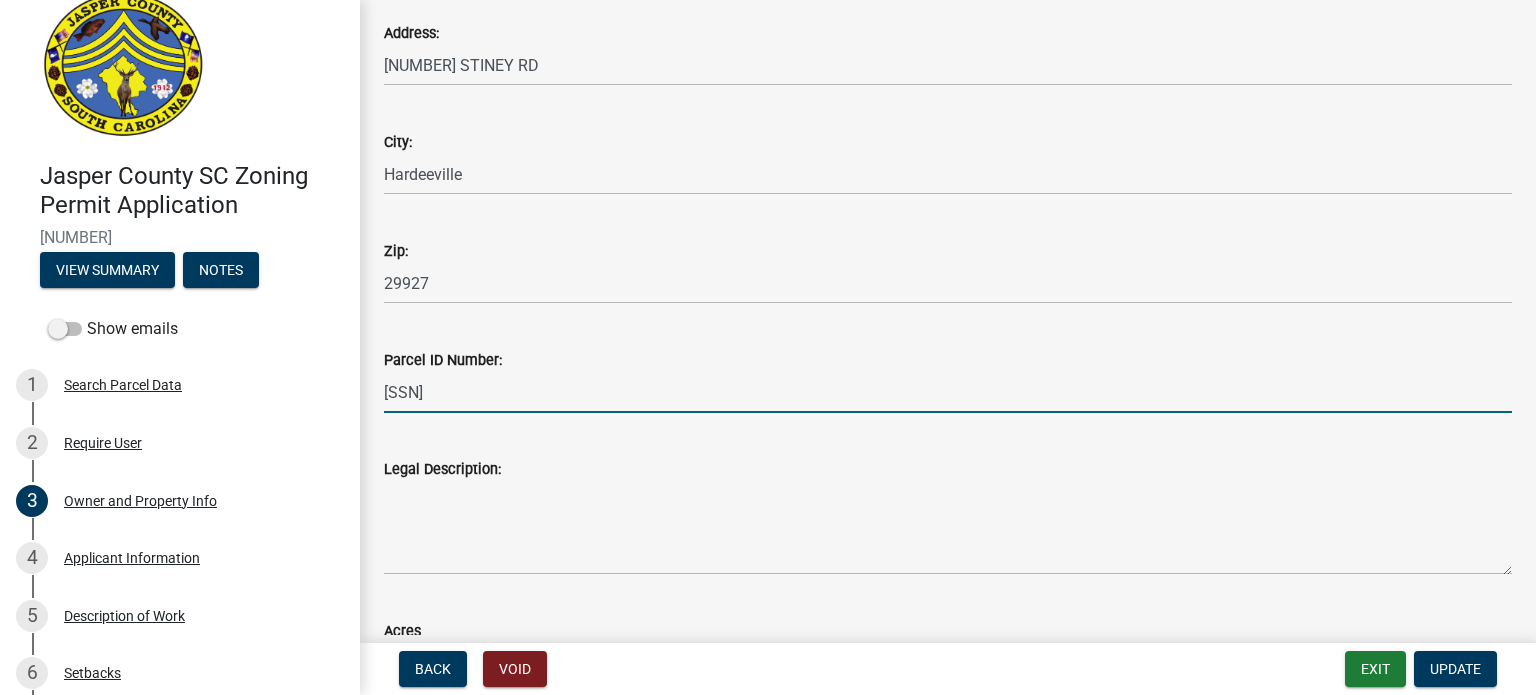 click on "[SSN]" at bounding box center [948, 392] 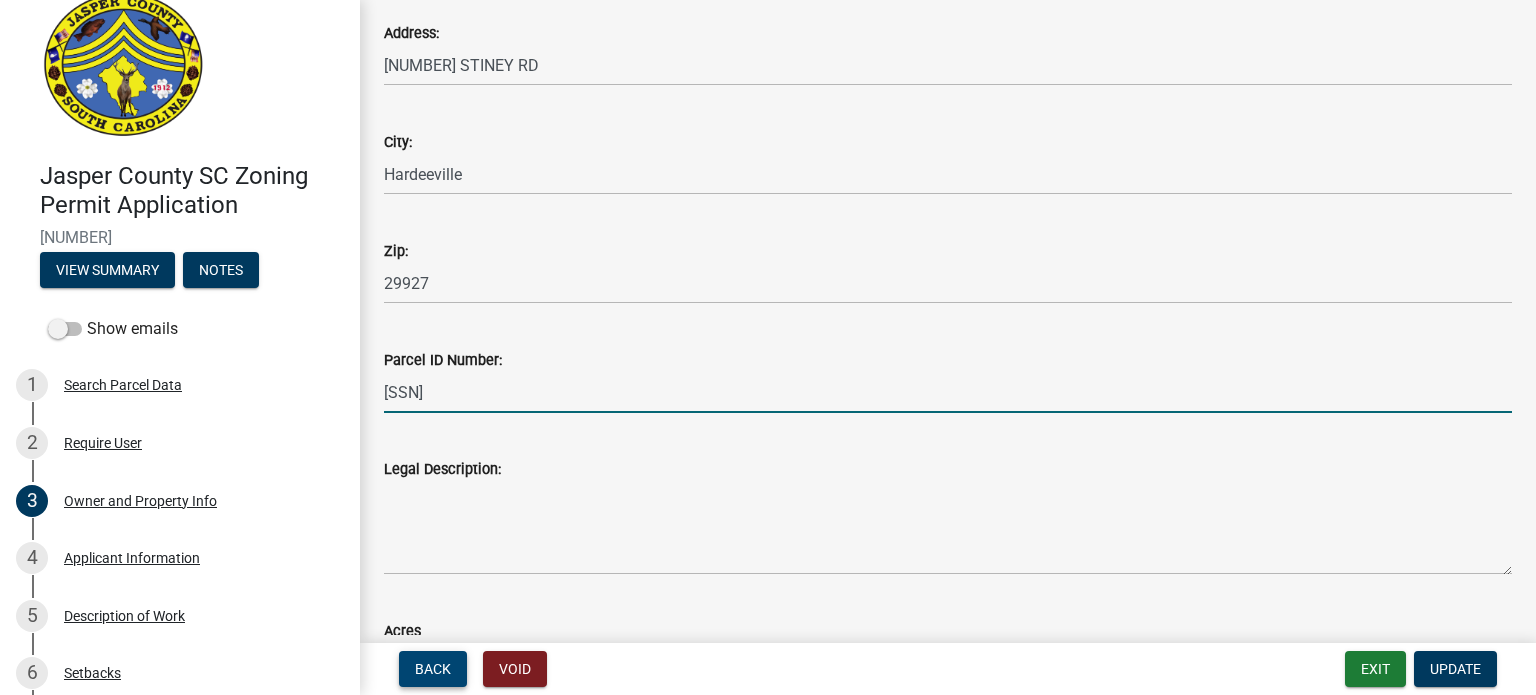click on "Back" at bounding box center (433, 669) 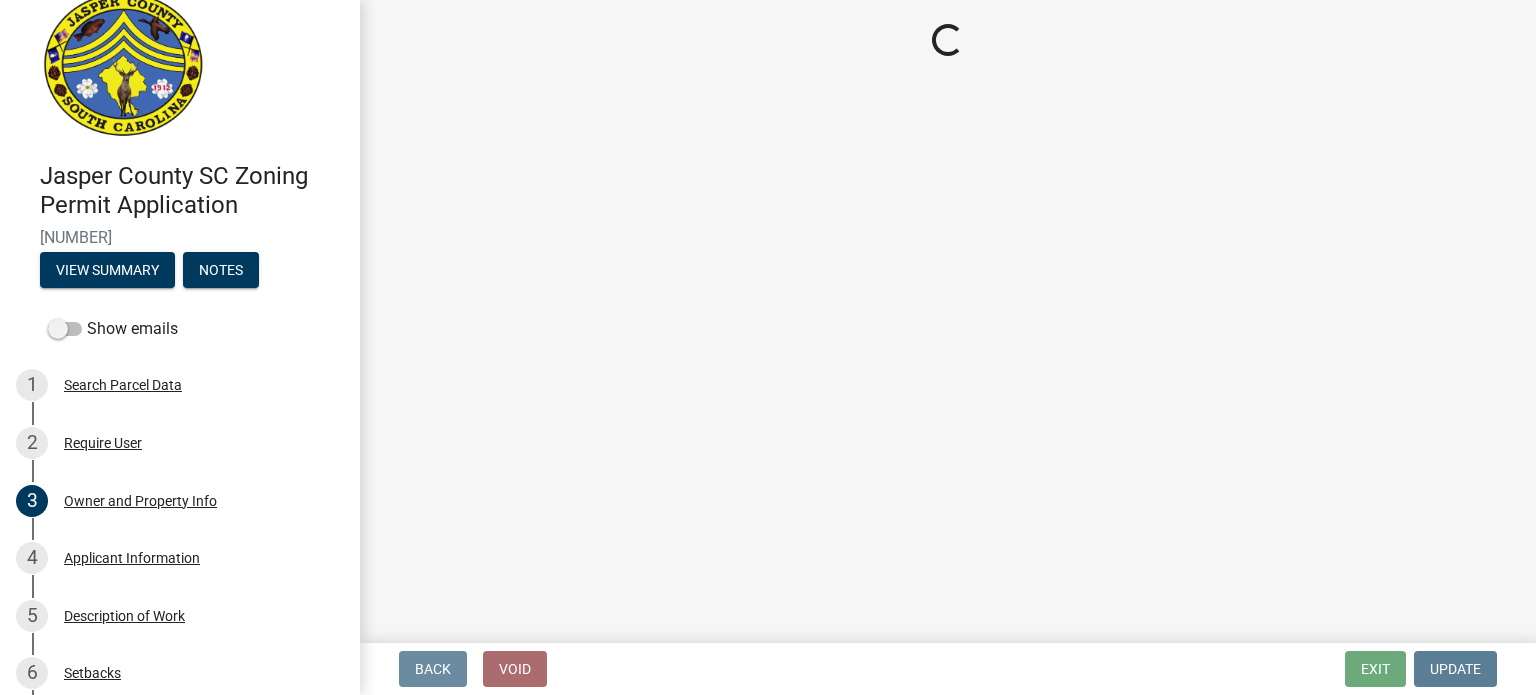 scroll, scrollTop: 0, scrollLeft: 0, axis: both 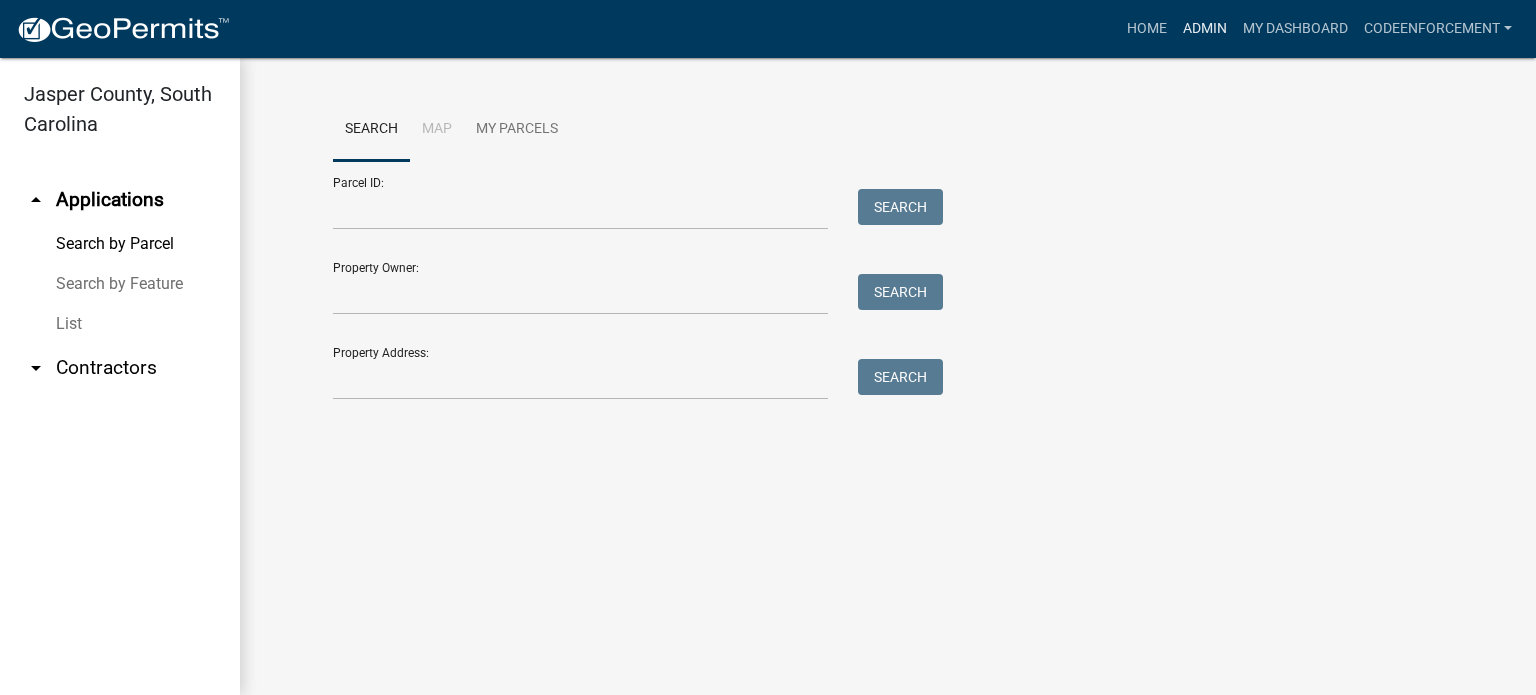 click on "Admin" at bounding box center [1205, 29] 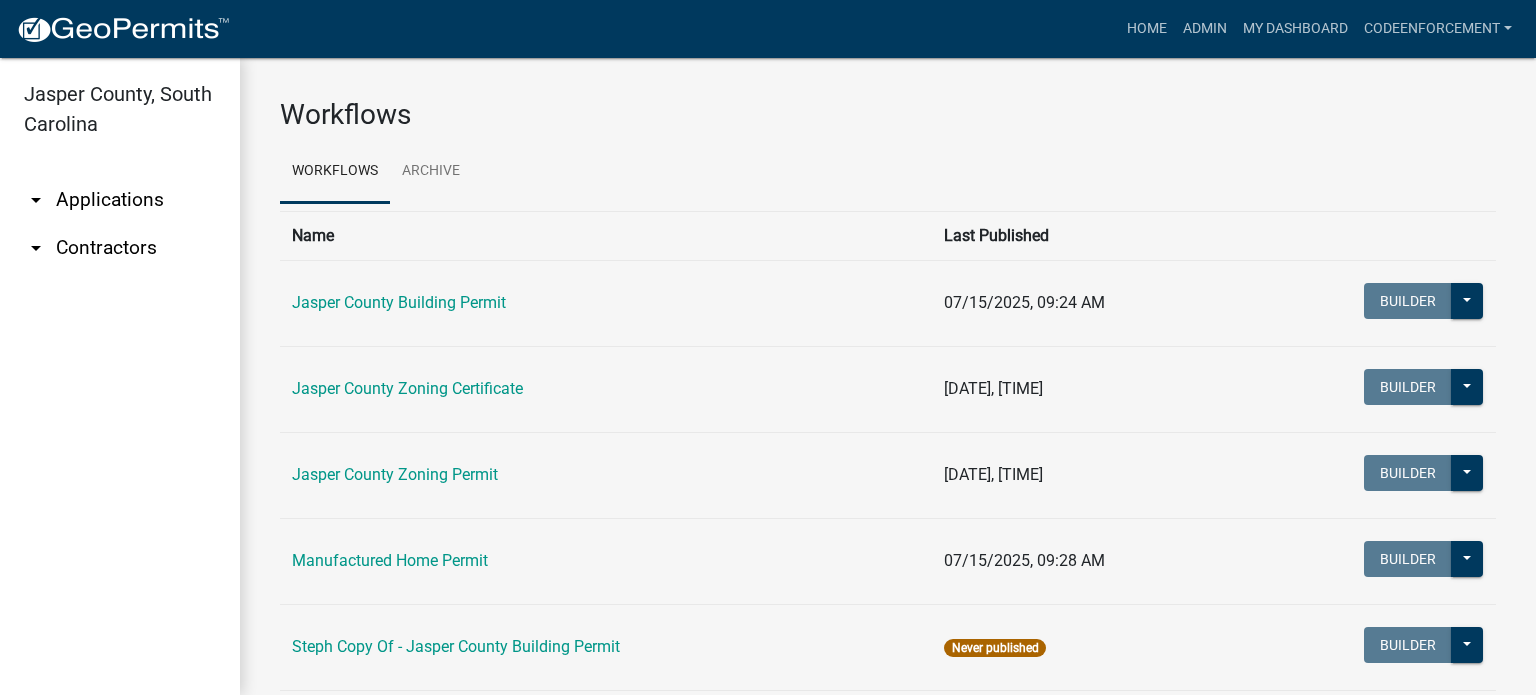 click on "arrow_drop_down   Applications" at bounding box center [120, 200] 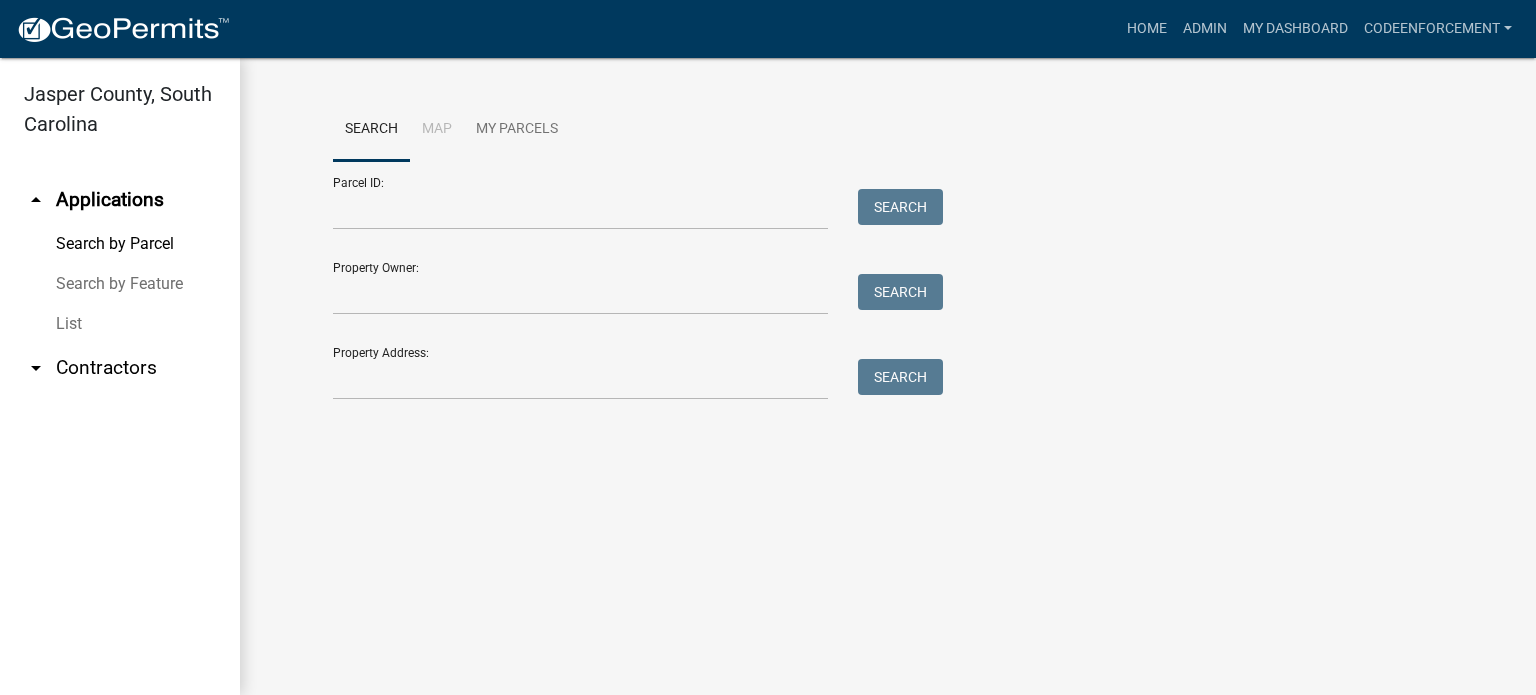 click on "List" at bounding box center [120, 324] 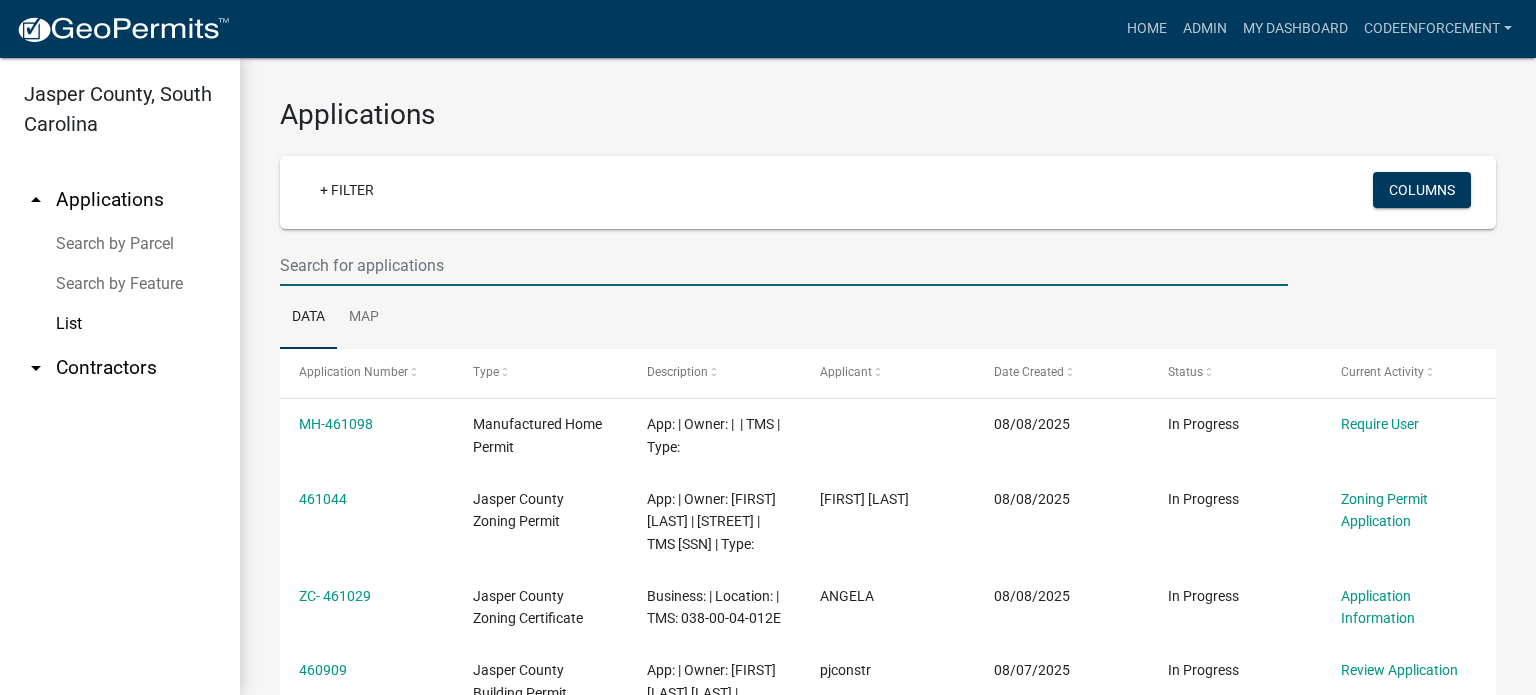 click at bounding box center (784, 265) 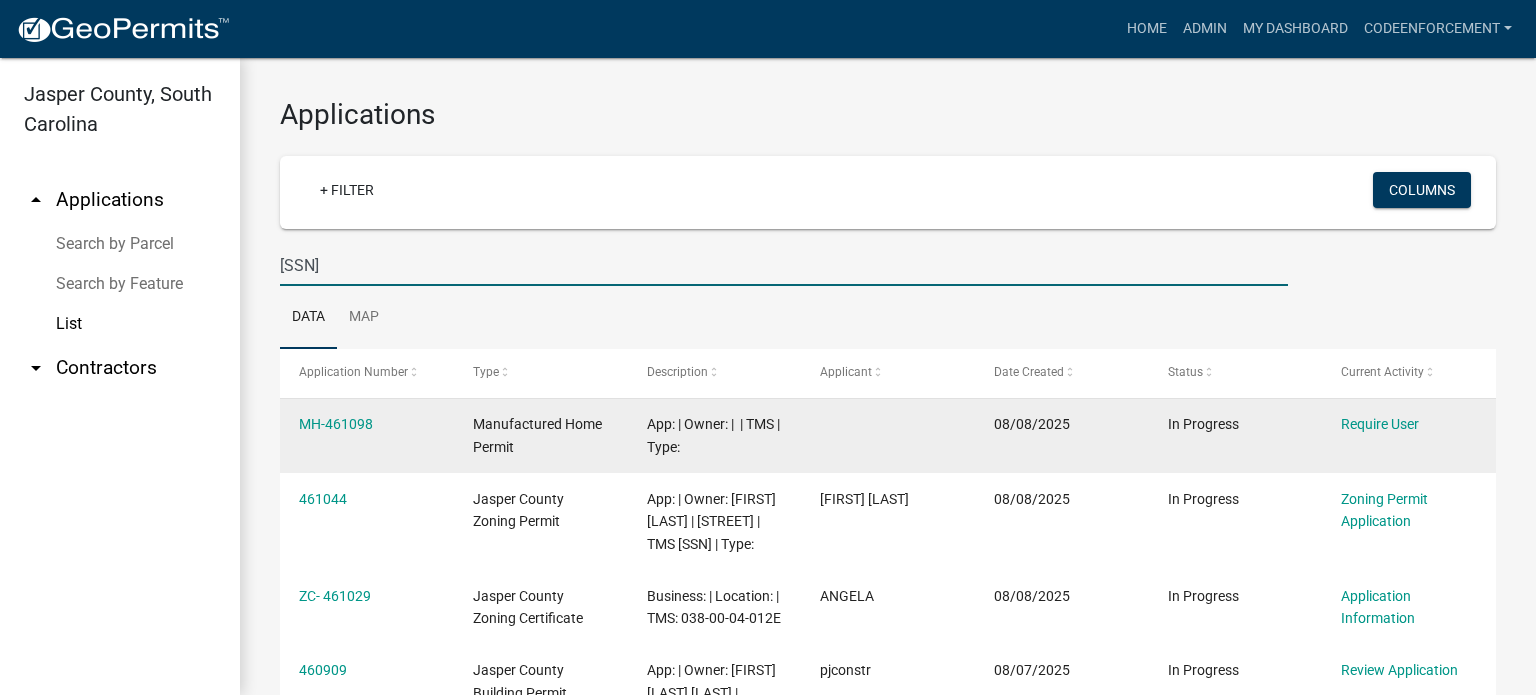 type on "[SSN]" 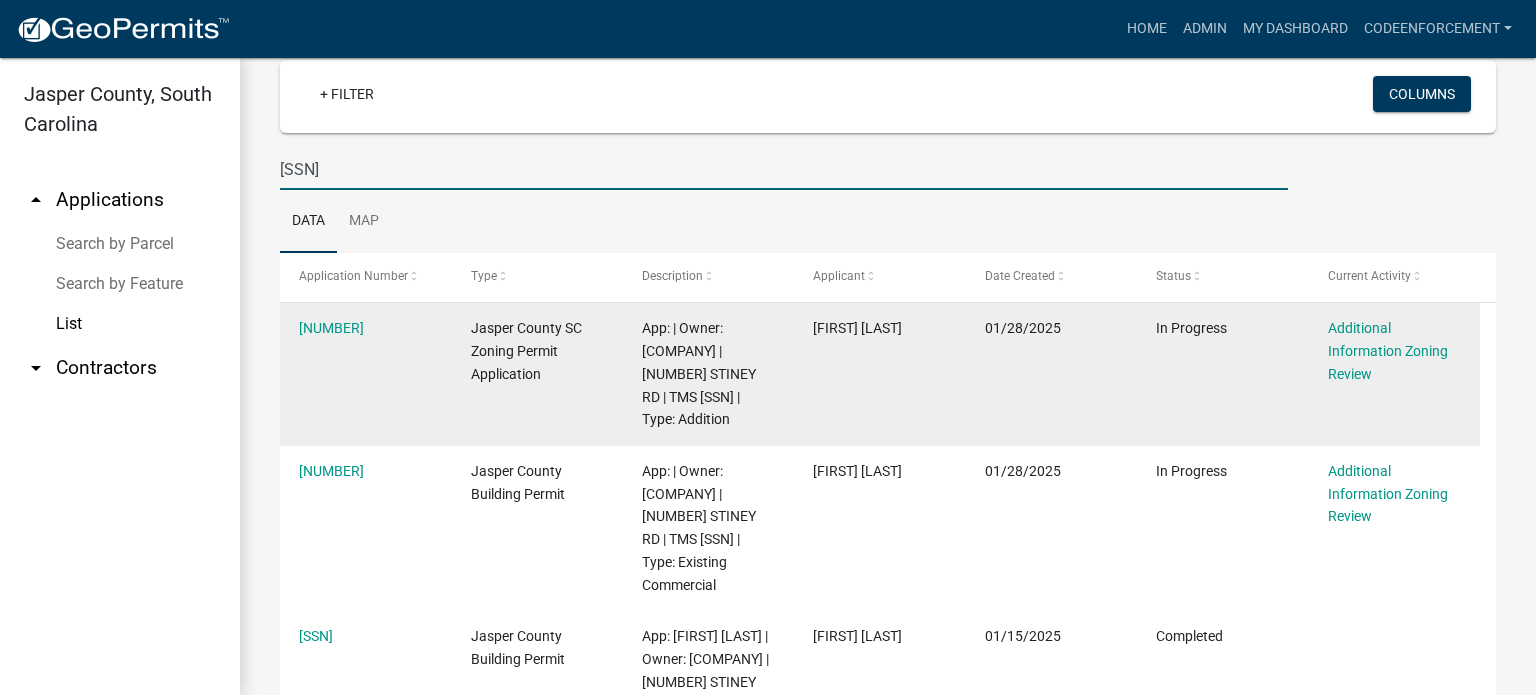 scroll, scrollTop: 0, scrollLeft: 0, axis: both 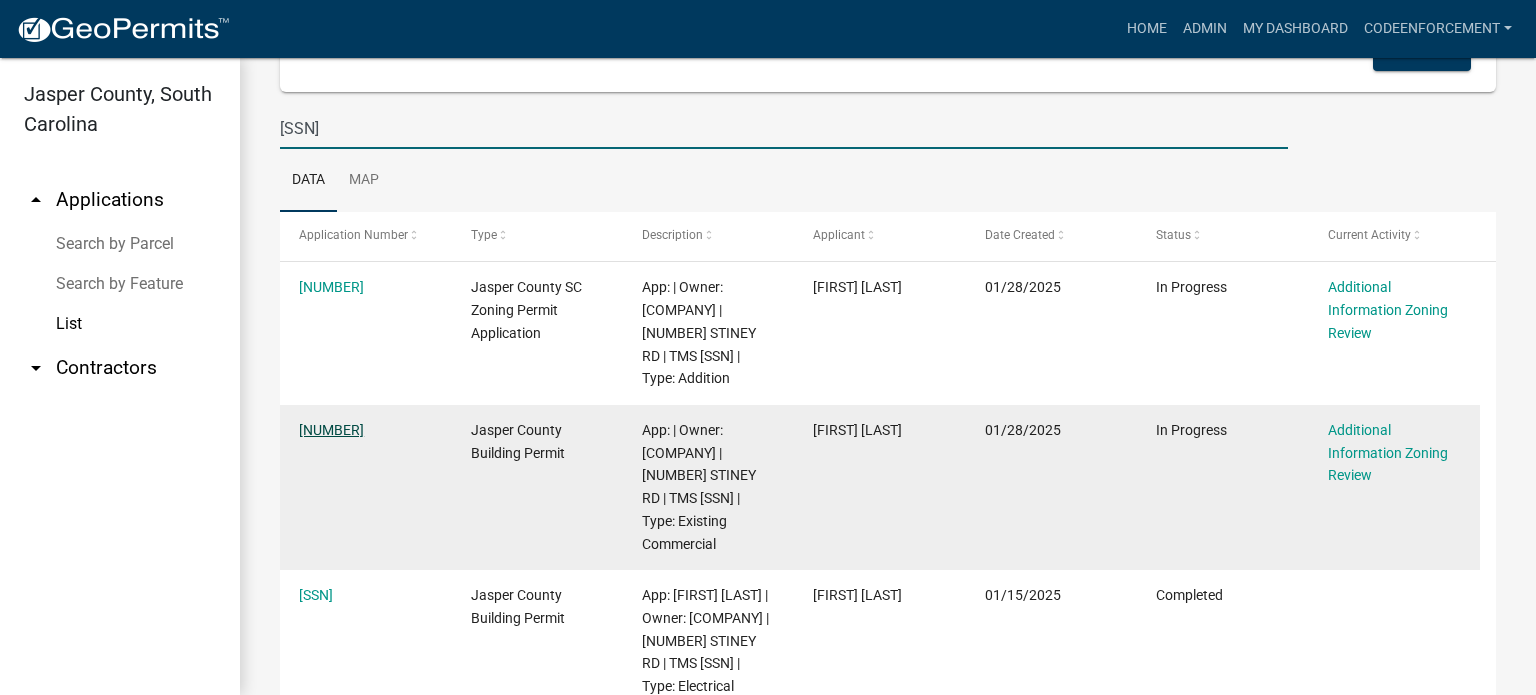 click on "[NUMBER]" 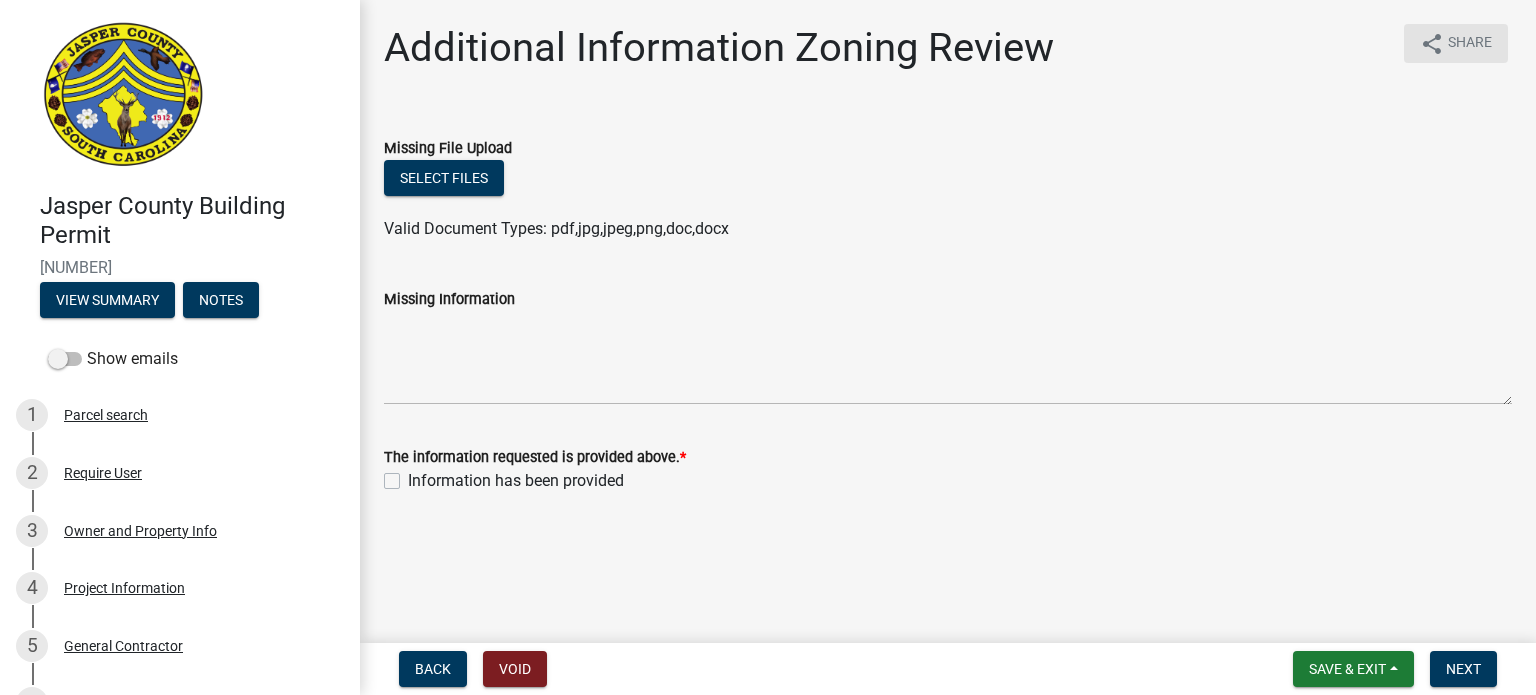 click on "Share" 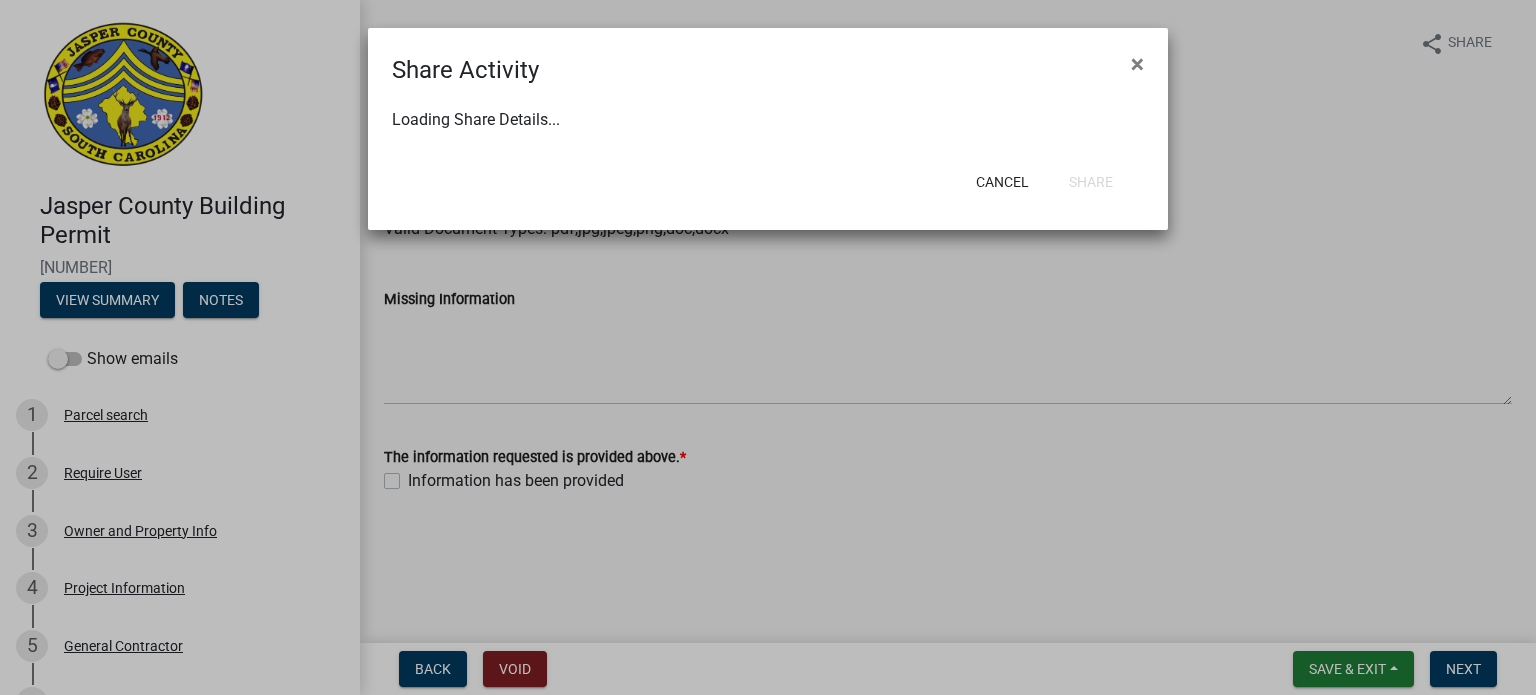select on "1" 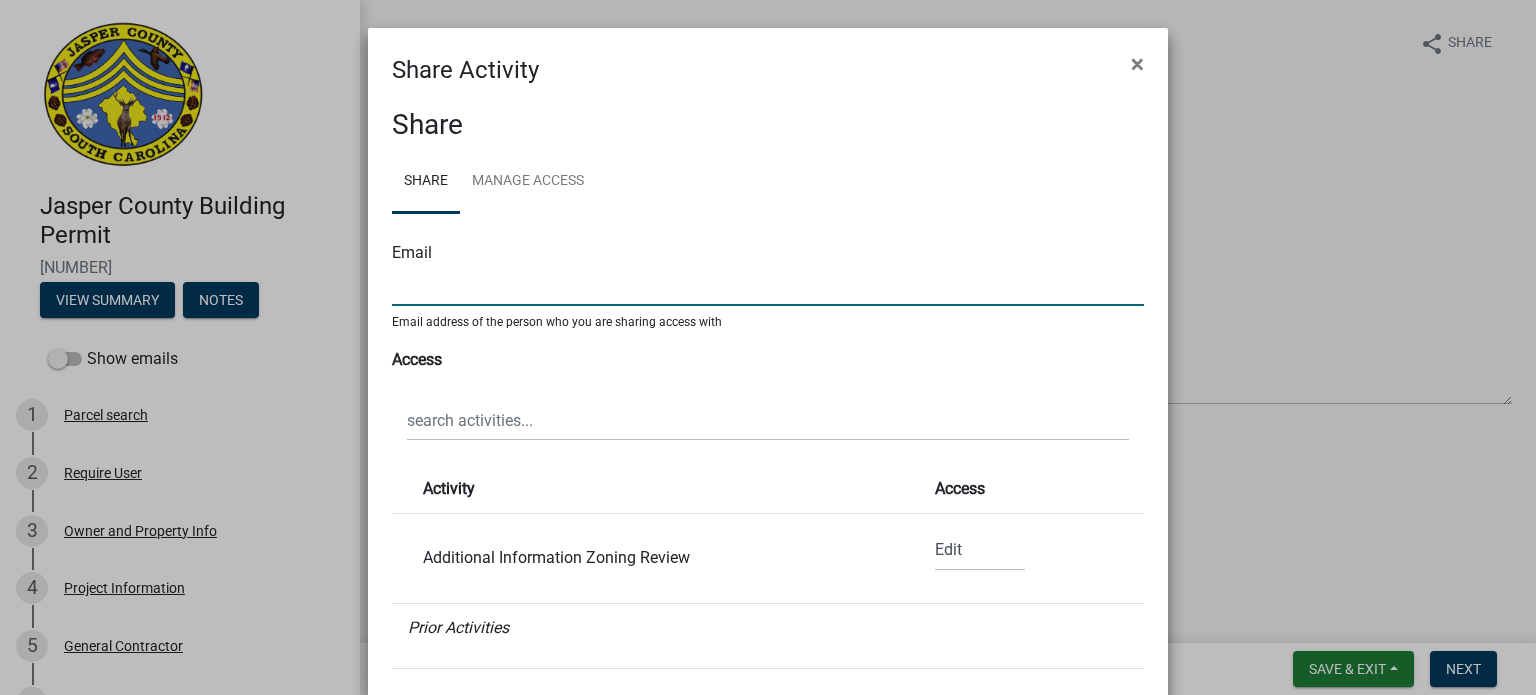 click at bounding box center (768, 285) 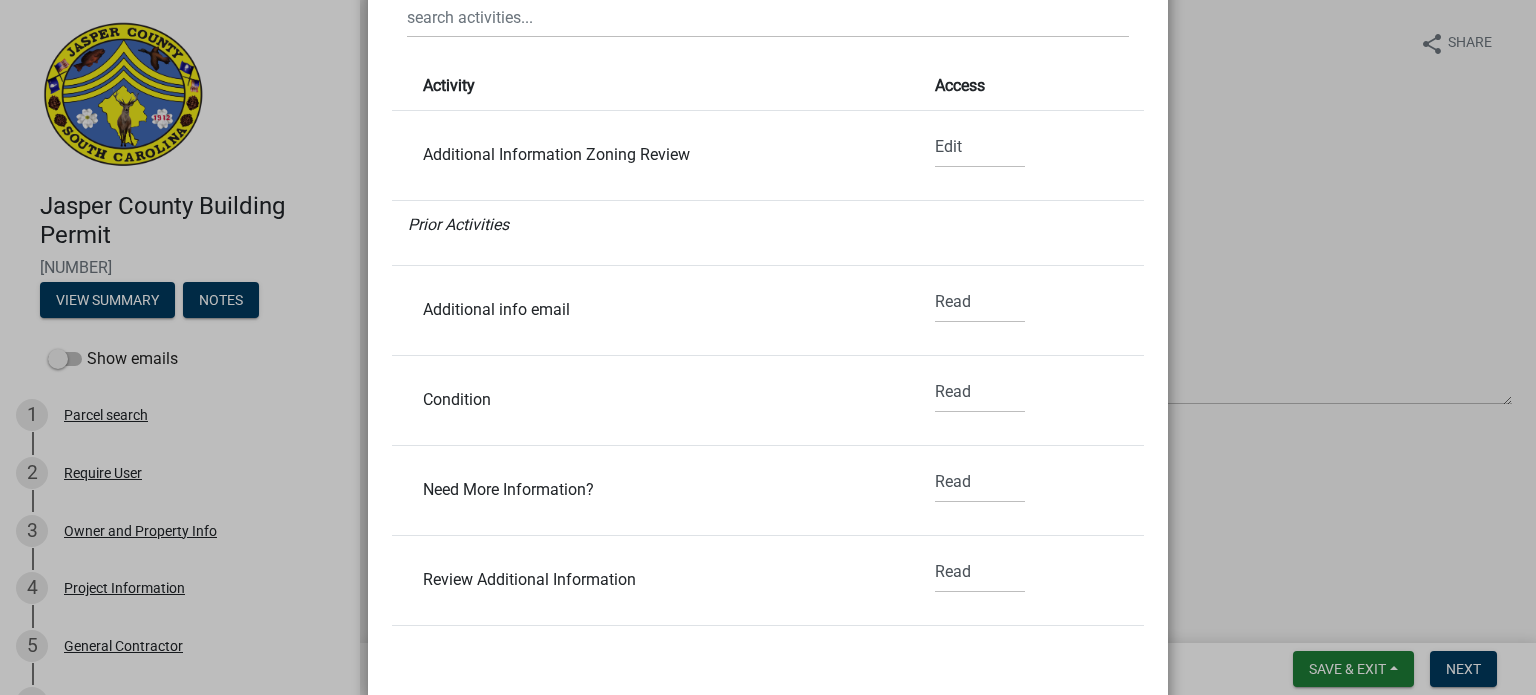 scroll, scrollTop: 488, scrollLeft: 0, axis: vertical 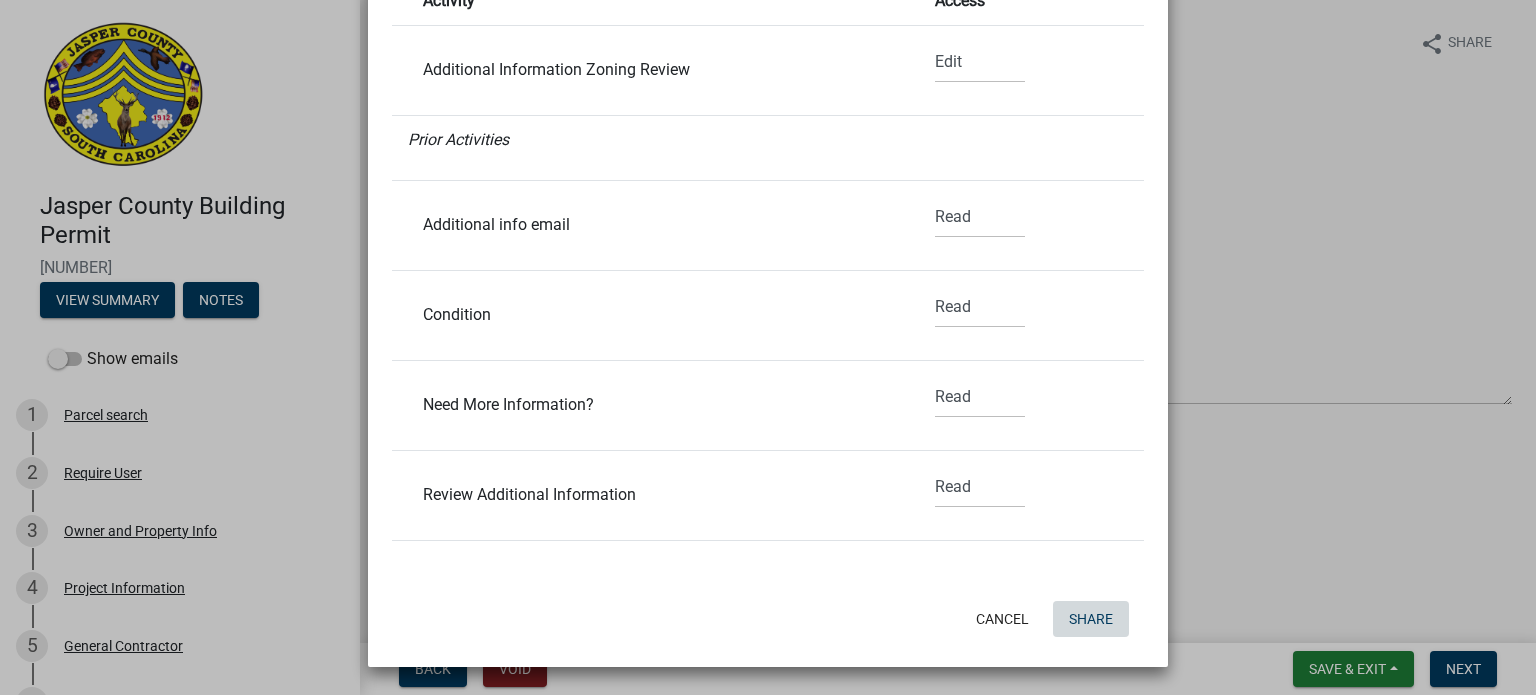 click on "Share" 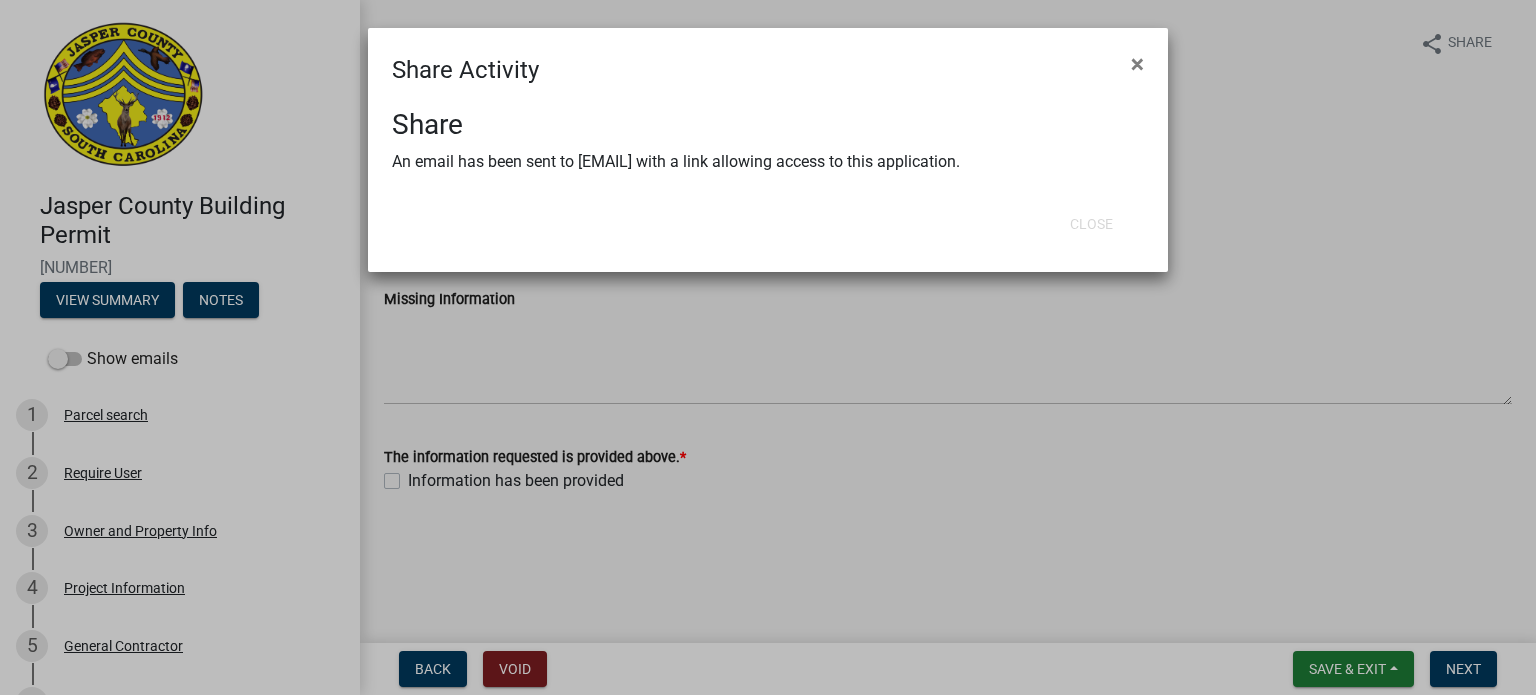 click on "Share An email has been sent to [EMAIL] with a link allowing access to this application." 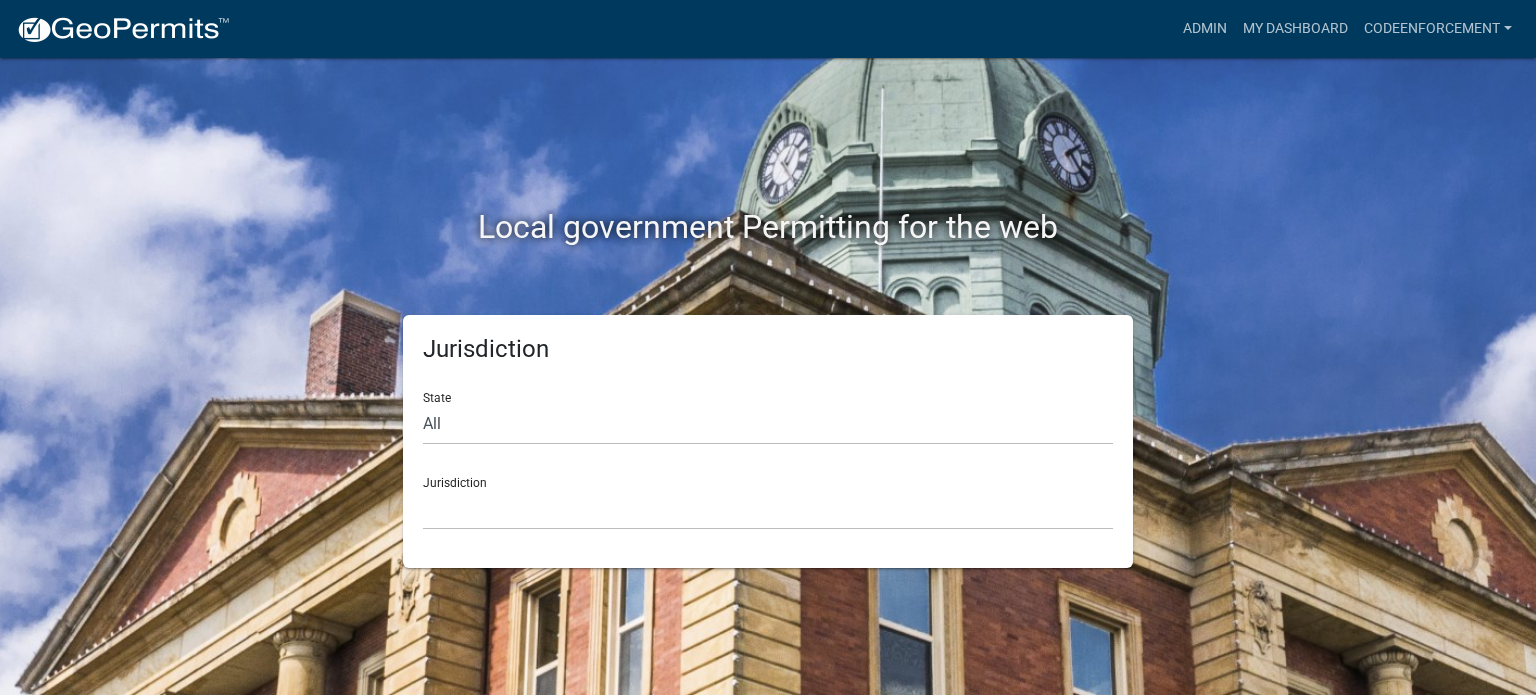 scroll, scrollTop: 0, scrollLeft: 0, axis: both 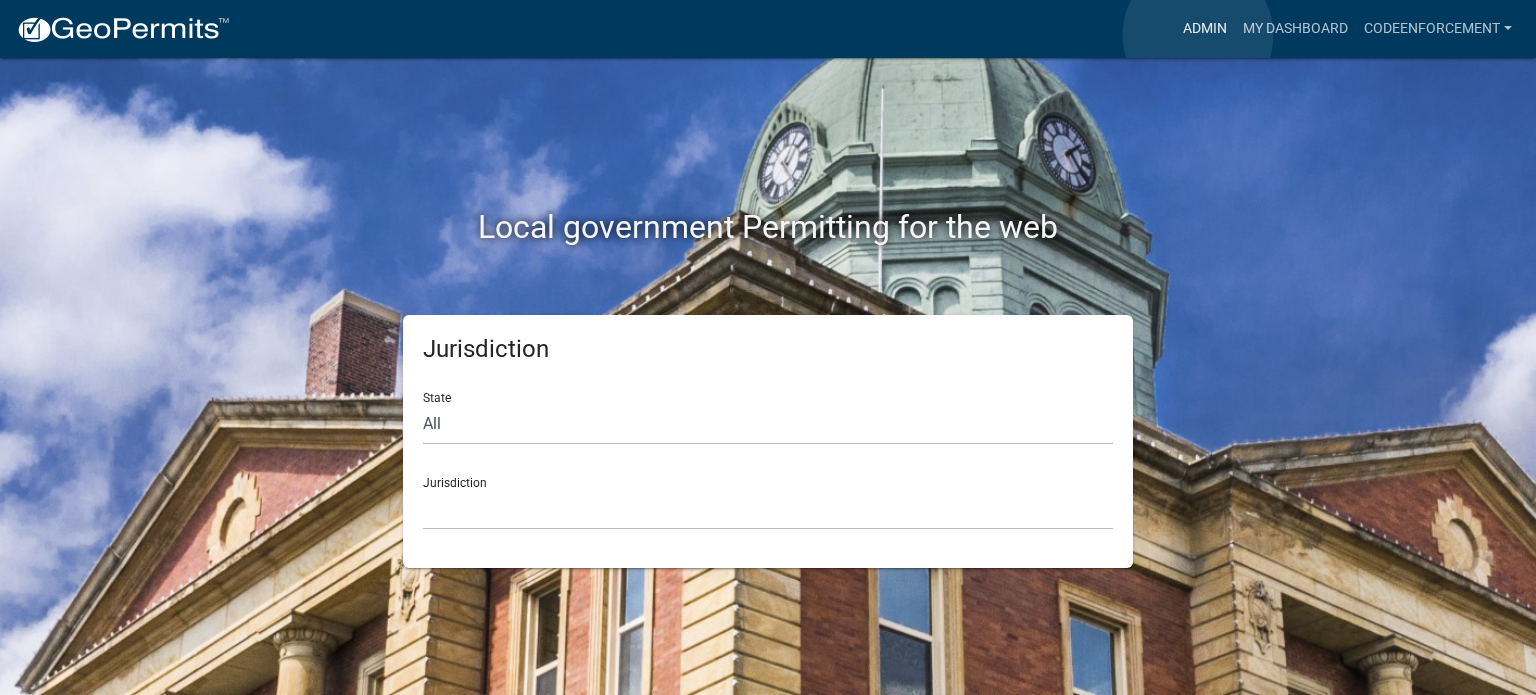 click on "Admin" at bounding box center (1205, 29) 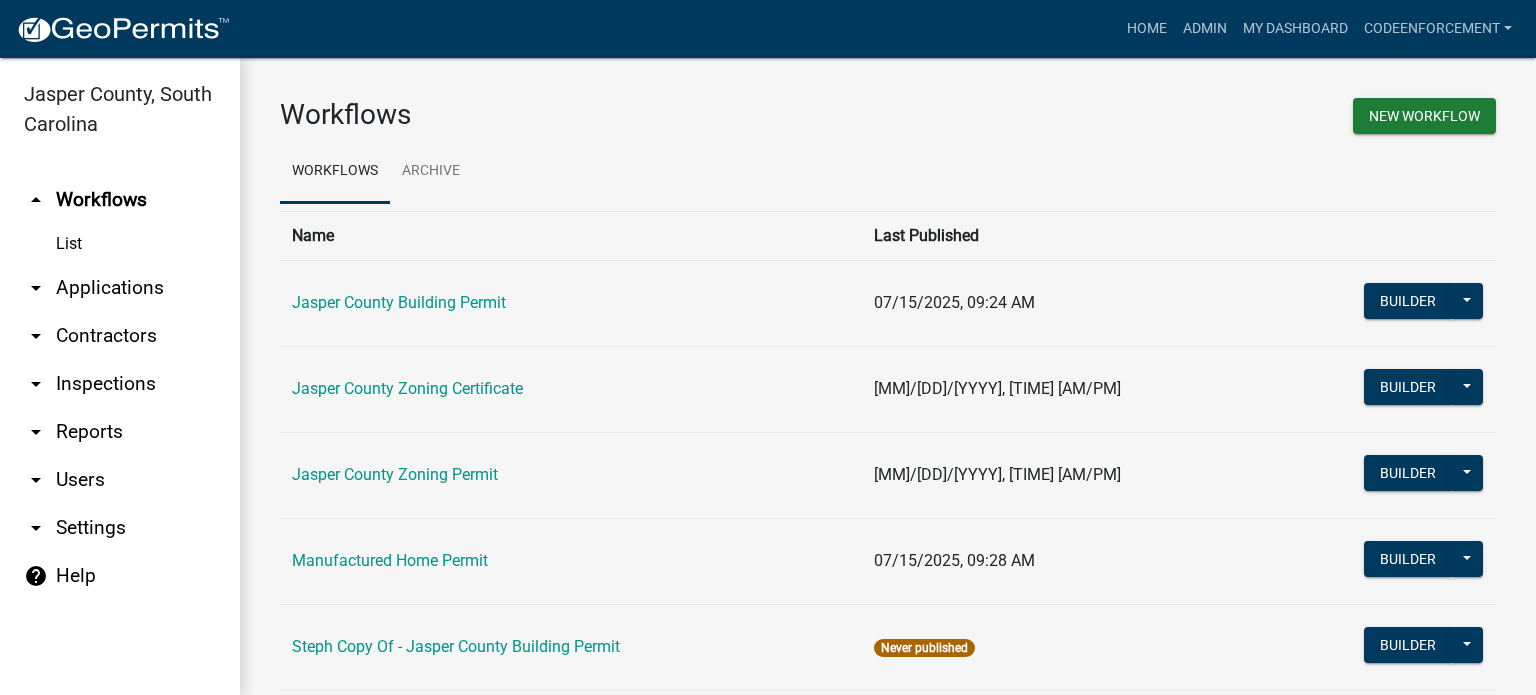 click on "arrow_drop_down   Applications" at bounding box center [120, 288] 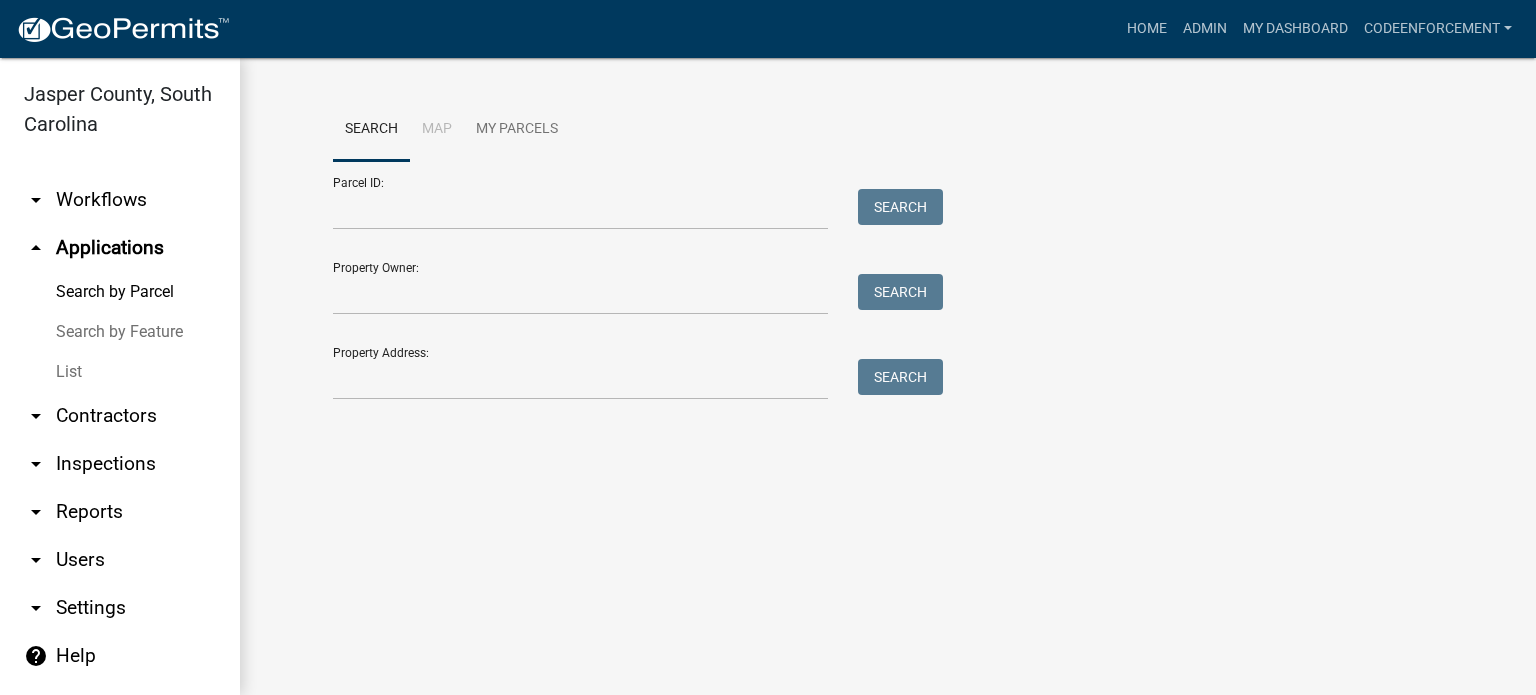 click on "List" at bounding box center [120, 372] 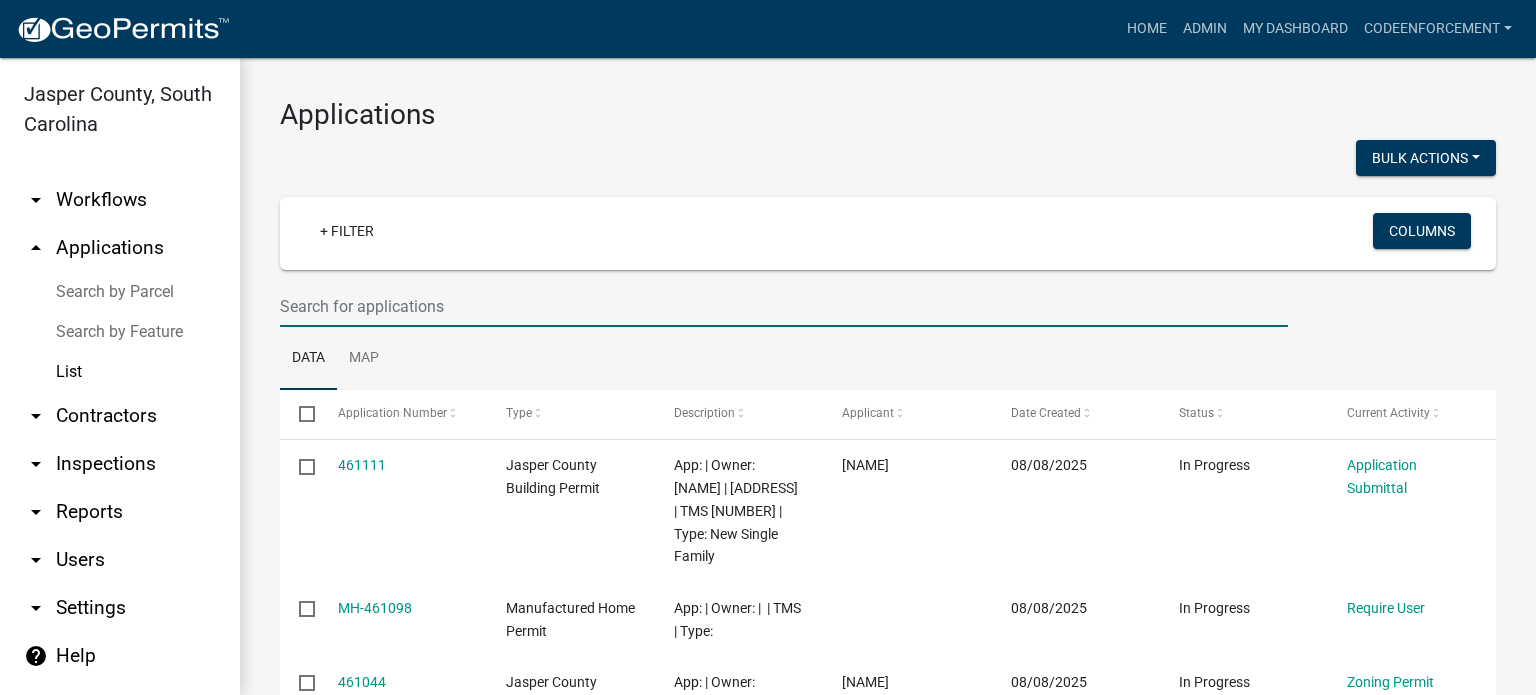 paste on "[NUMBER]" 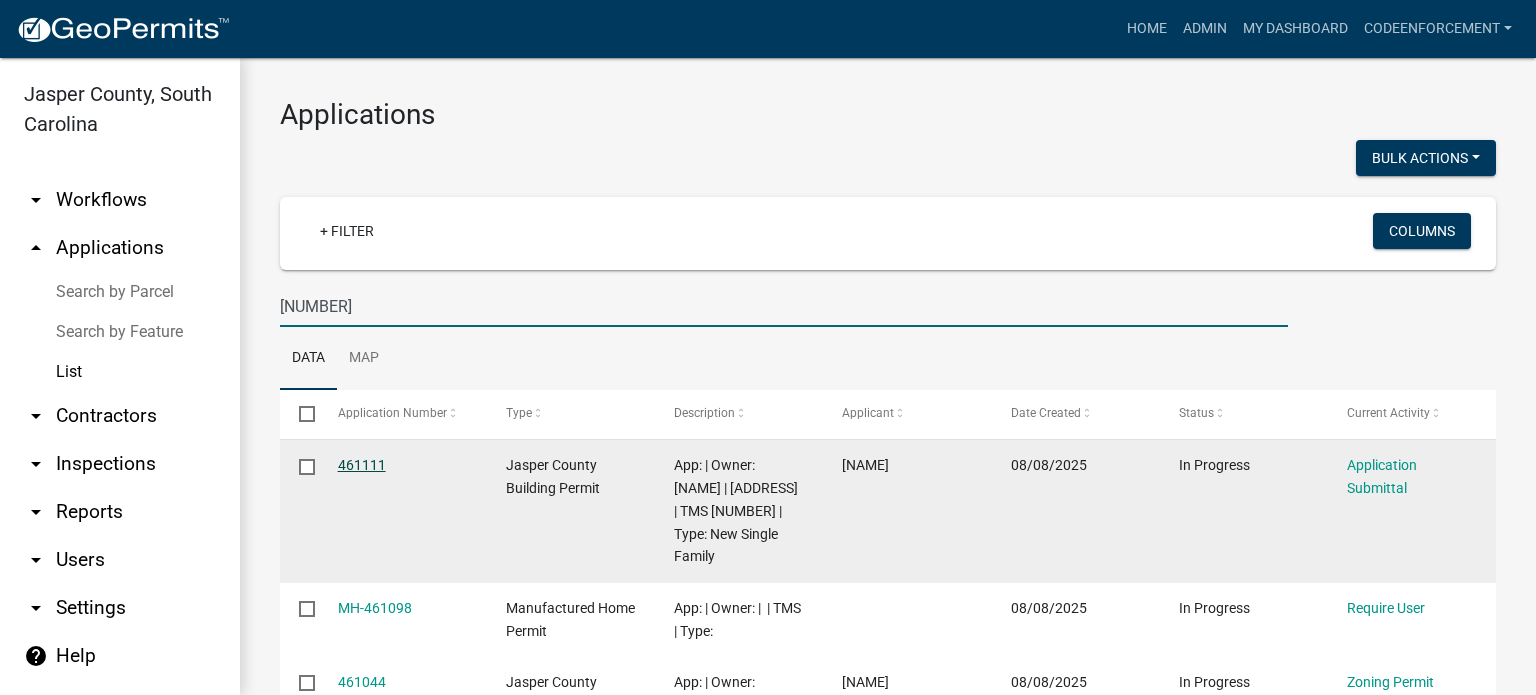 type on "[NUMBER]" 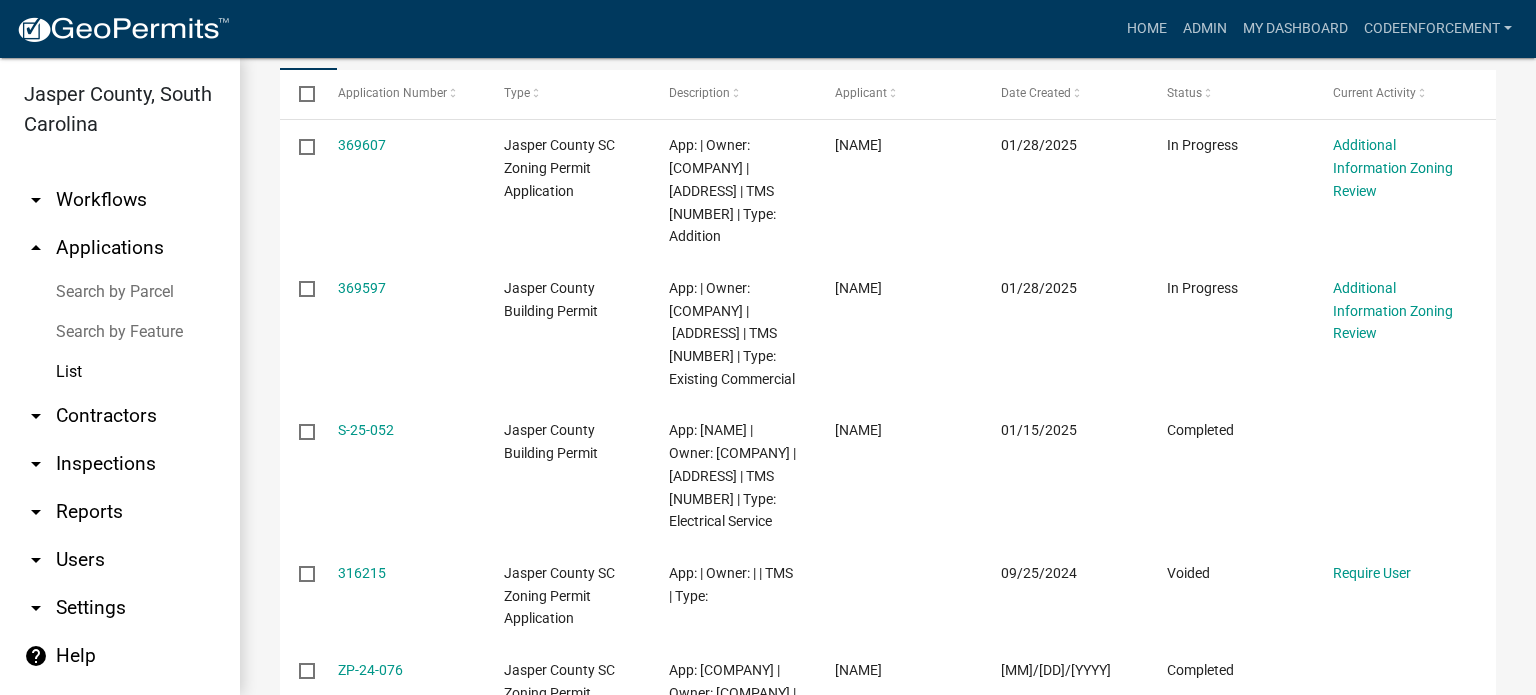 scroll, scrollTop: 331, scrollLeft: 0, axis: vertical 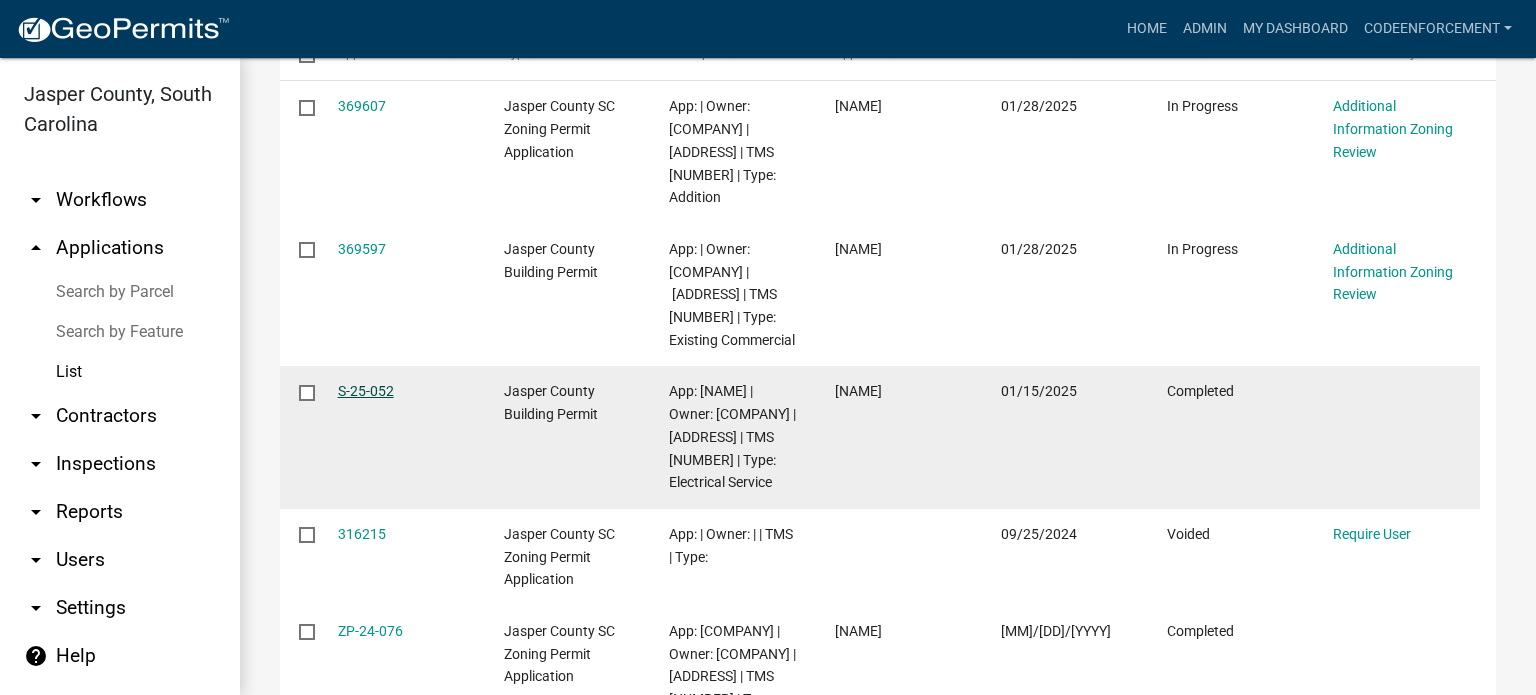 click on "[SSN]" 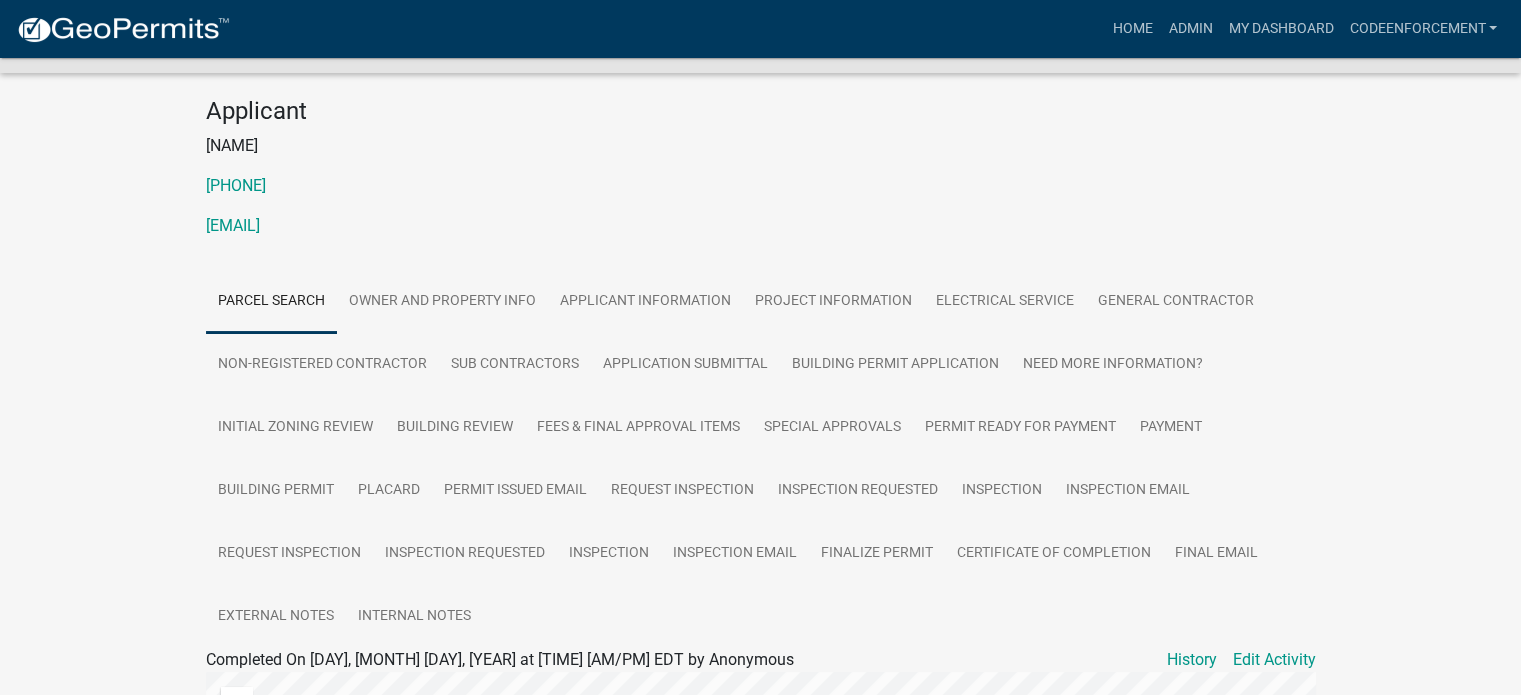scroll, scrollTop: 188, scrollLeft: 0, axis: vertical 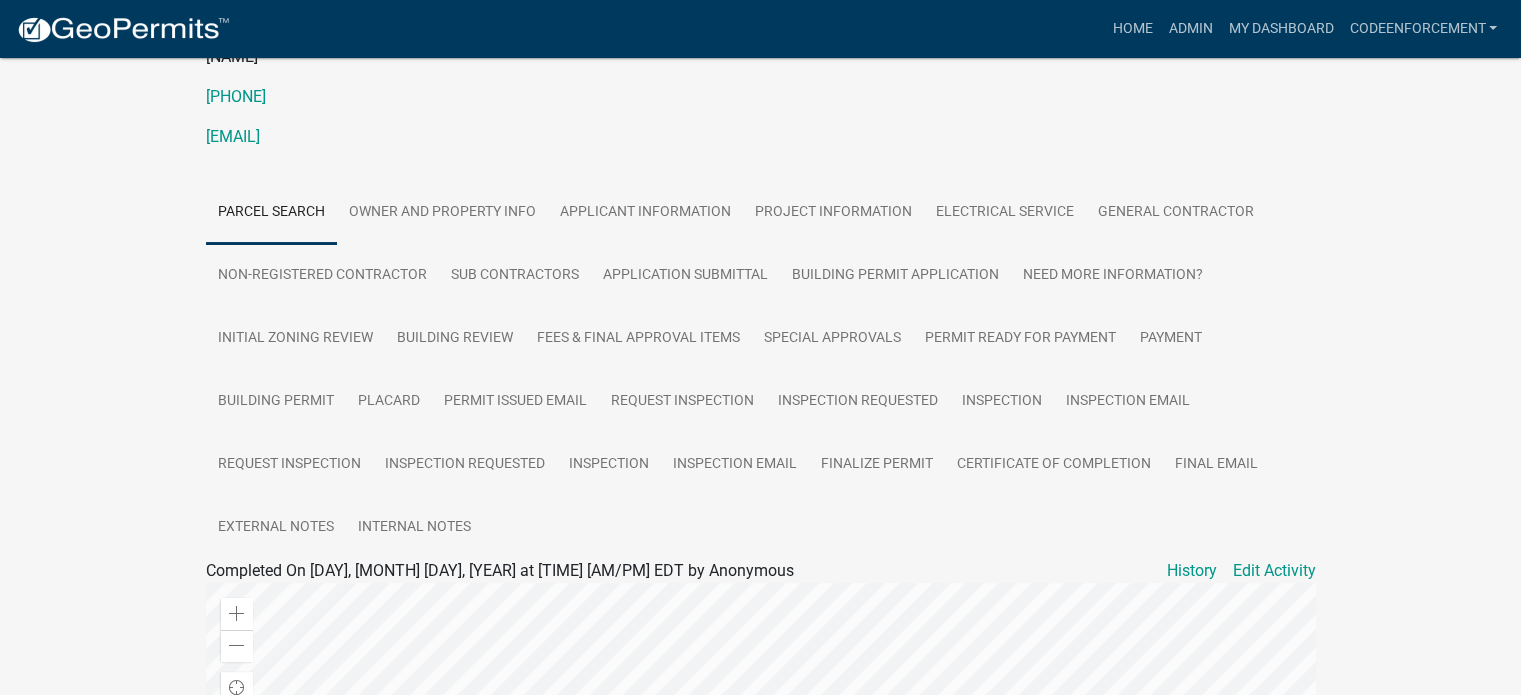 drag, startPoint x: 1040, startPoint y: 147, endPoint x: 960, endPoint y: 179, distance: 86.162636 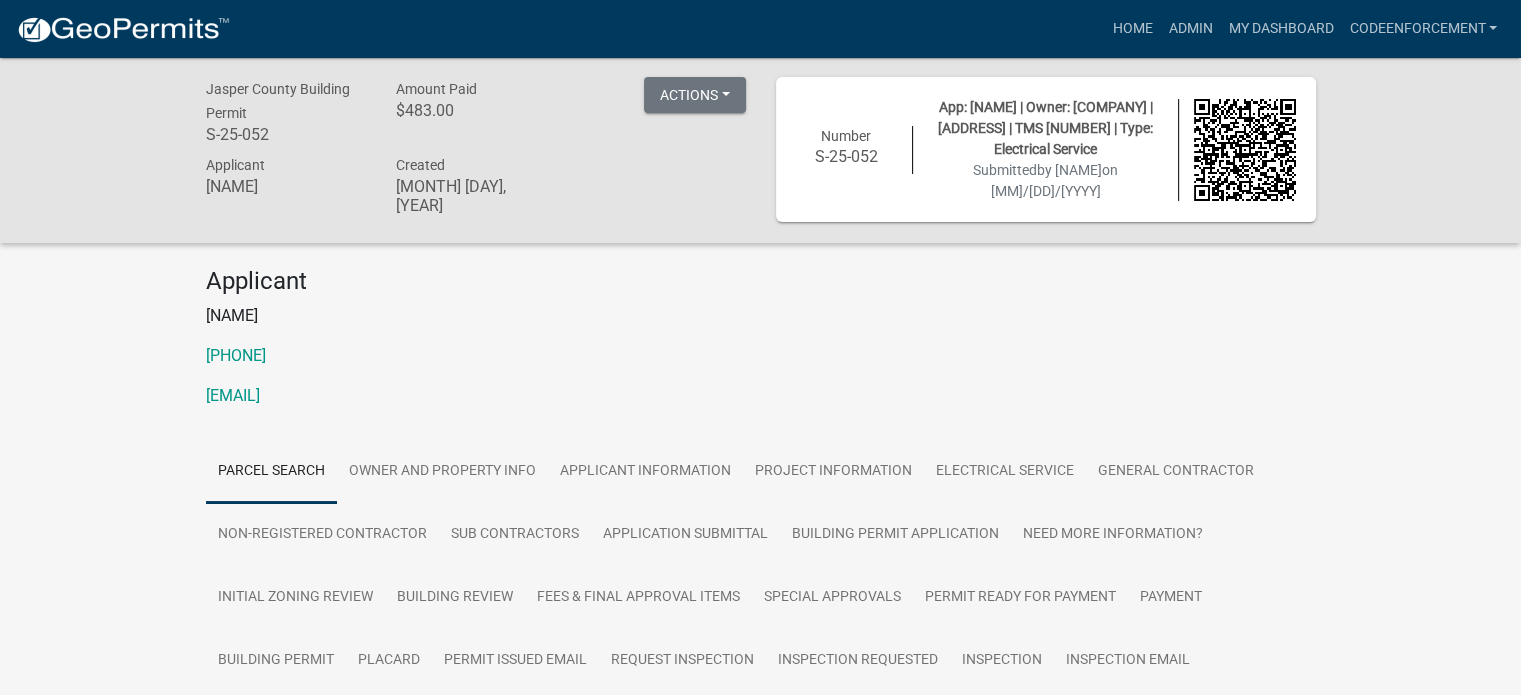 scroll, scrollTop: 0, scrollLeft: 0, axis: both 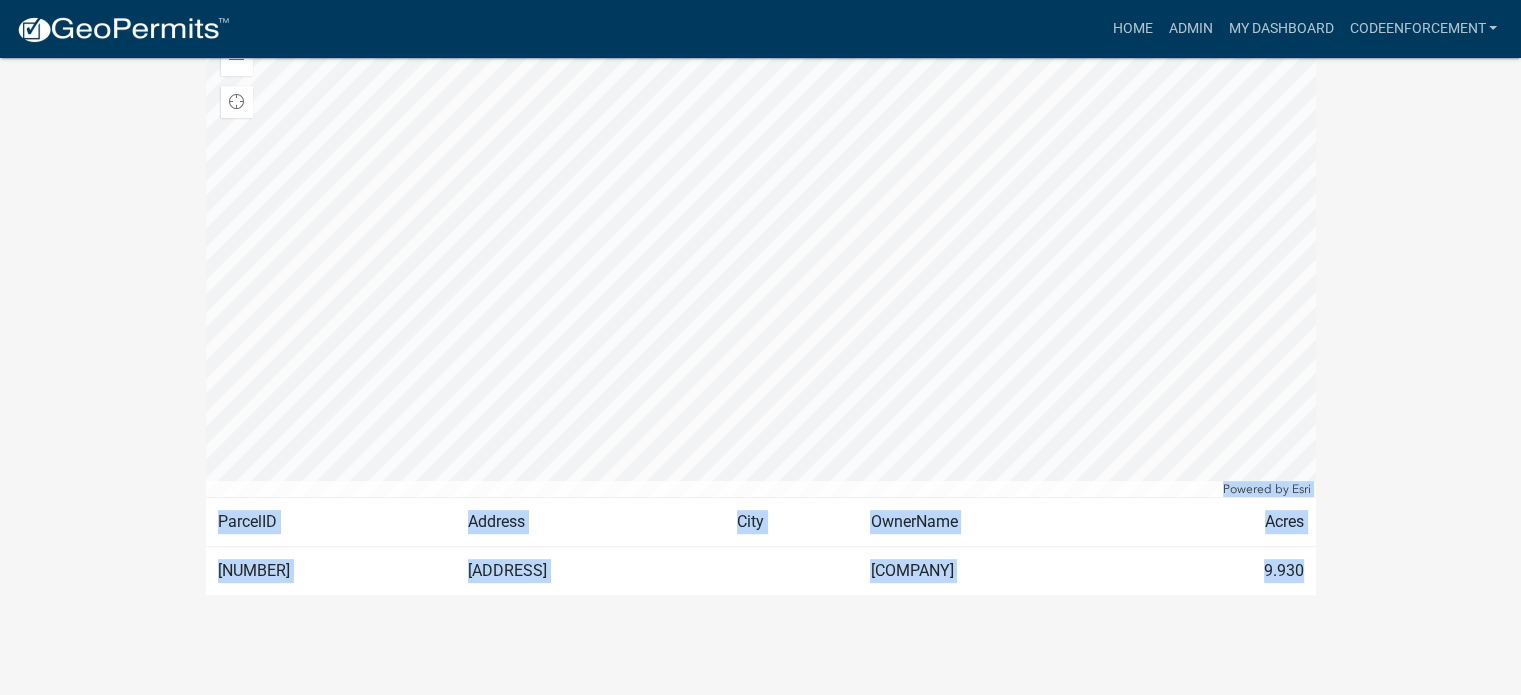 drag, startPoint x: 182, startPoint y: 77, endPoint x: 345, endPoint y: 720, distance: 663.3385 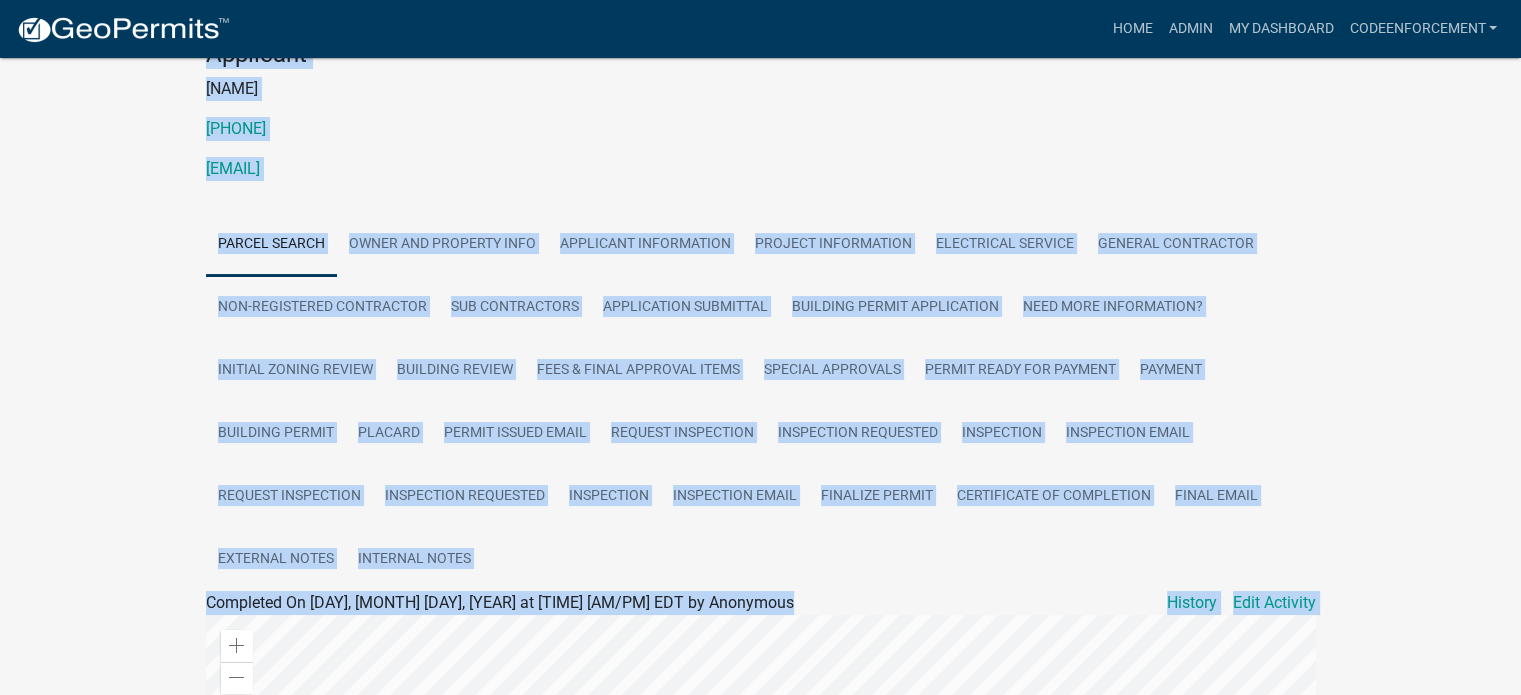 scroll, scrollTop: 208, scrollLeft: 0, axis: vertical 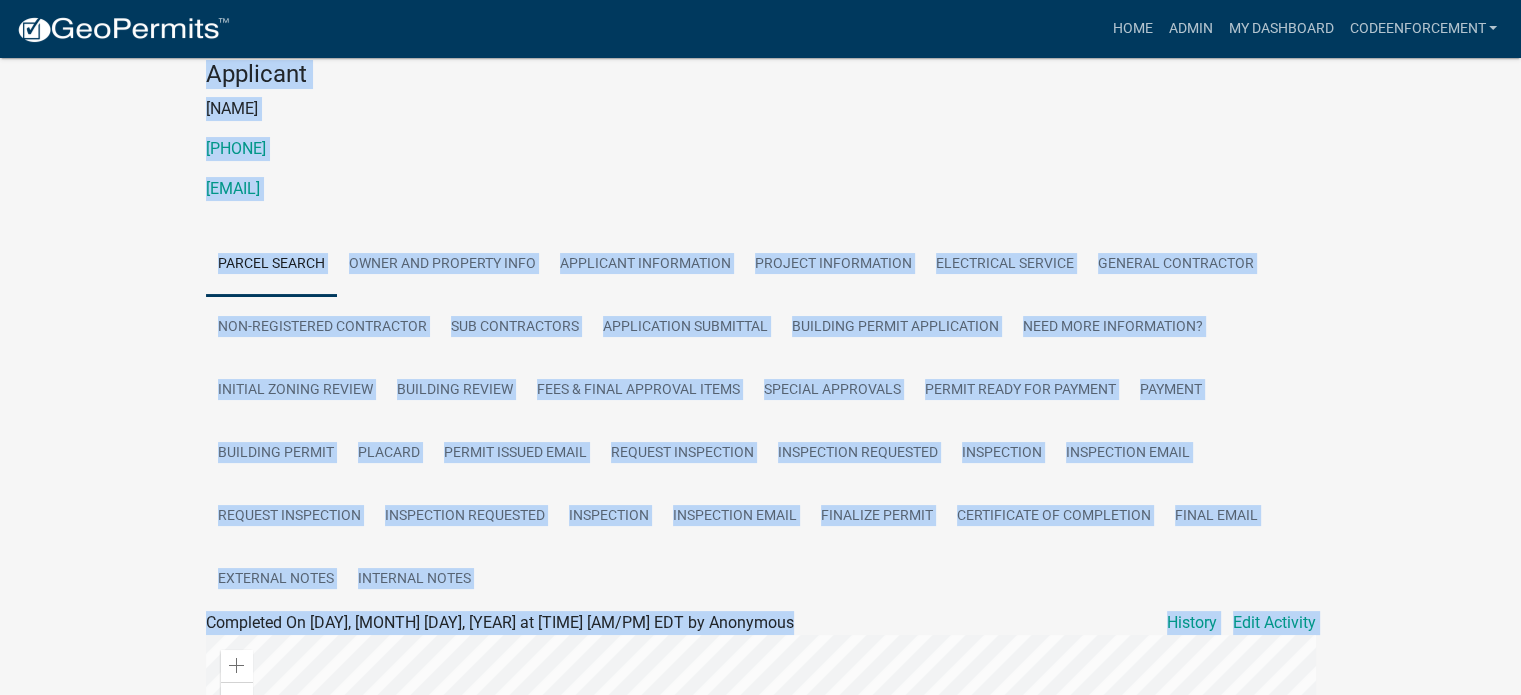 click on "Jasper County Building Permit S-25-052 Amount Paid $483.00  Actions   View receipt  Printer Friendly Recalculate Application Description  Edit Application Number  Reopen Application Applicant Matthew Curry Created January 15, 2025 Number S-25-052 App: Matthew Curry | Owner: LOWCOUNTRY PAVER LLC | 535 STINEY RD | TMS 029-40-04-022 | Type: Electrical Service Submitted   by MattCurry   on 1/15/2025  Applicant Matthew Curry  843-540-5839  sales@currycrete.com Parcel search Owner and Property Info Applicant Information Project Information Electrical Service General Contractor Non-Registered Contractor Sub Contractors Application Submittal Building Permit Application Need More Information? Initial Zoning Review Building Review Fees & Final Approval Items Special Approvals Permit Ready for Payment Payment Building Permit Placard Permit Issued Email Request Inspection Inspection Requested Inspection Inspection Email Request Inspection Inspection Requested Inspection Inspection Email Finalize Permit Final Email   No" 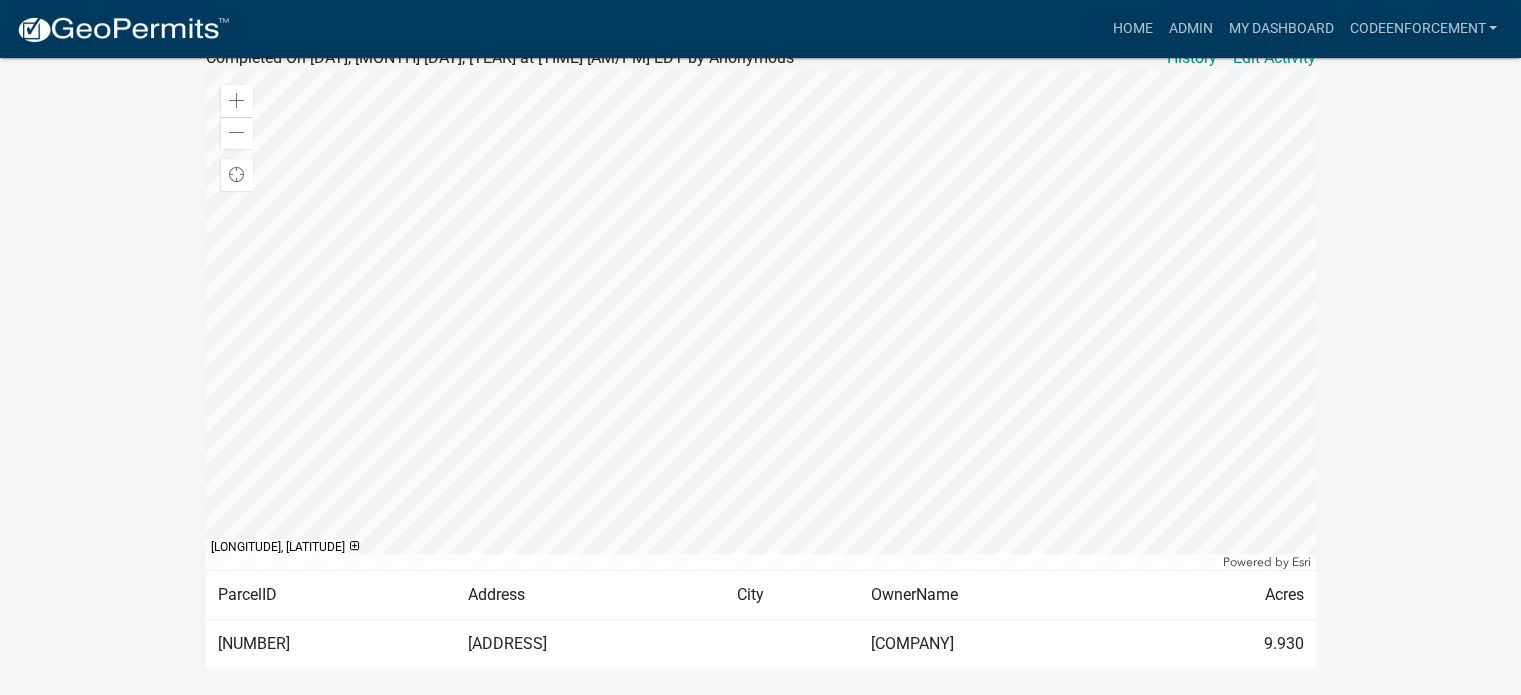 scroll, scrollTop: 774, scrollLeft: 0, axis: vertical 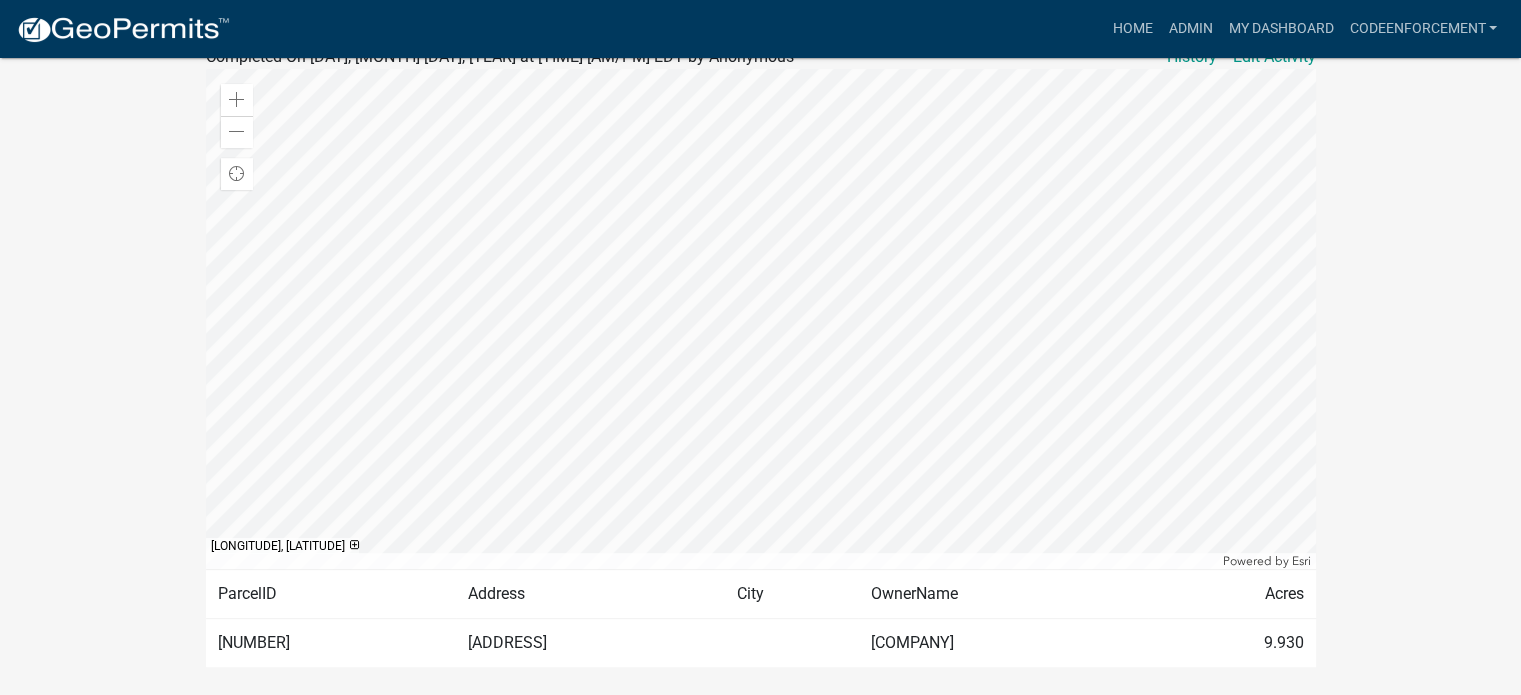 drag, startPoint x: 321, startPoint y: 657, endPoint x: 216, endPoint y: 660, distance: 105.04285 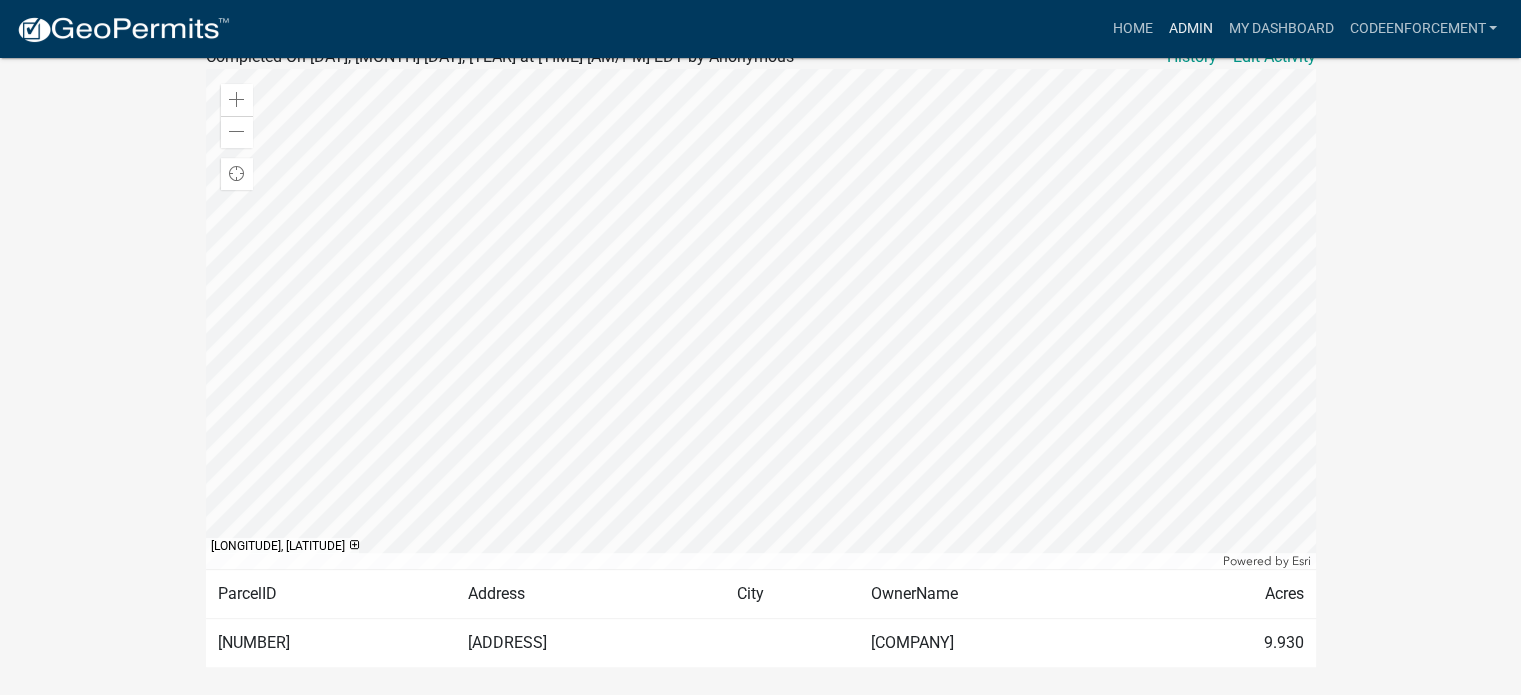 click on "Admin" at bounding box center (1190, 29) 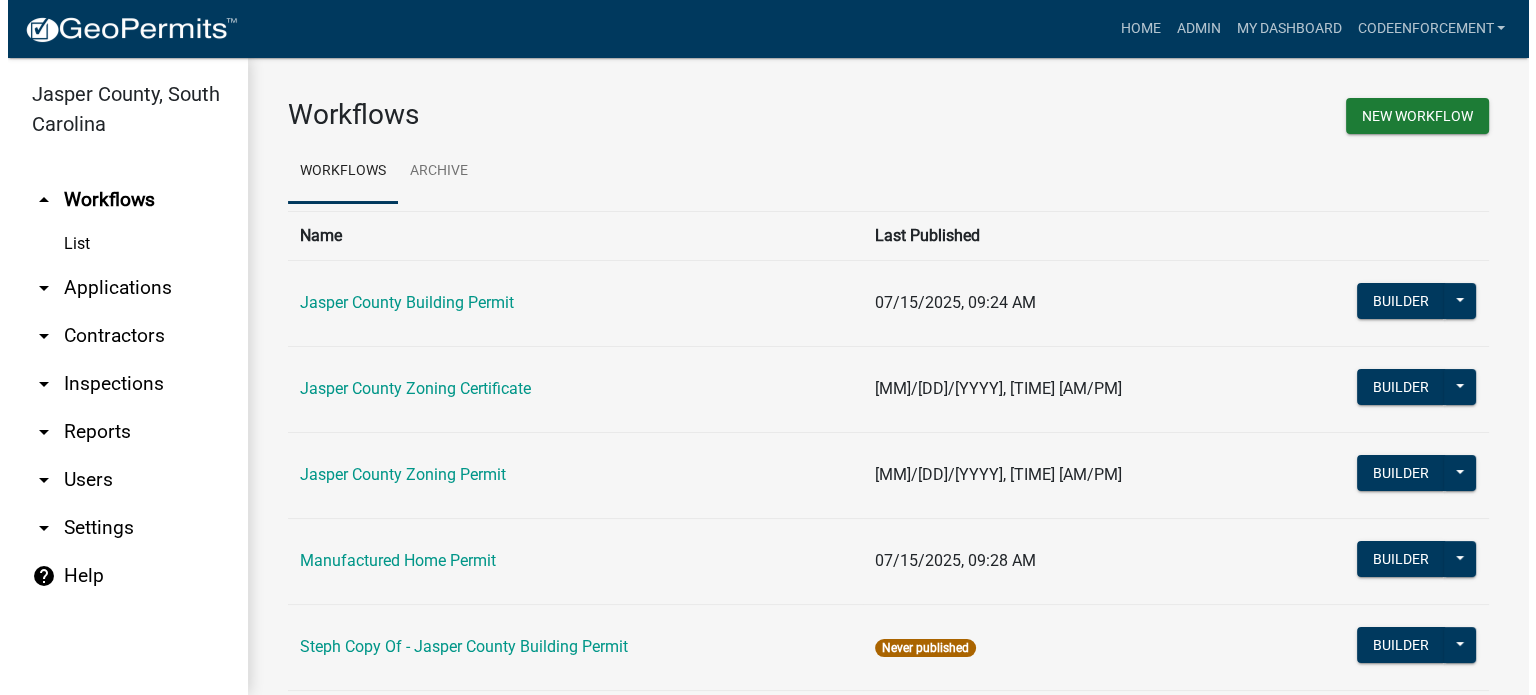 scroll, scrollTop: 0, scrollLeft: 0, axis: both 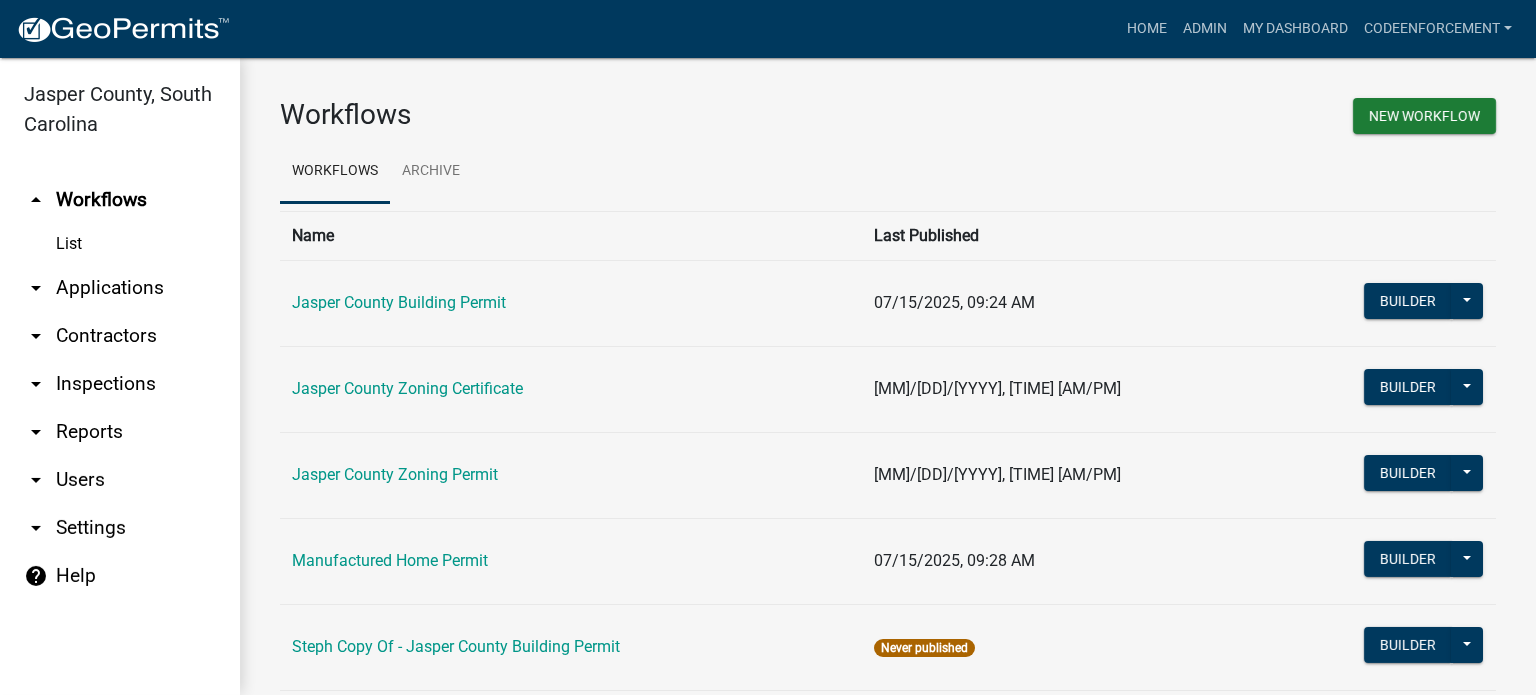click on "arrow_drop_down   Applications" at bounding box center (120, 288) 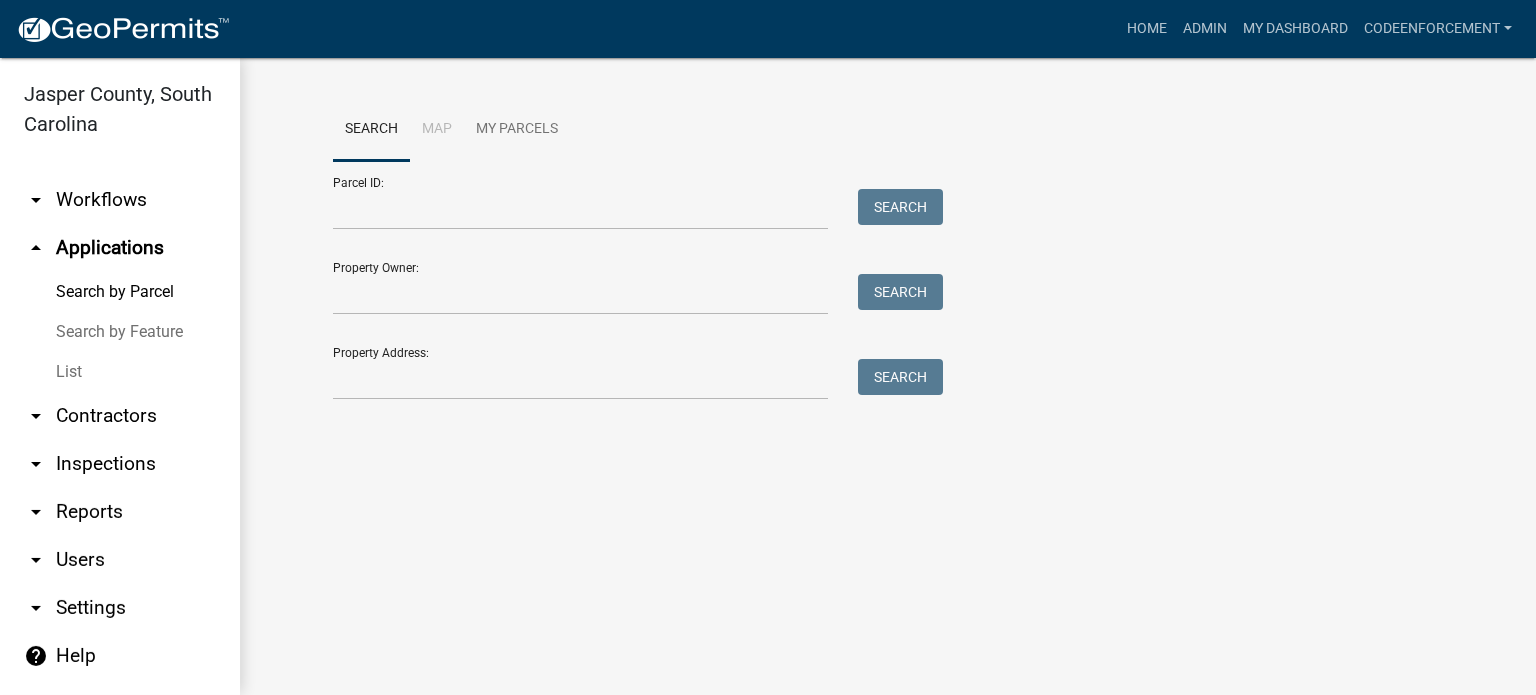 click on "List" at bounding box center [120, 372] 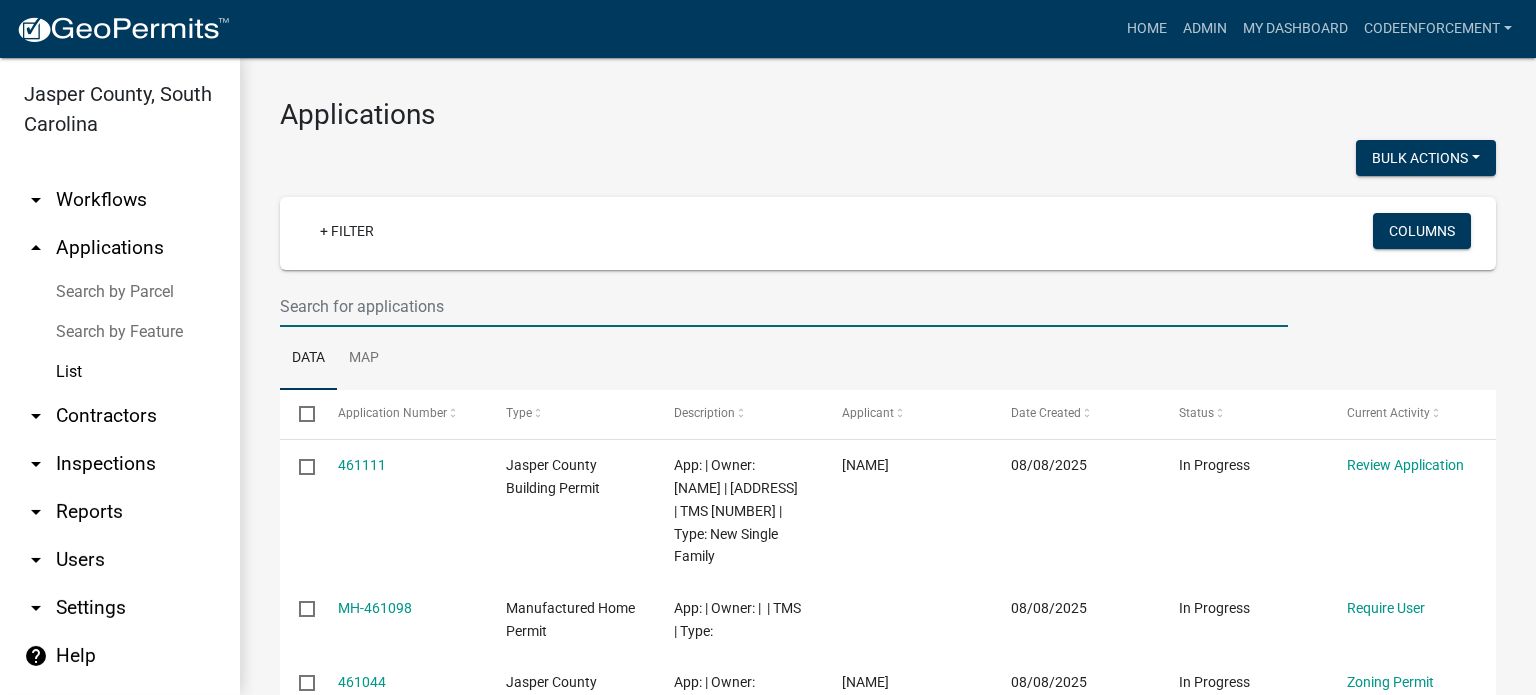 click at bounding box center [784, 306] 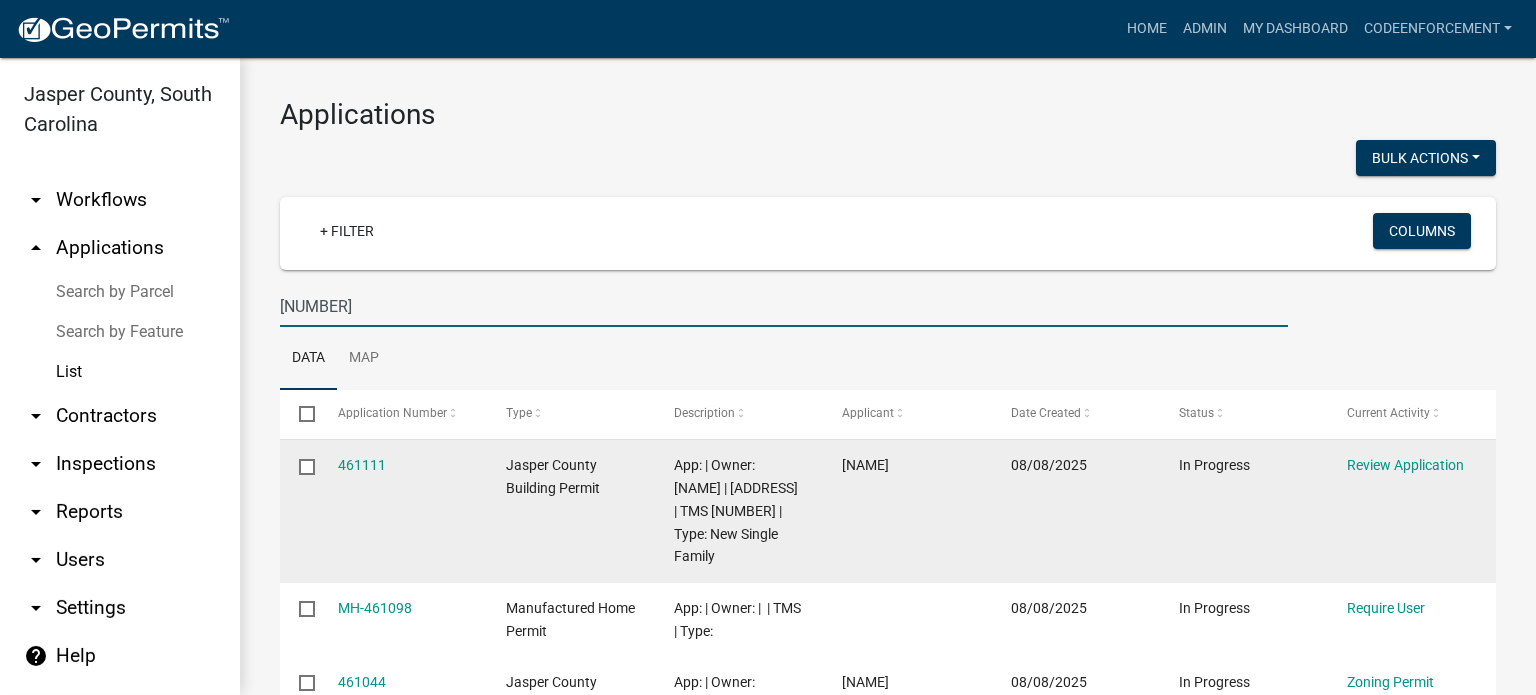 type on "[SSN]" 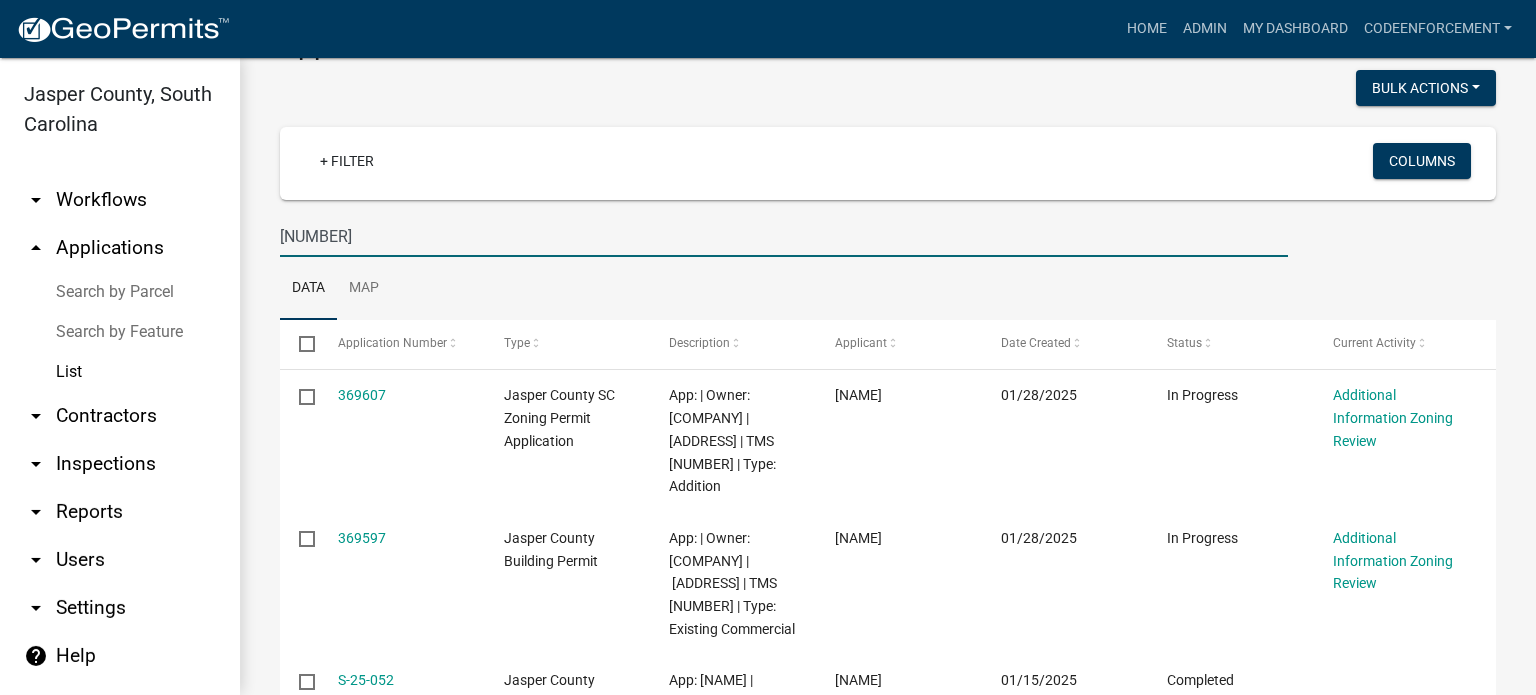 scroll, scrollTop: 78, scrollLeft: 0, axis: vertical 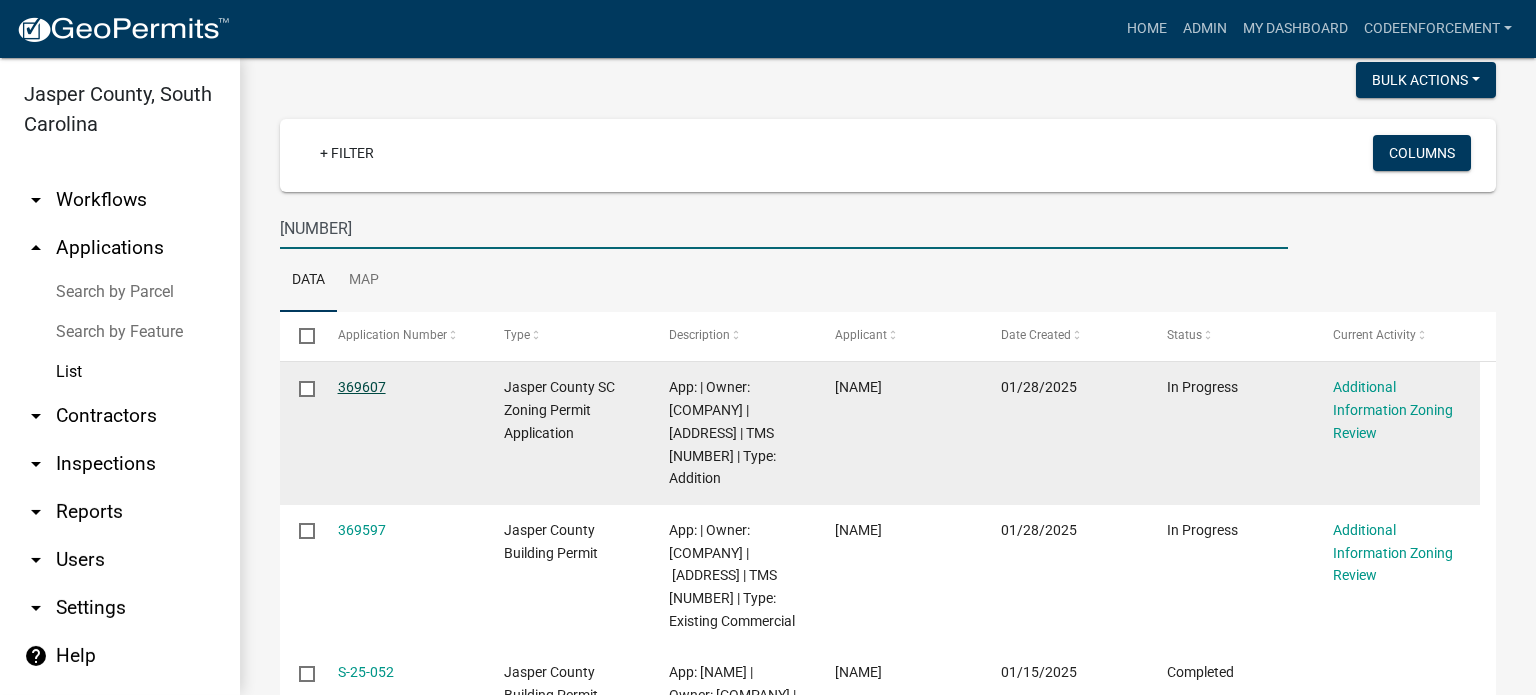click on "[NUMBER]" 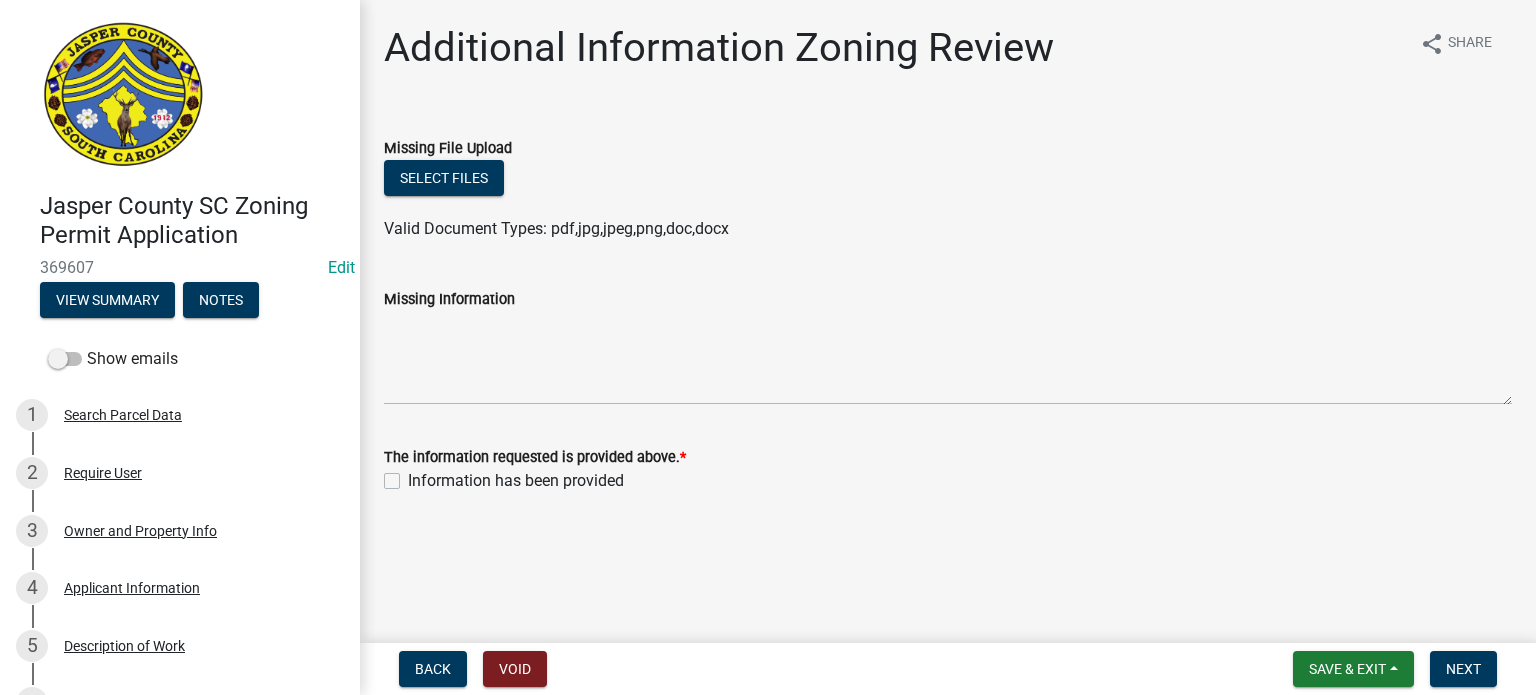 click on "Additional Information Zoning Review share Share  Missing File Upload   Select files  Valid Document Types: pdf,jpg,jpeg,png,doc,docx  Missing Information   The information requested is provided above.  *  Information has been provided" 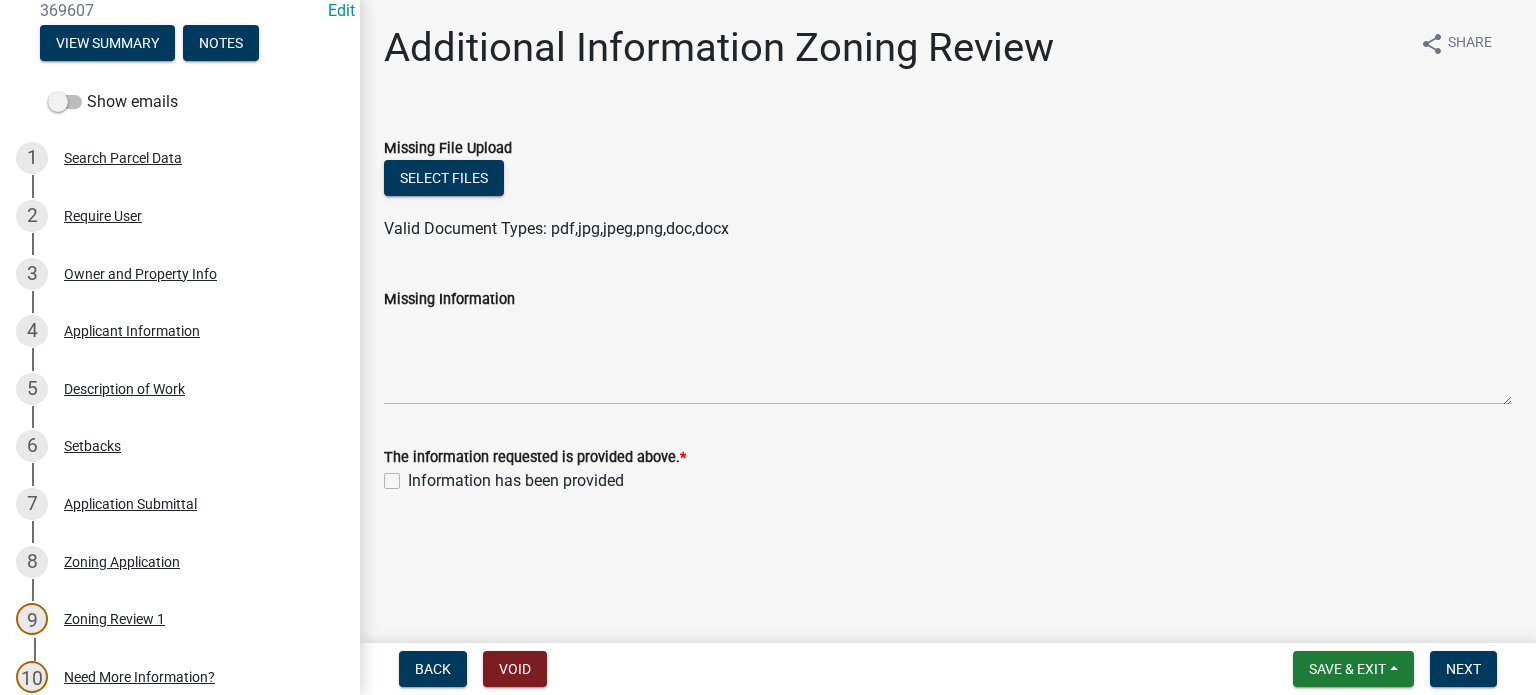 scroll, scrollTop: 268, scrollLeft: 0, axis: vertical 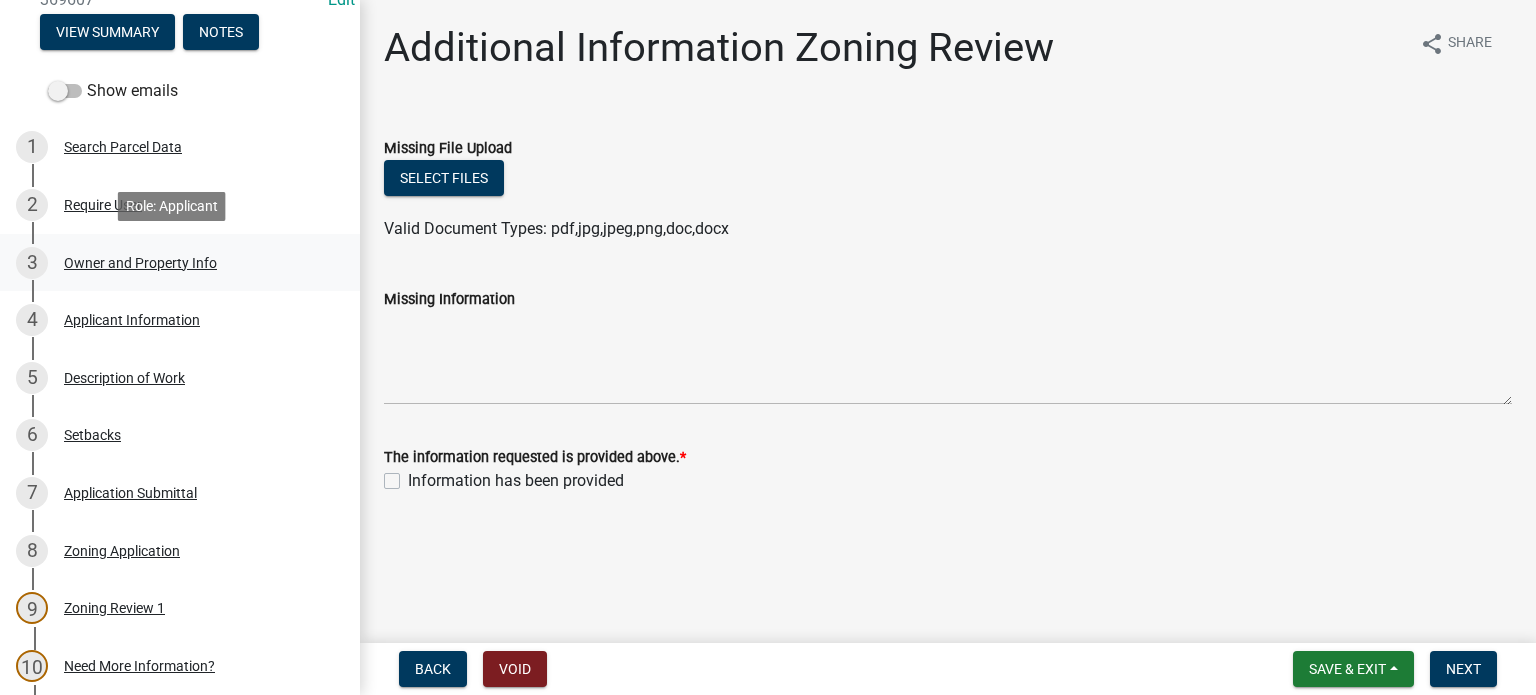 click on "Owner and Property Info" at bounding box center [140, 263] 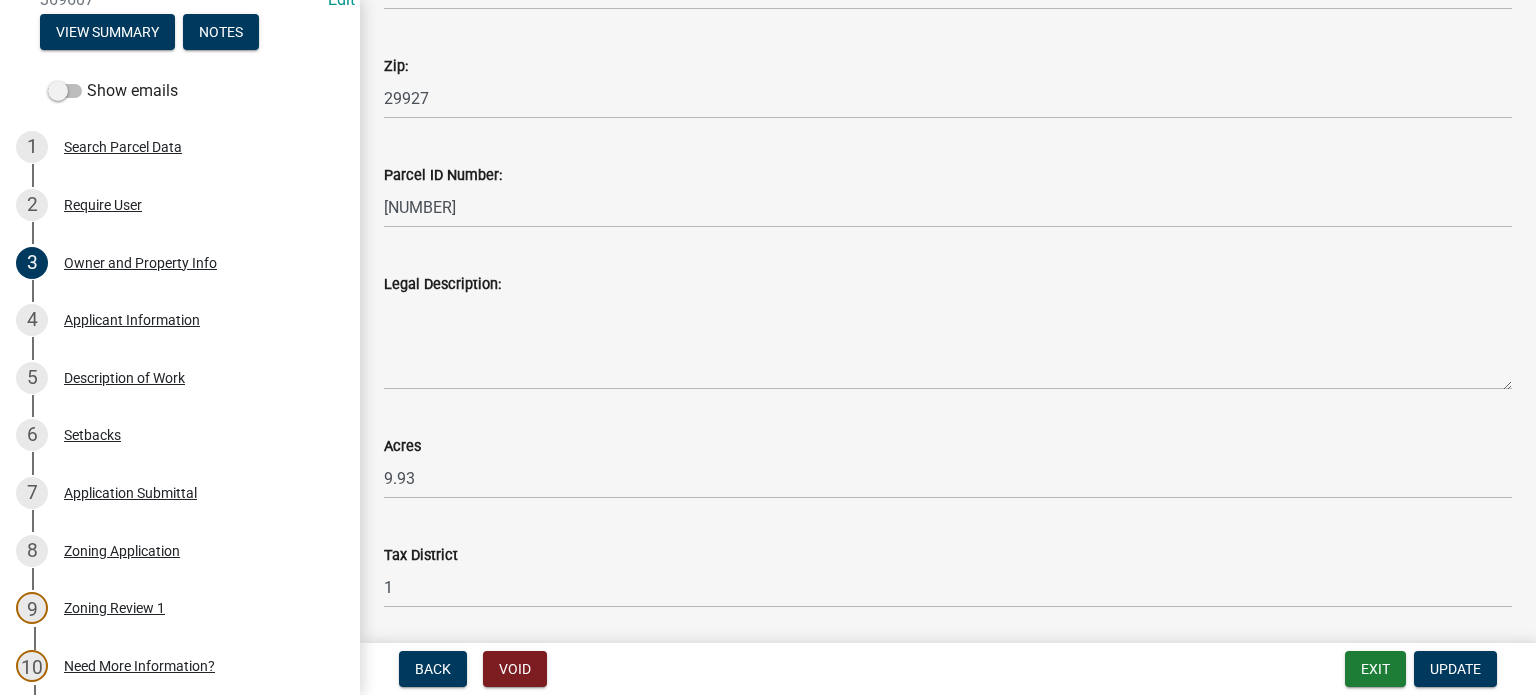 scroll, scrollTop: 1368, scrollLeft: 0, axis: vertical 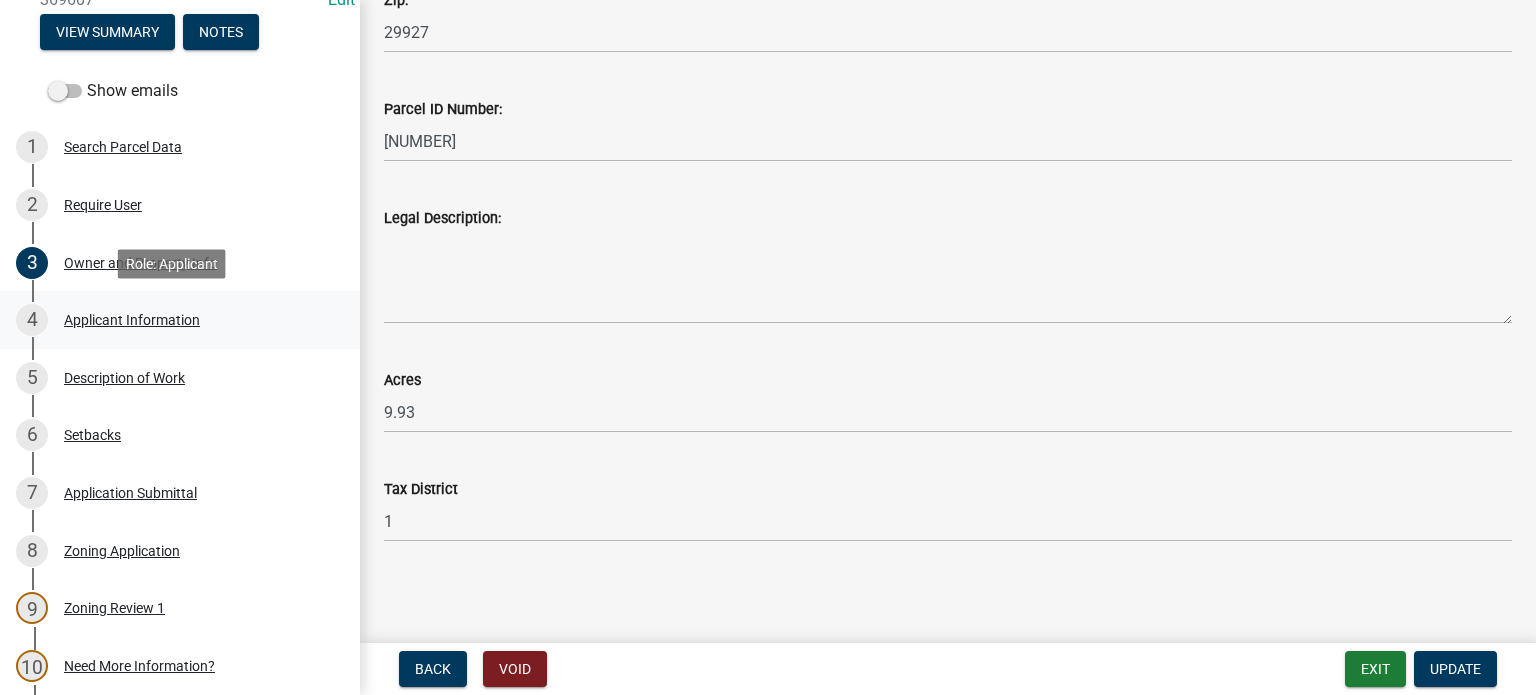 click on "Applicant Information" at bounding box center (132, 320) 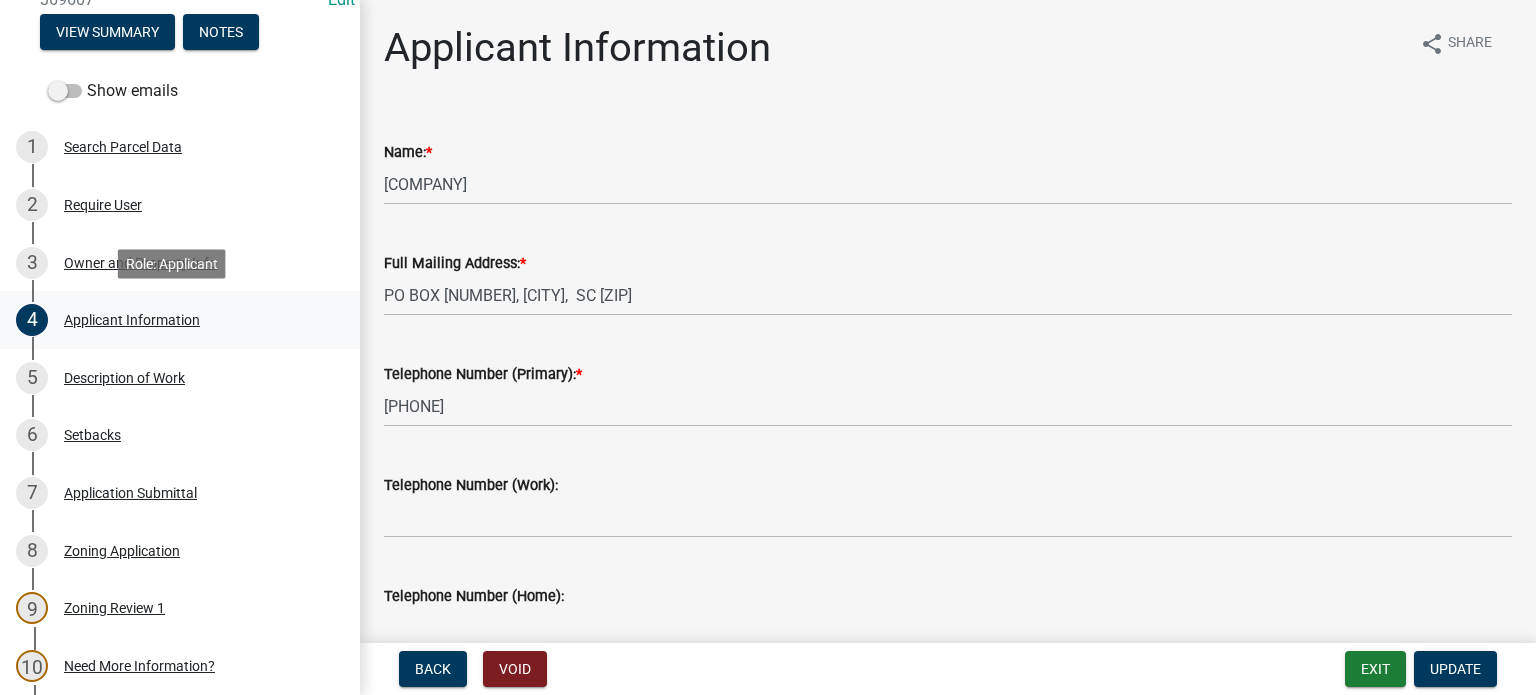 click on "Applicant Information" at bounding box center [132, 320] 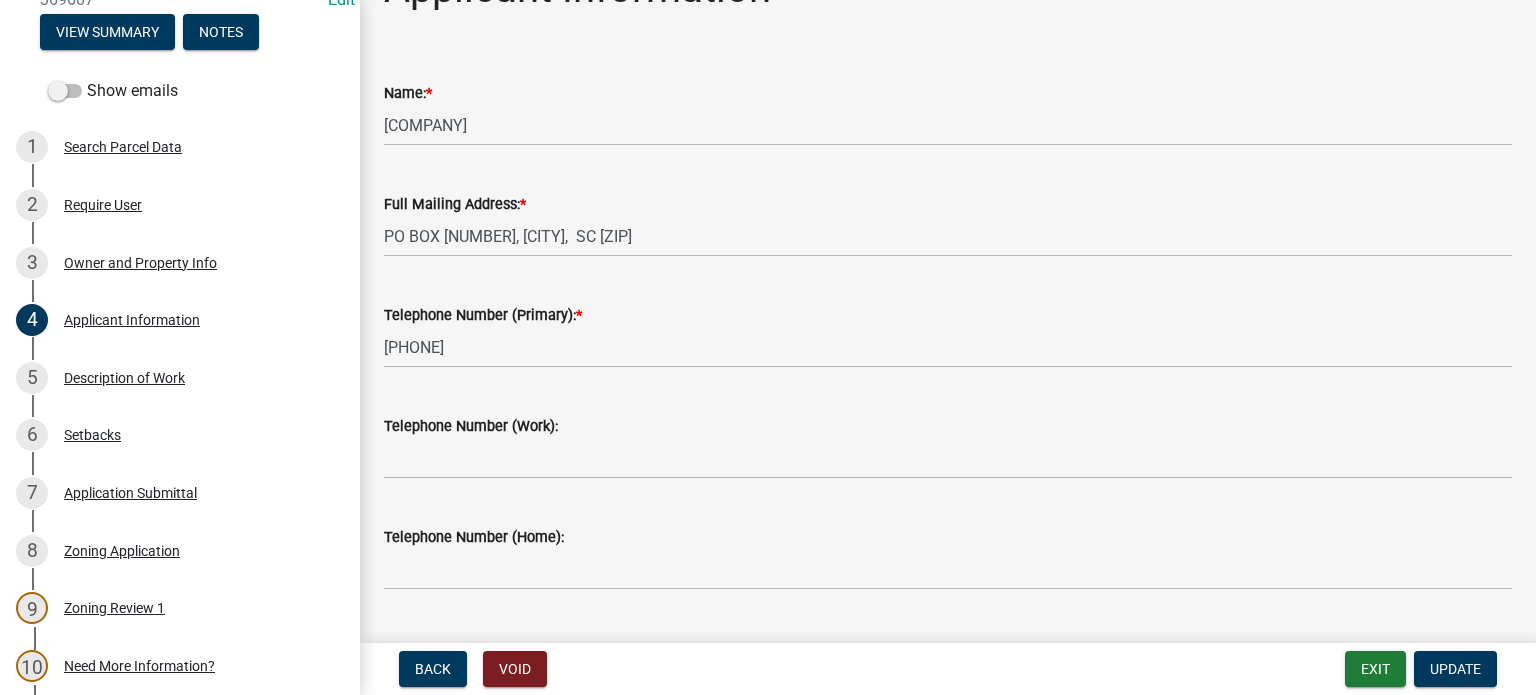 scroll, scrollTop: 109, scrollLeft: 0, axis: vertical 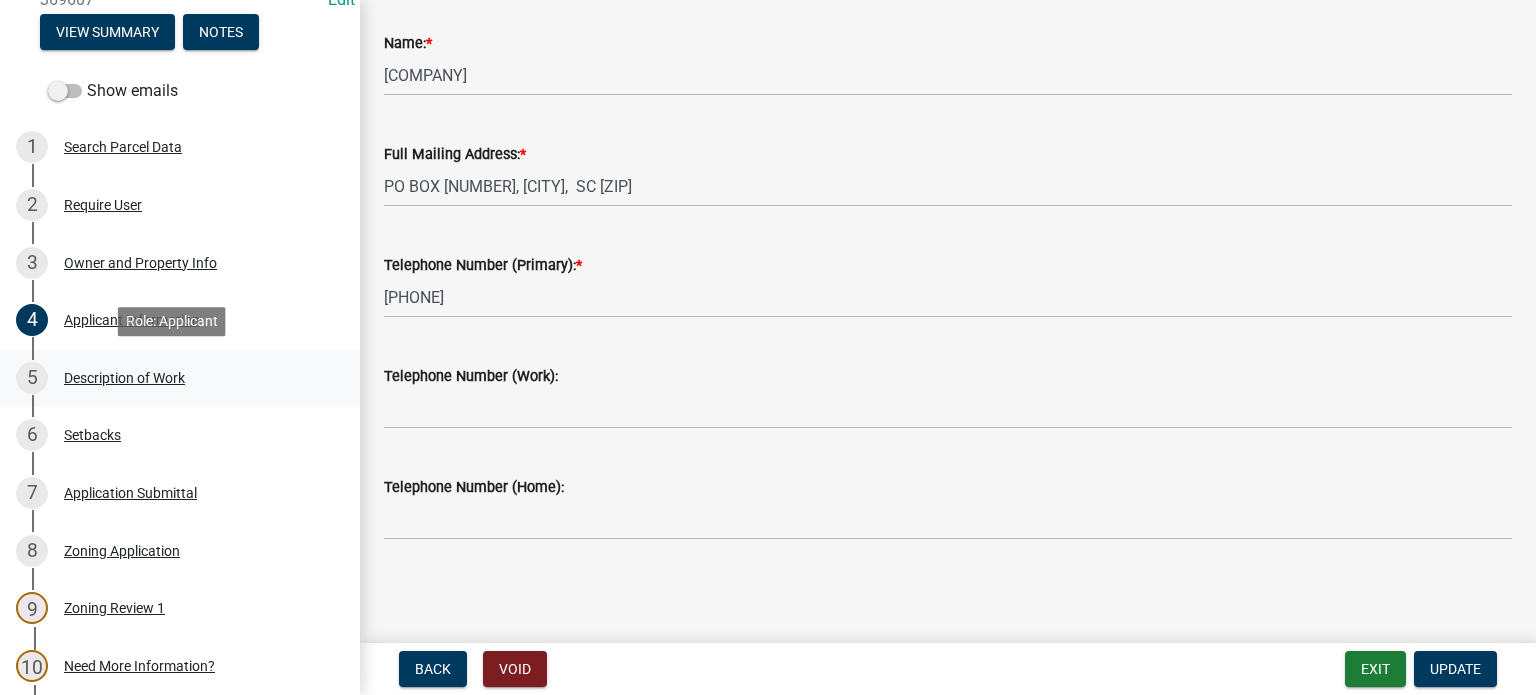 click on "Description of Work" at bounding box center (124, 378) 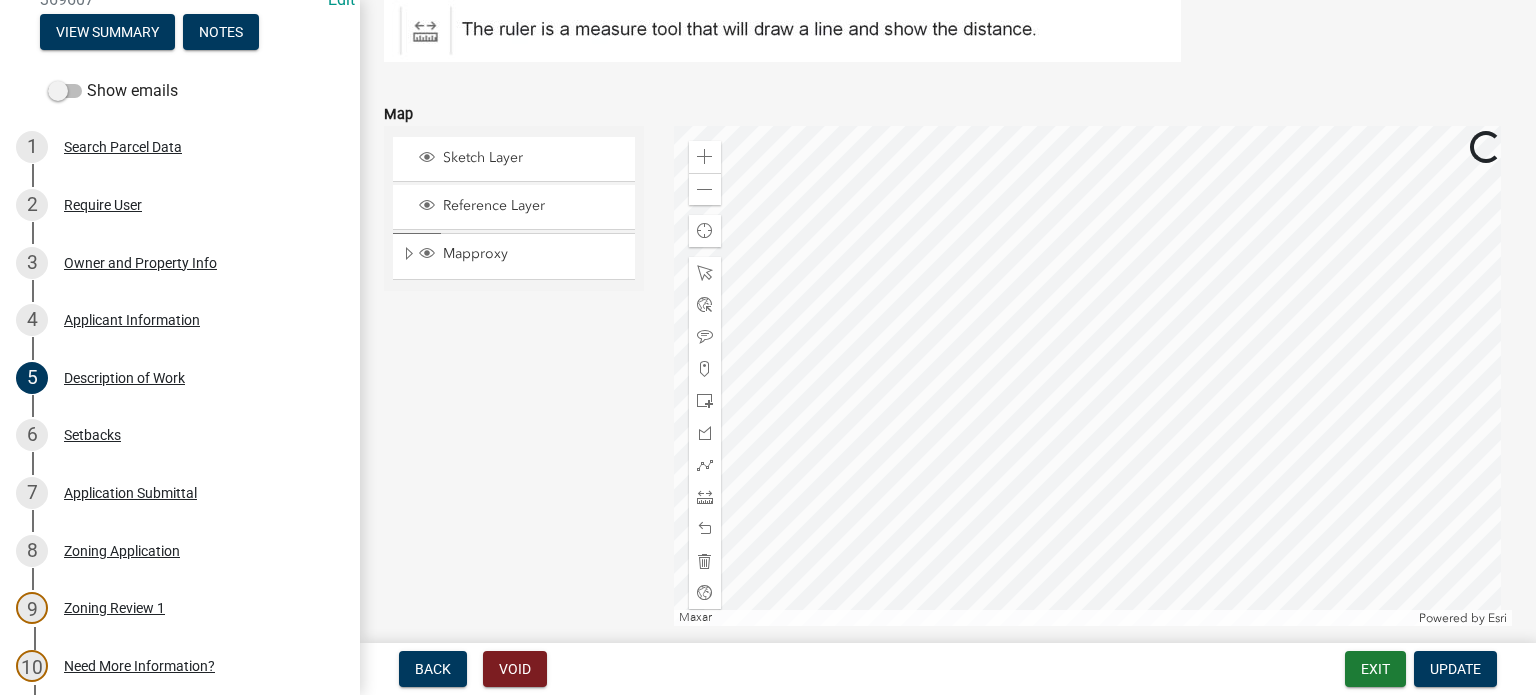 scroll, scrollTop: 1248, scrollLeft: 0, axis: vertical 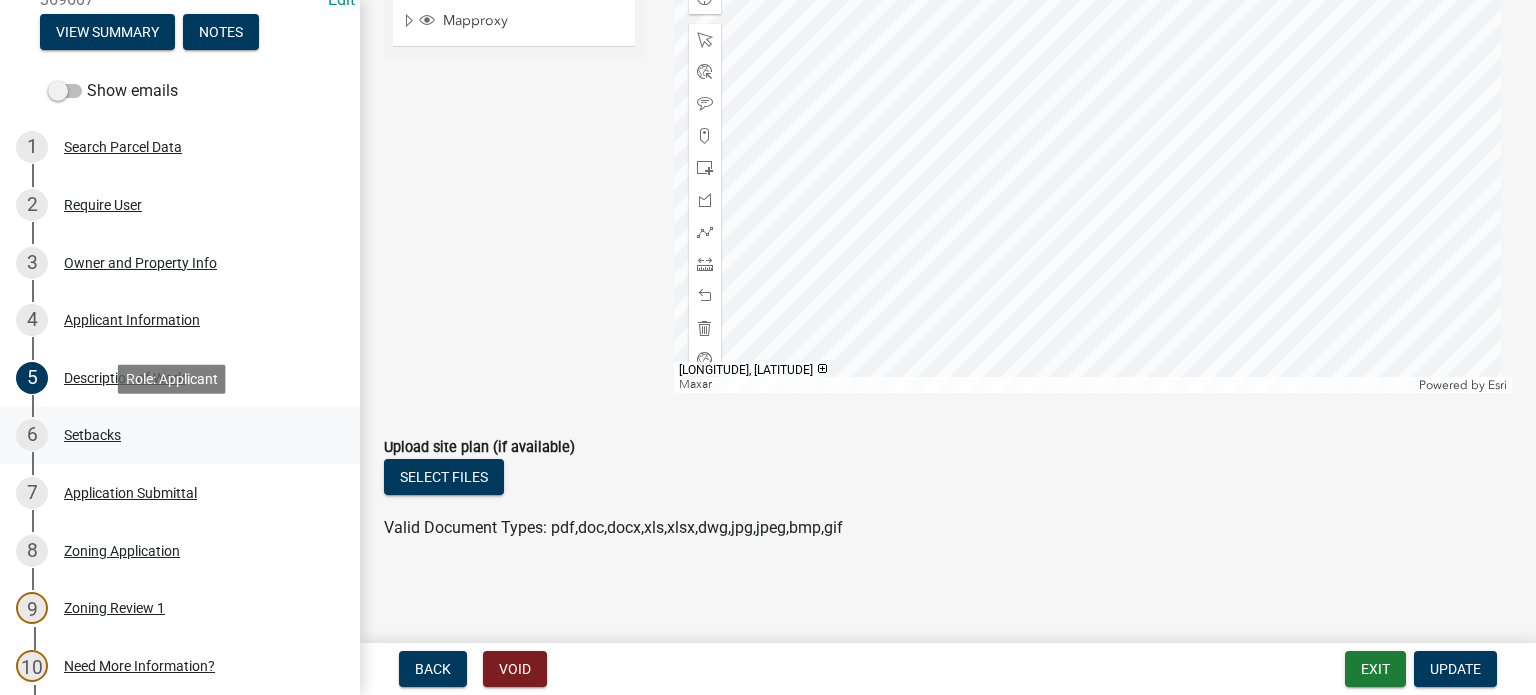 click on "Setbacks" at bounding box center [92, 435] 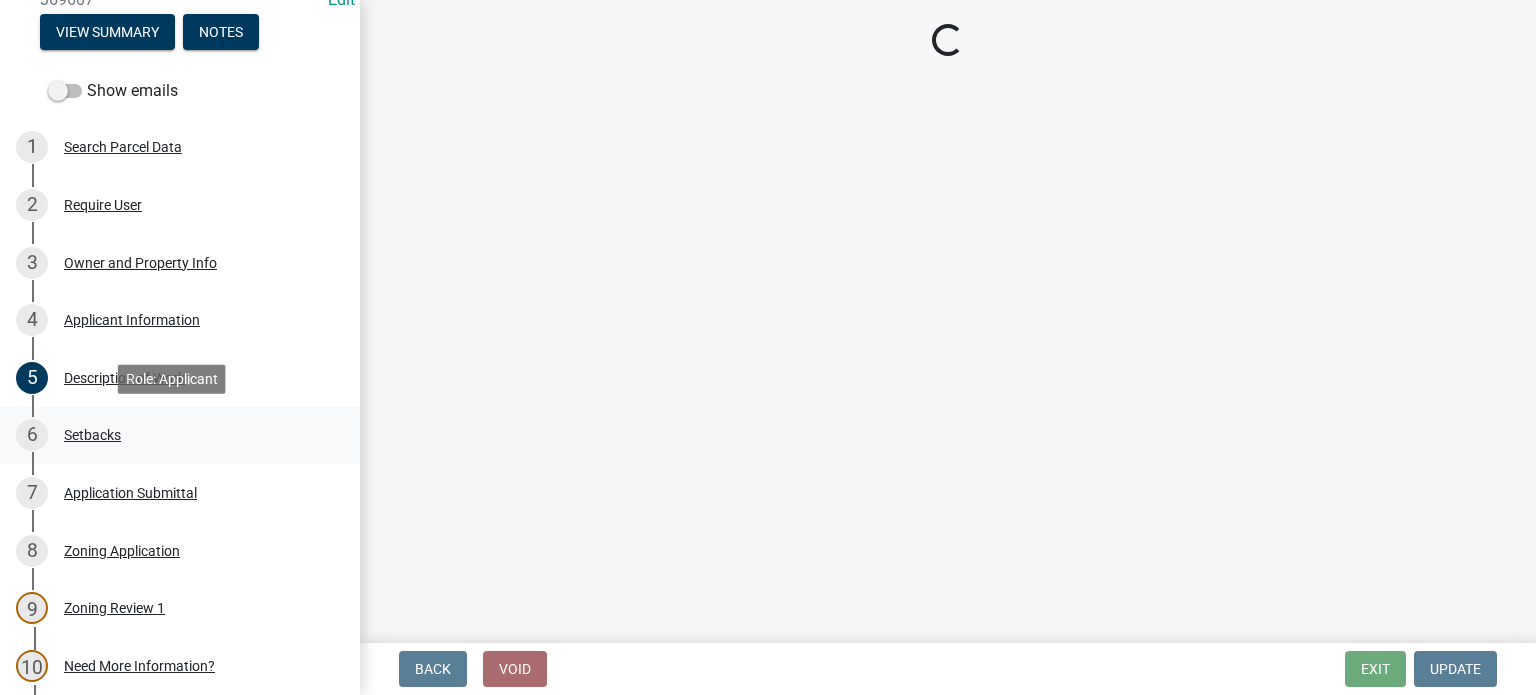 scroll, scrollTop: 0, scrollLeft: 0, axis: both 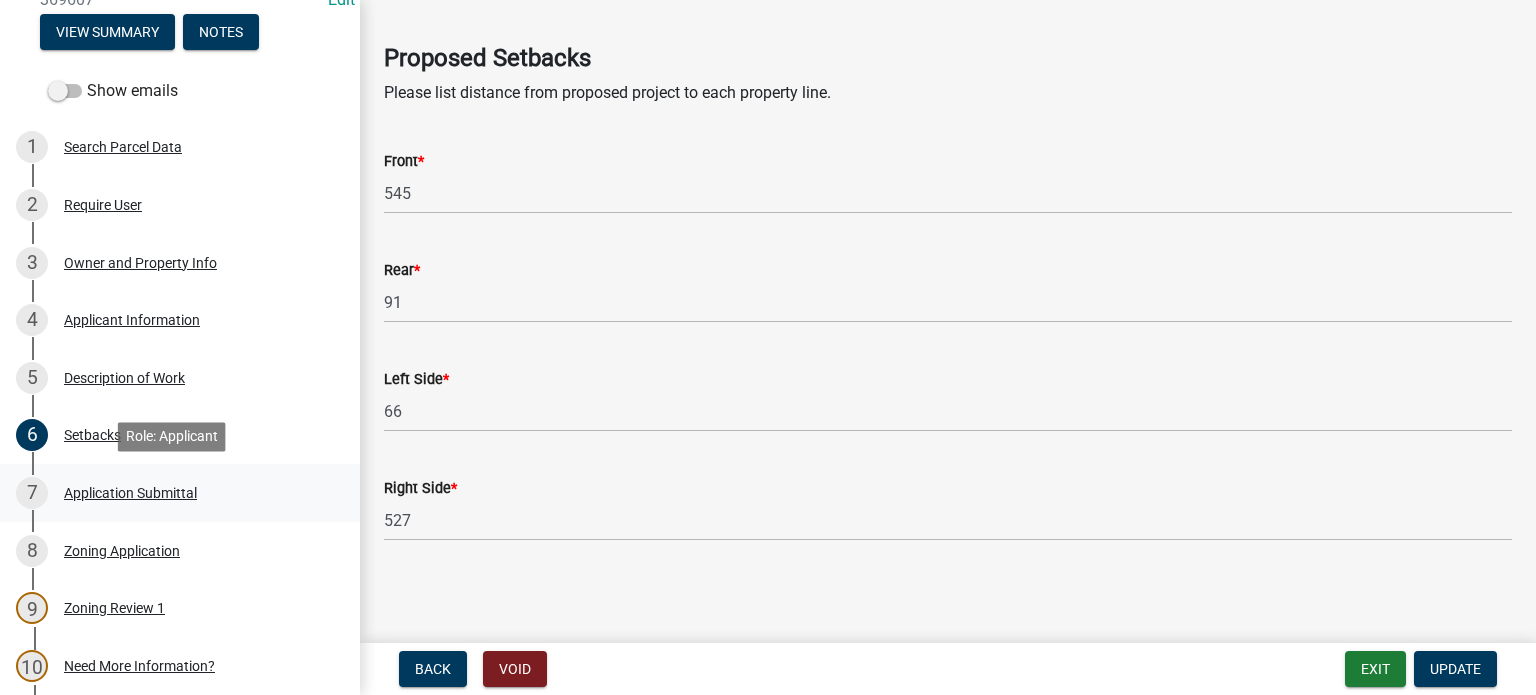 click on "Application Submittal" at bounding box center (130, 493) 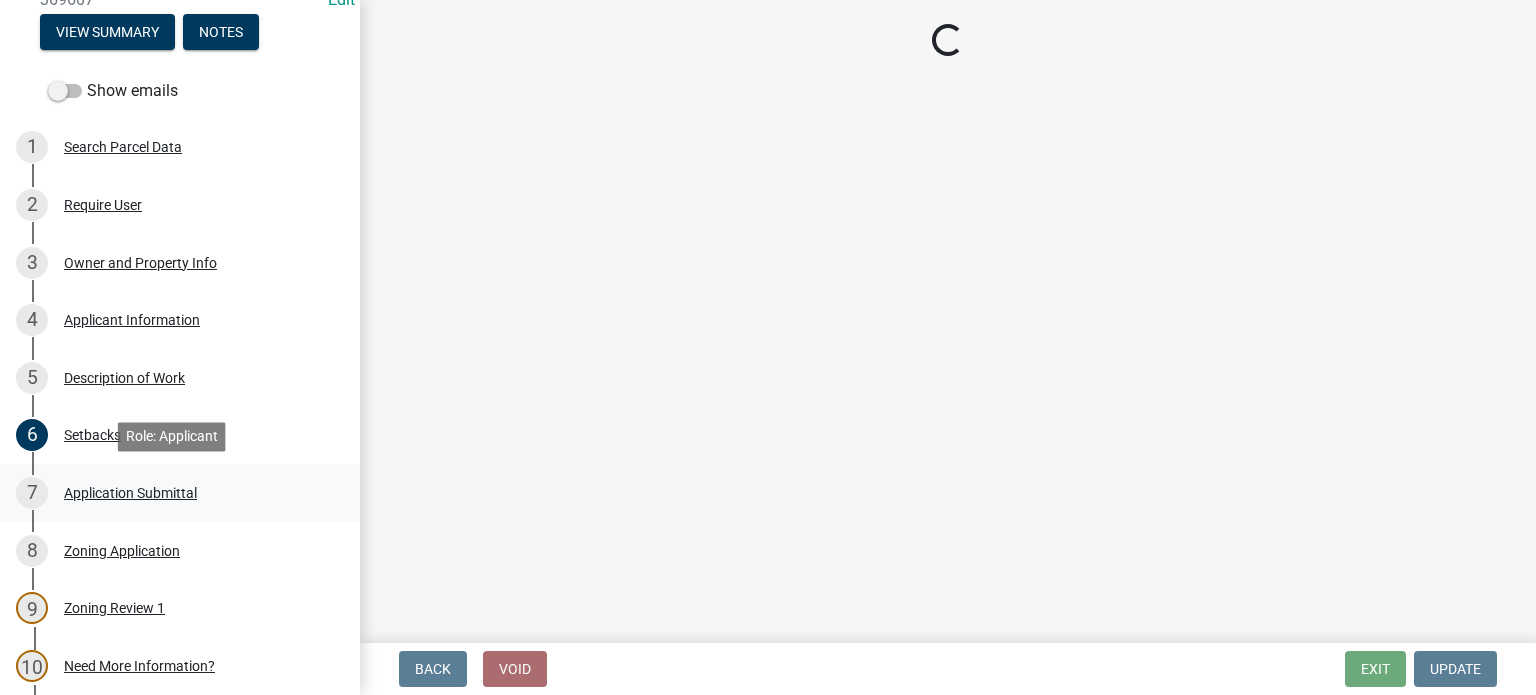 scroll, scrollTop: 0, scrollLeft: 0, axis: both 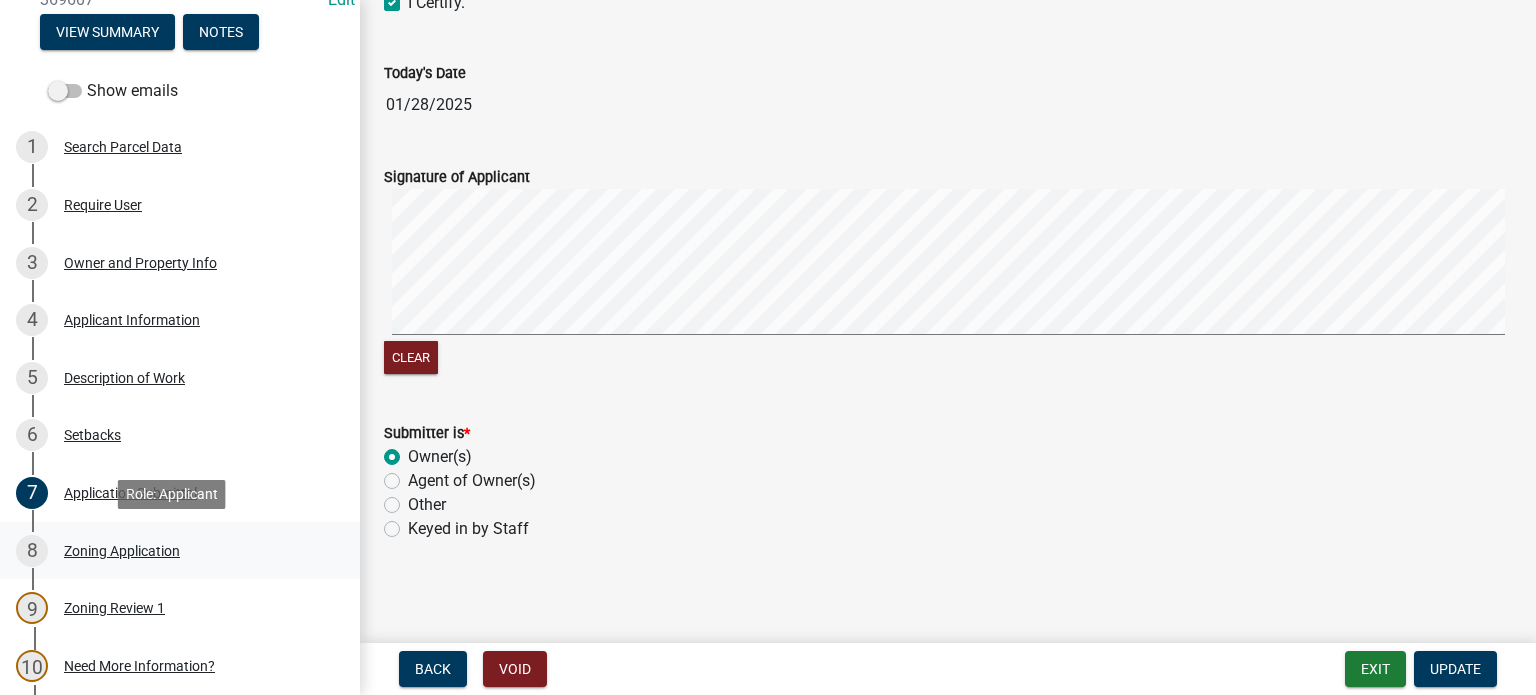 click on "Zoning Application" at bounding box center [122, 551] 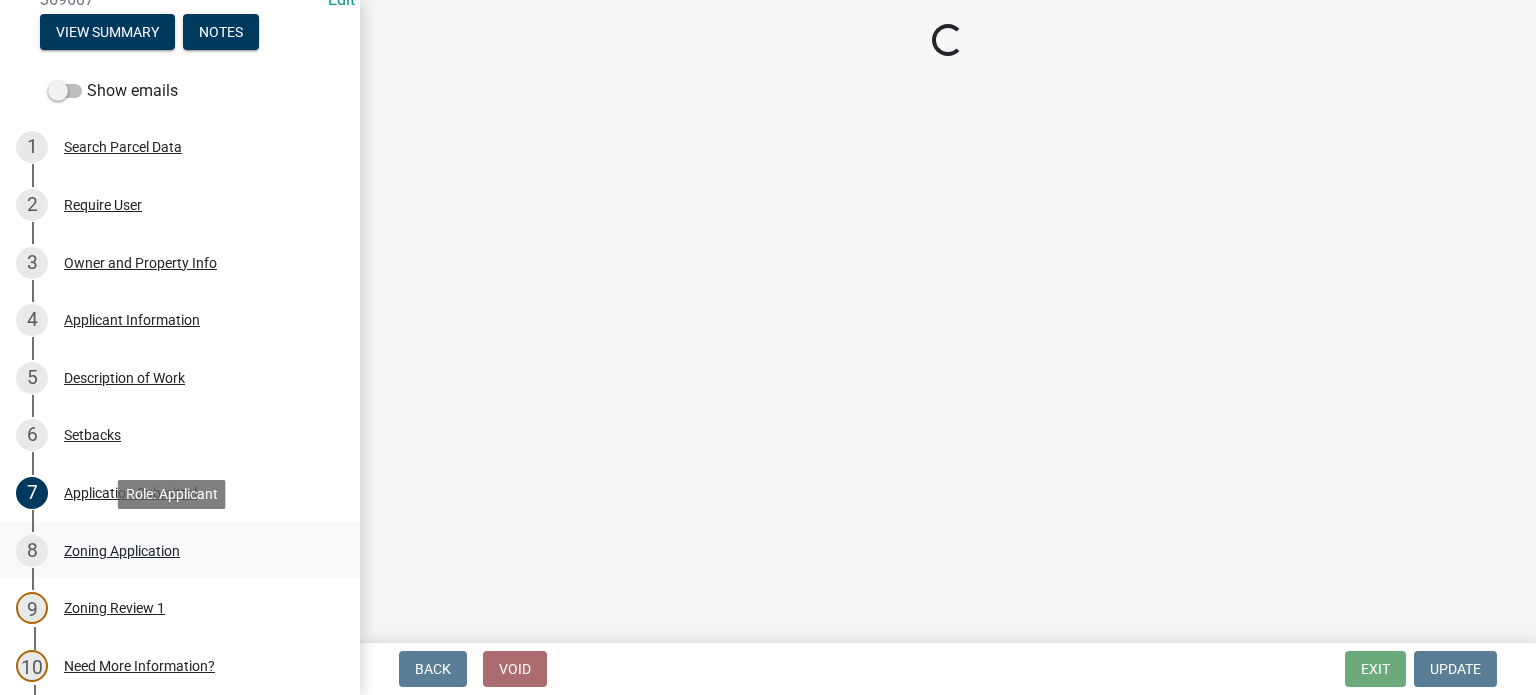 scroll, scrollTop: 0, scrollLeft: 0, axis: both 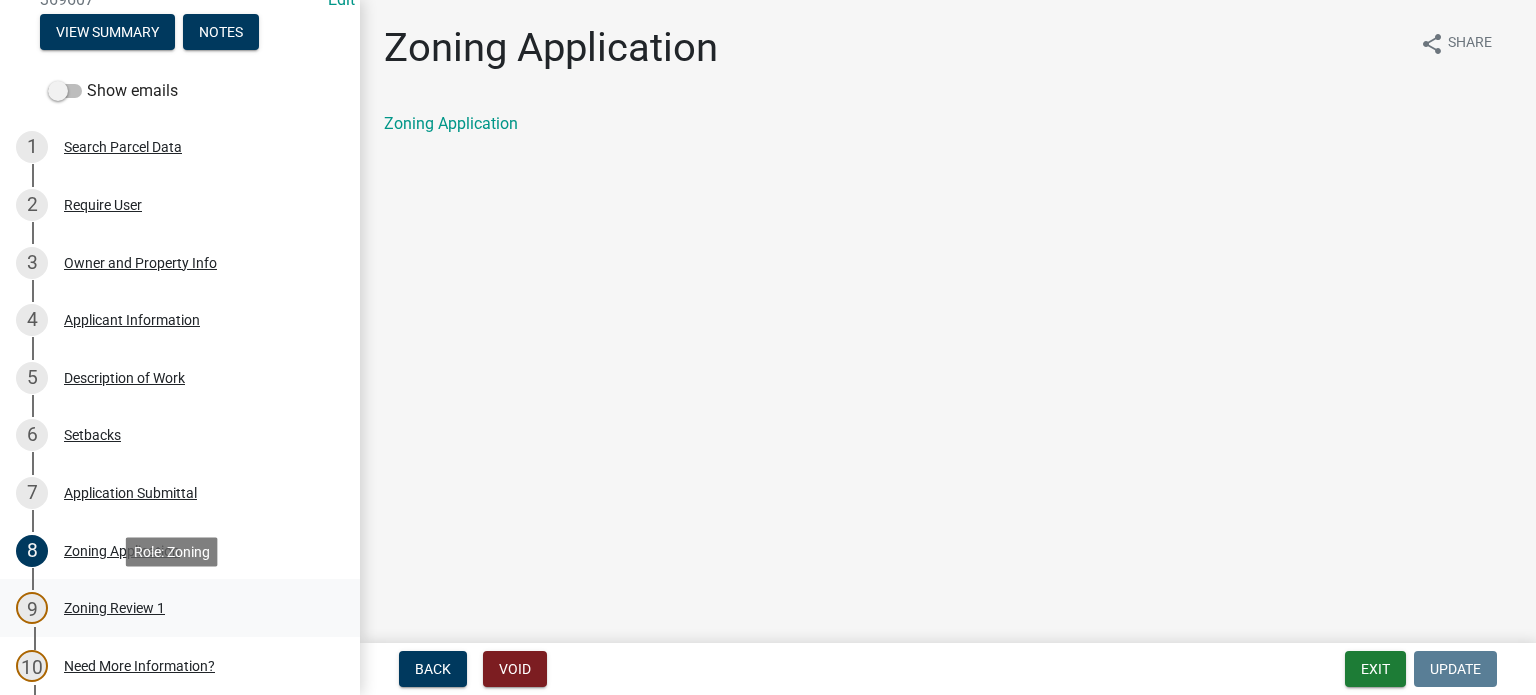 click on "Zoning Review 1" at bounding box center (114, 608) 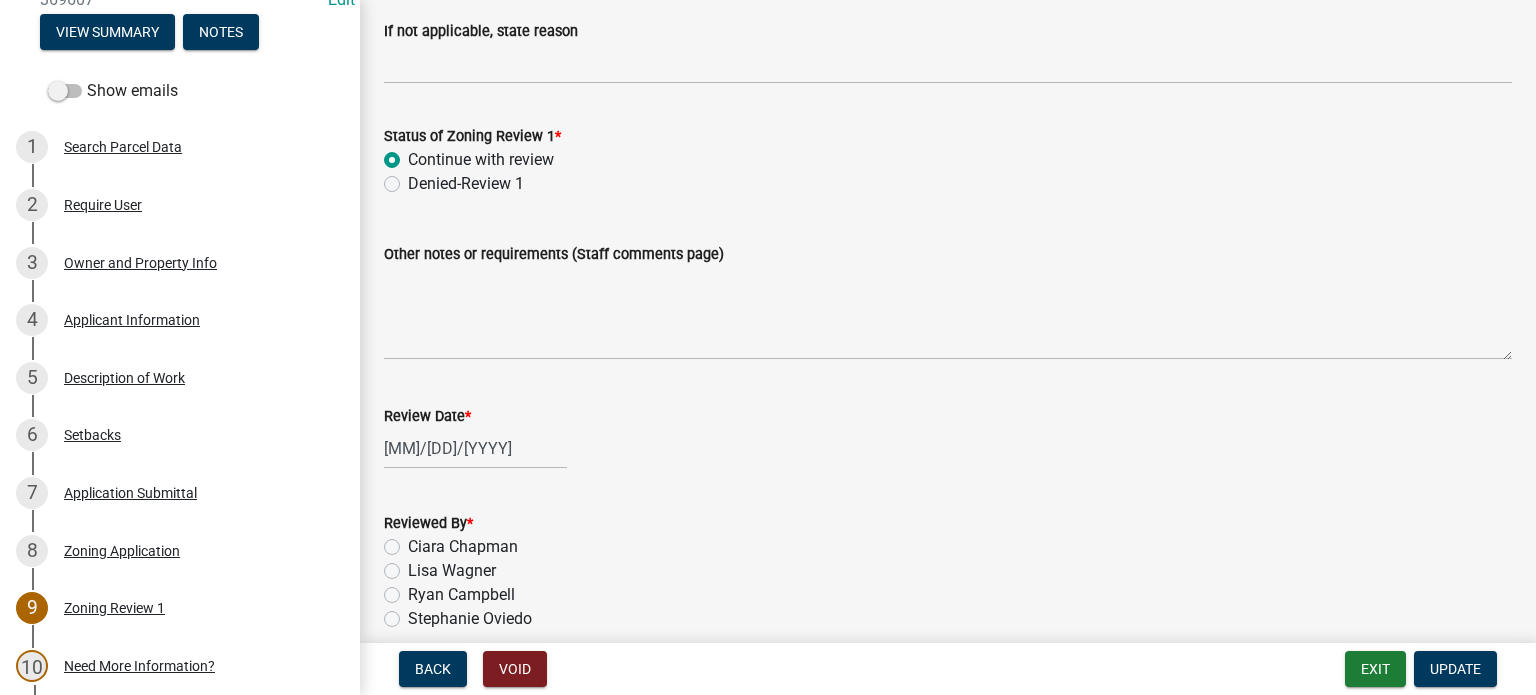 scroll, scrollTop: 3498, scrollLeft: 0, axis: vertical 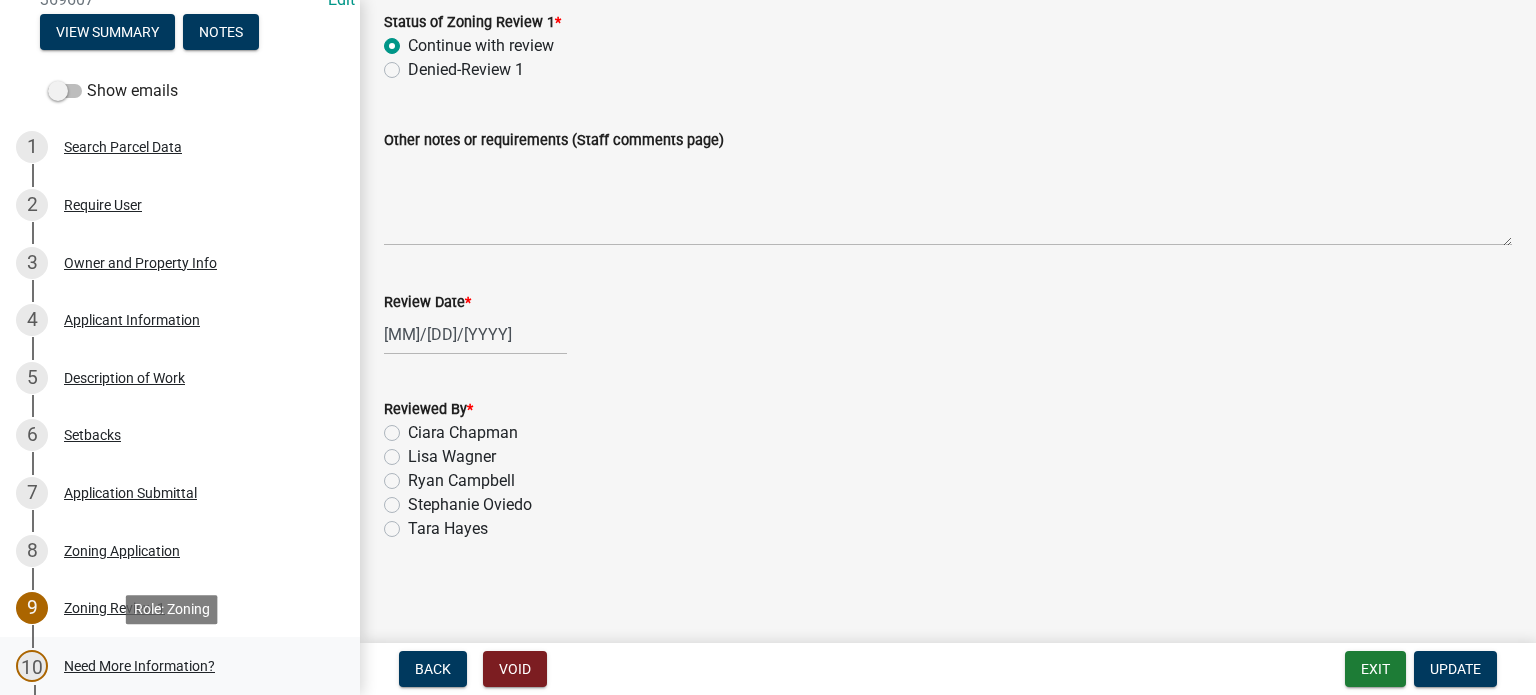 click on "Need More Information?" at bounding box center [139, 666] 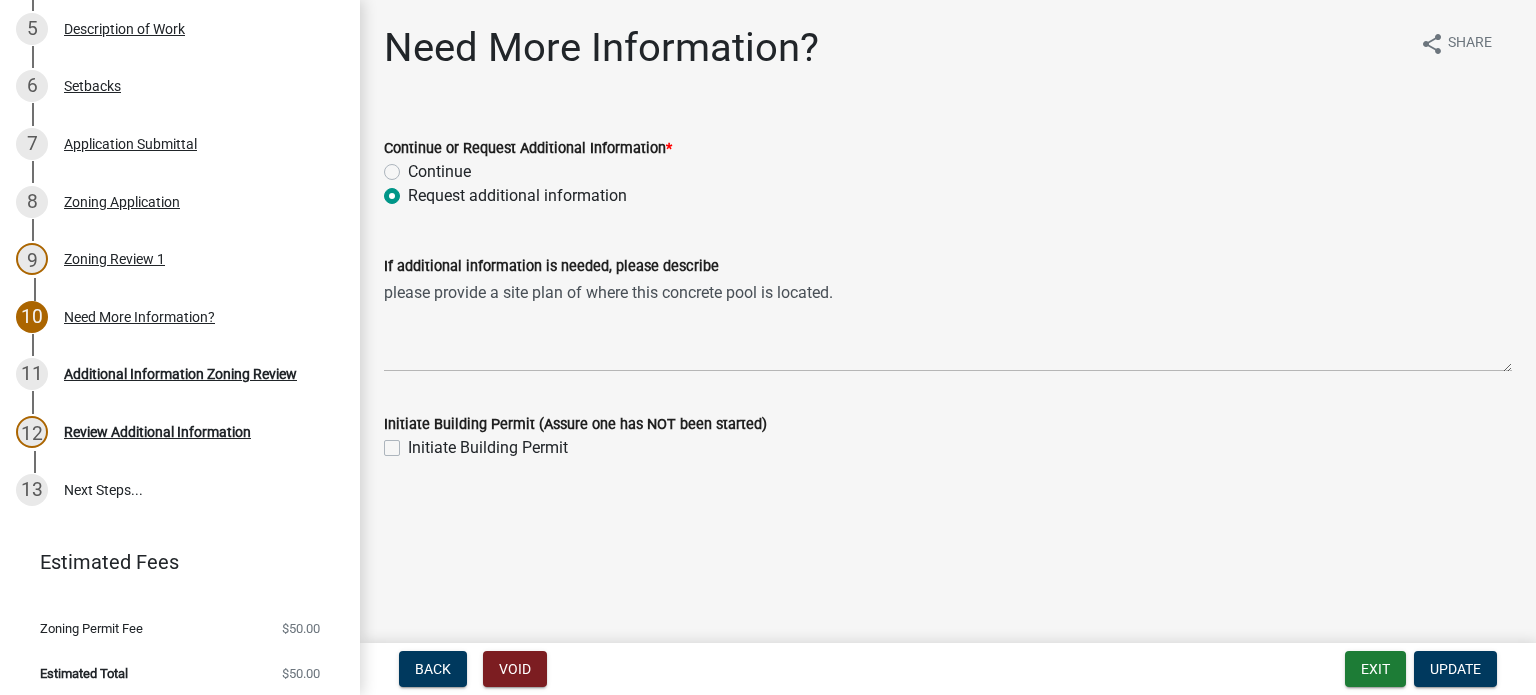 scroll, scrollTop: 626, scrollLeft: 0, axis: vertical 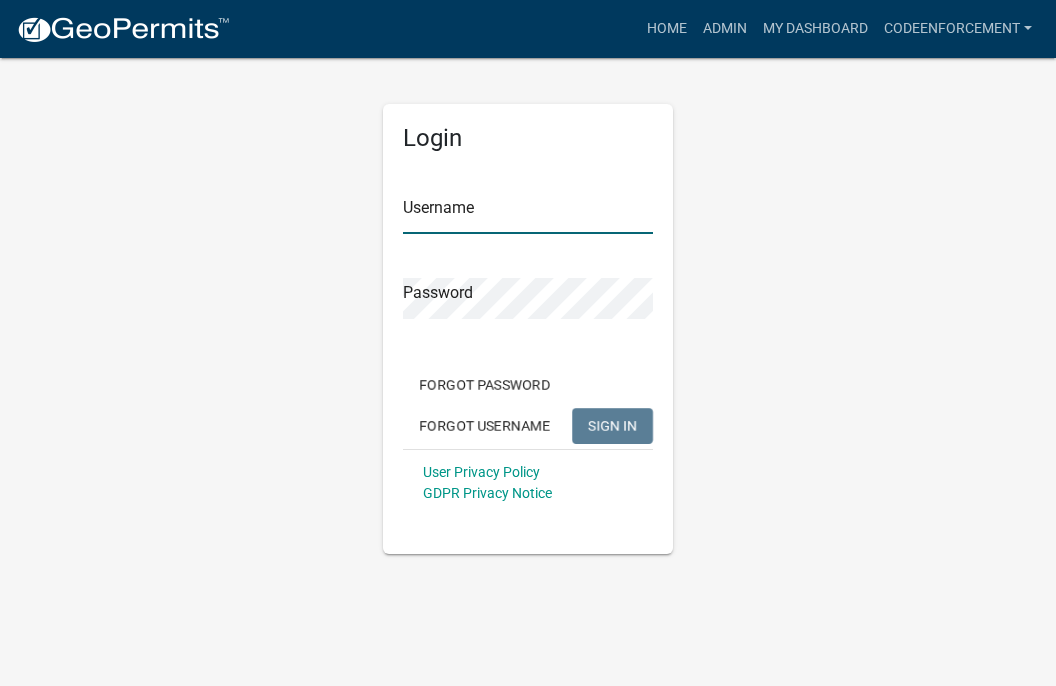 type on "codeenforcement" 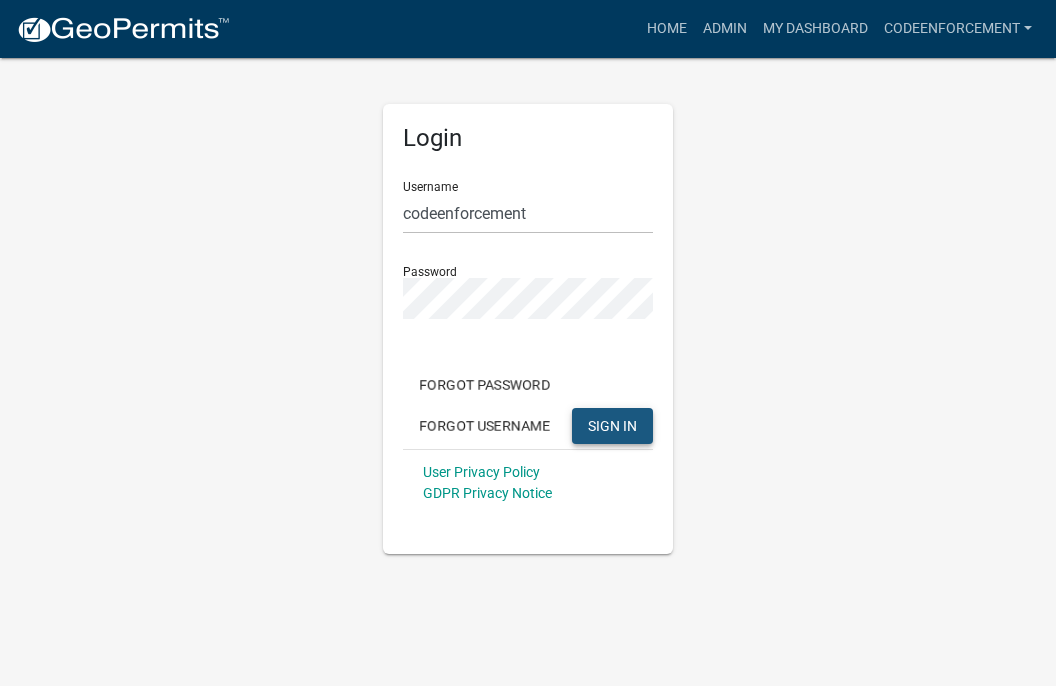 click on "SIGN IN" 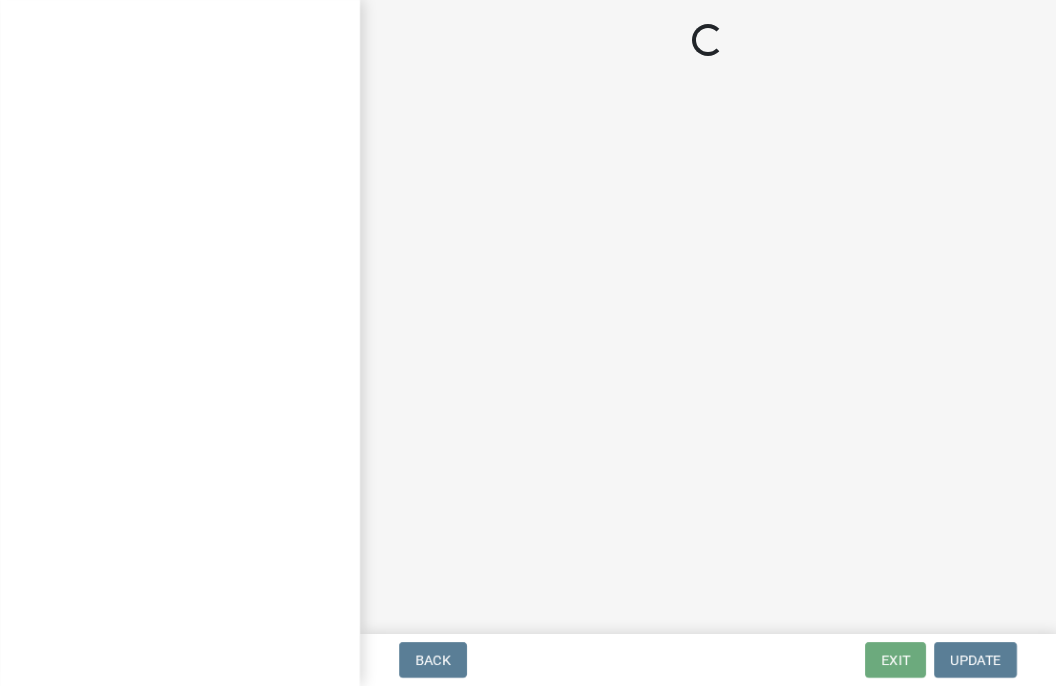 scroll, scrollTop: 0, scrollLeft: 0, axis: both 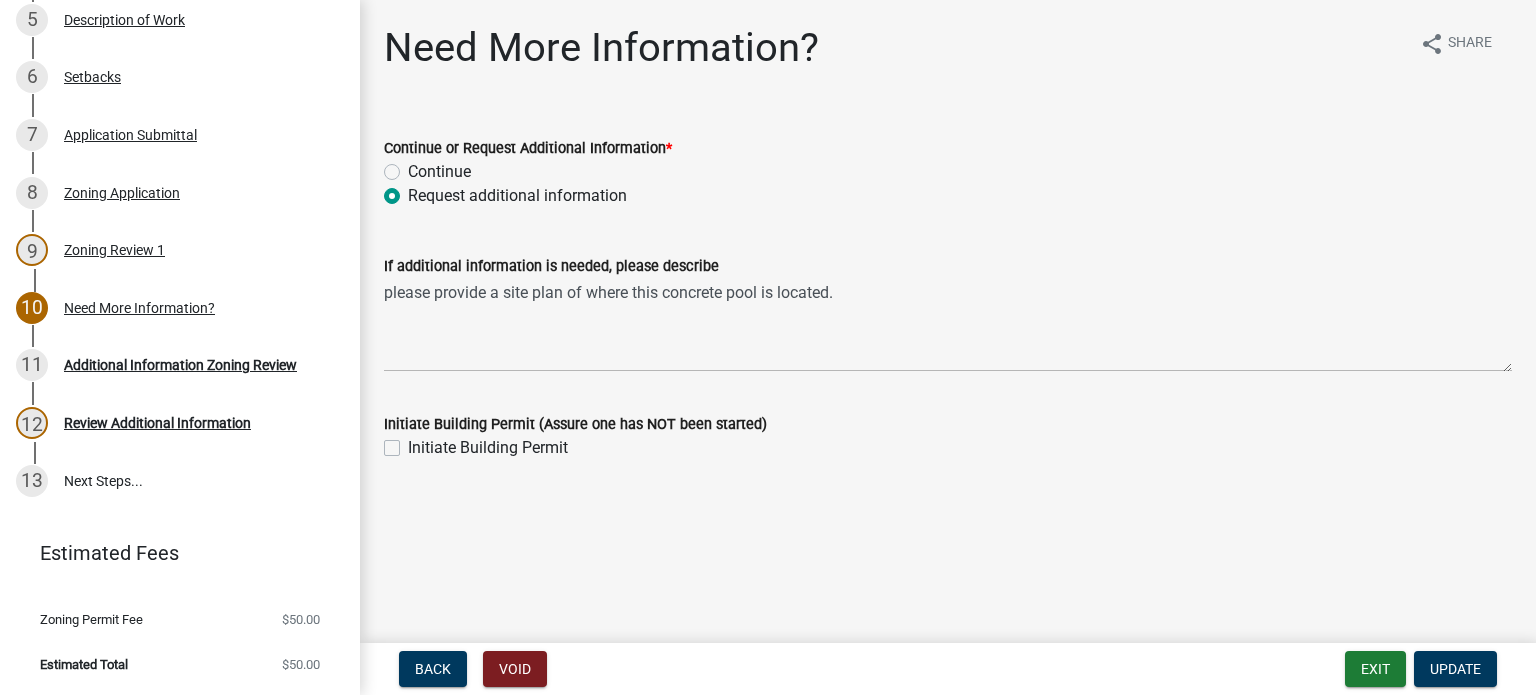 click on "If additional information is needed, please describe  please provide a site plan of where this concrete pool is located." 